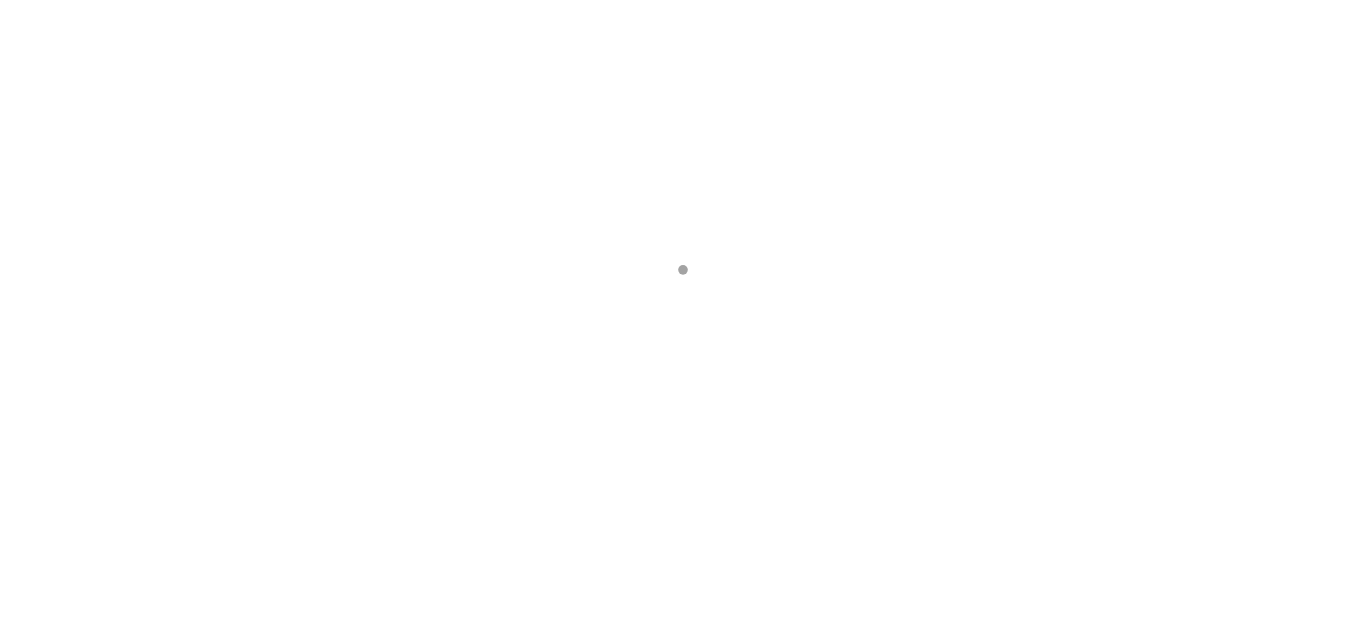 scroll, scrollTop: 0, scrollLeft: 0, axis: both 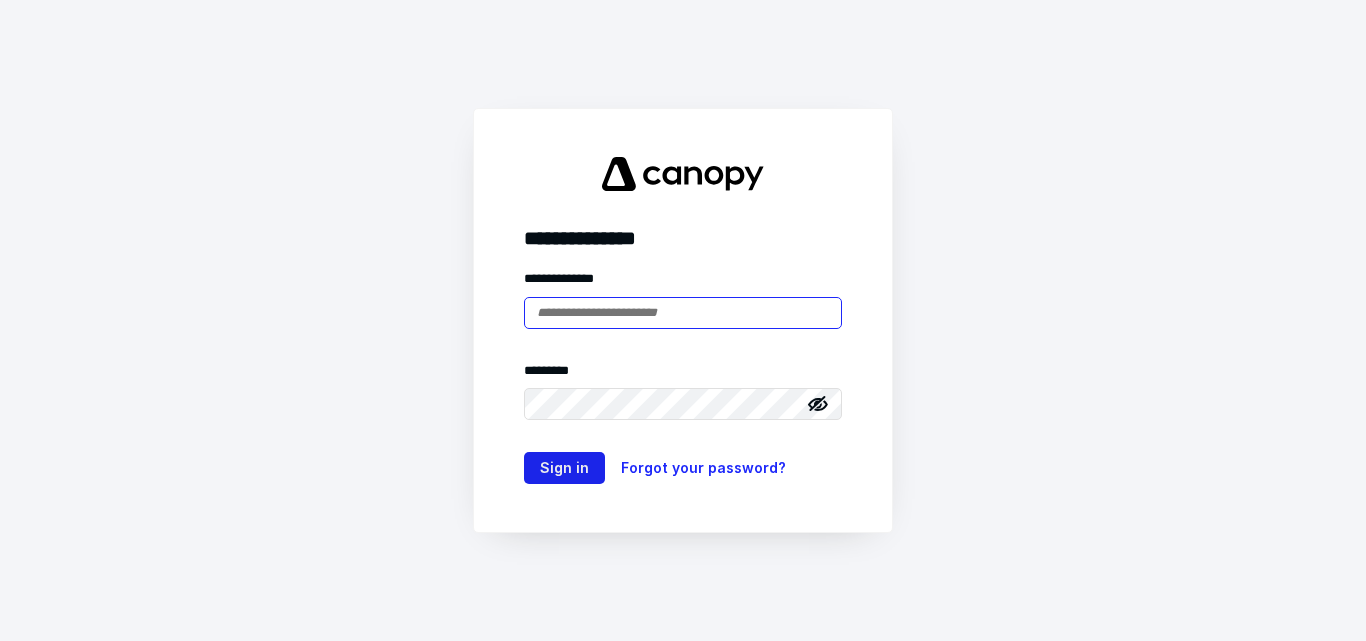 type on "**********" 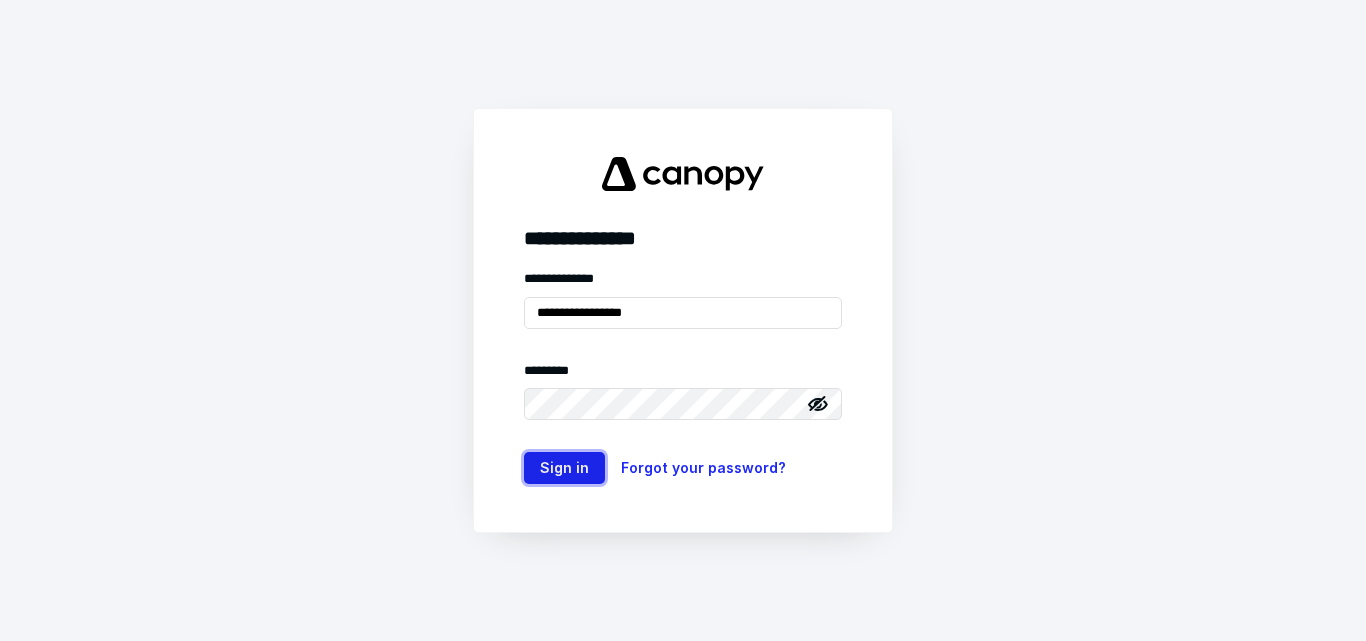 click on "Sign in" at bounding box center (564, 468) 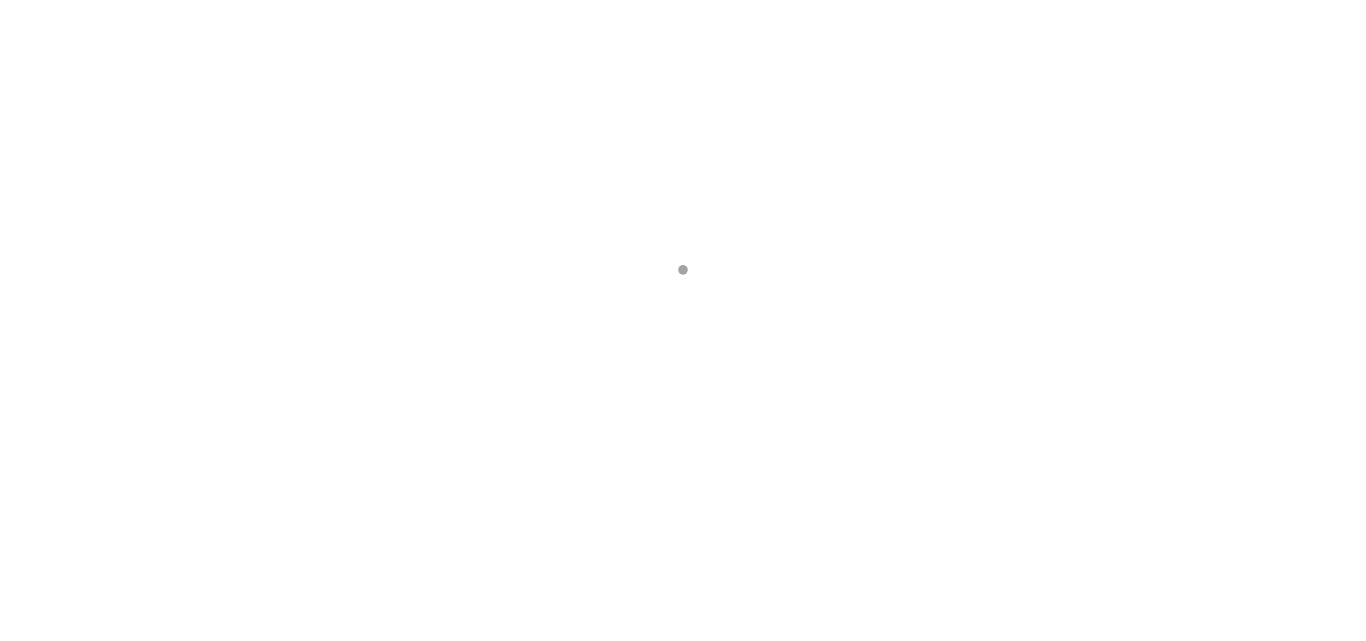 scroll, scrollTop: 0, scrollLeft: 0, axis: both 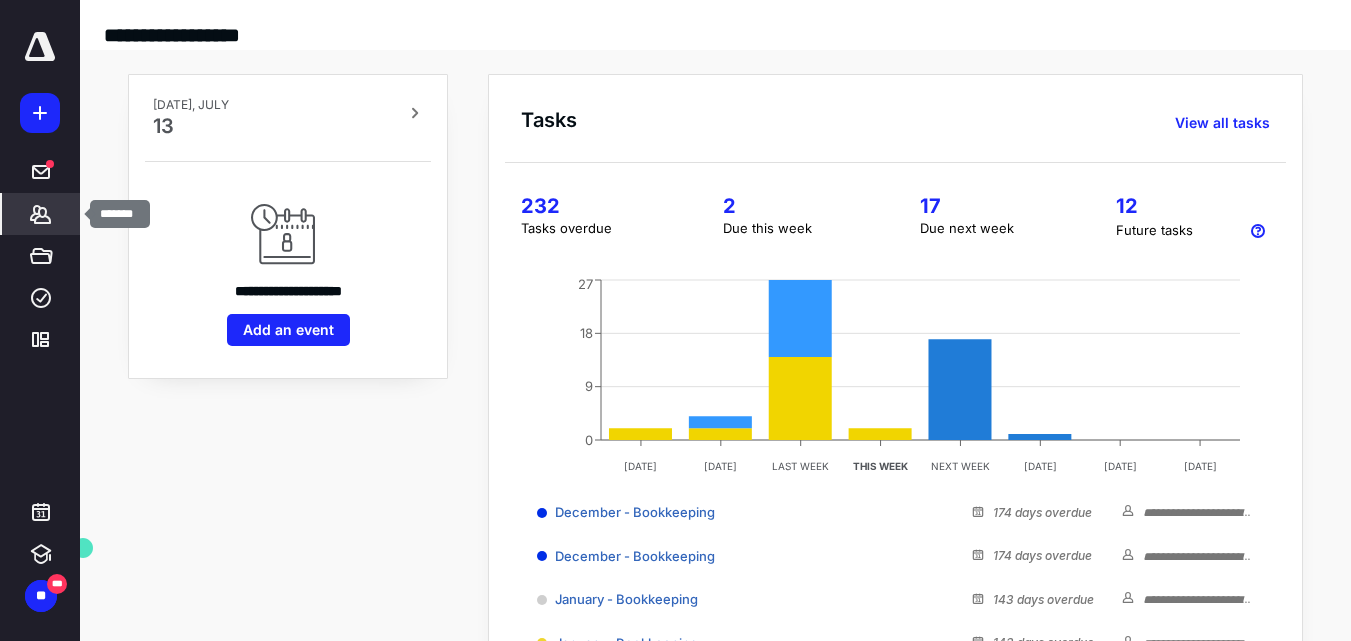 click 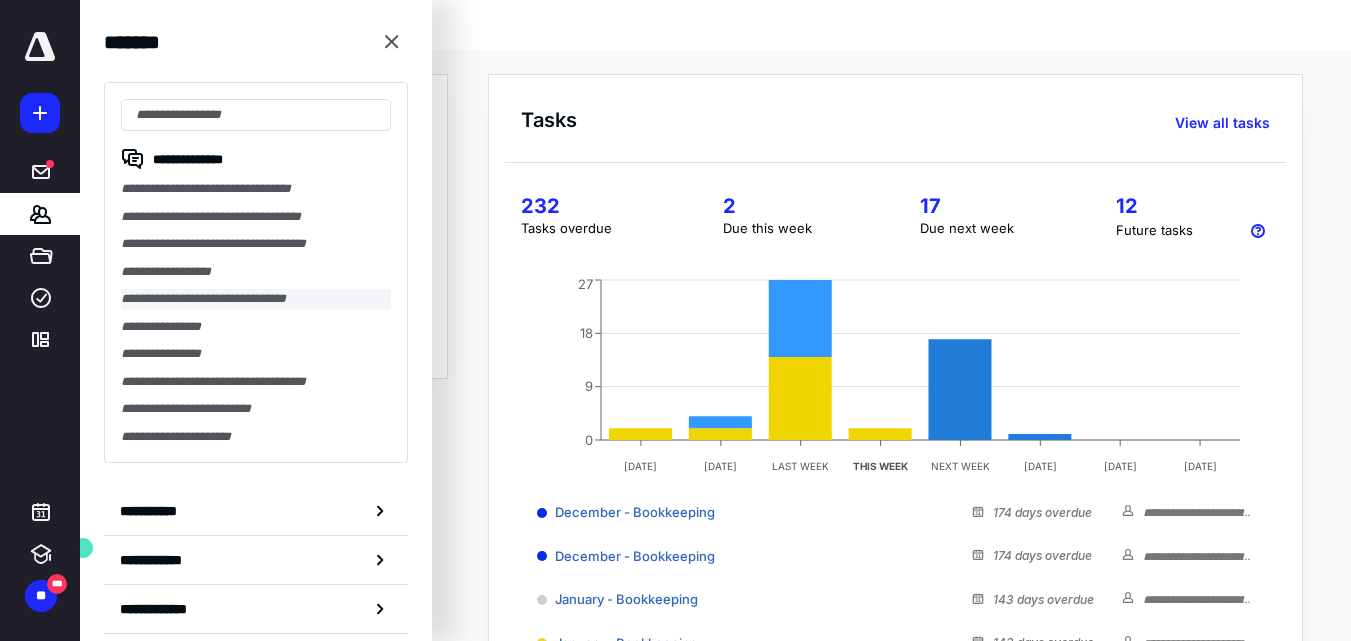 click on "**********" at bounding box center [256, 299] 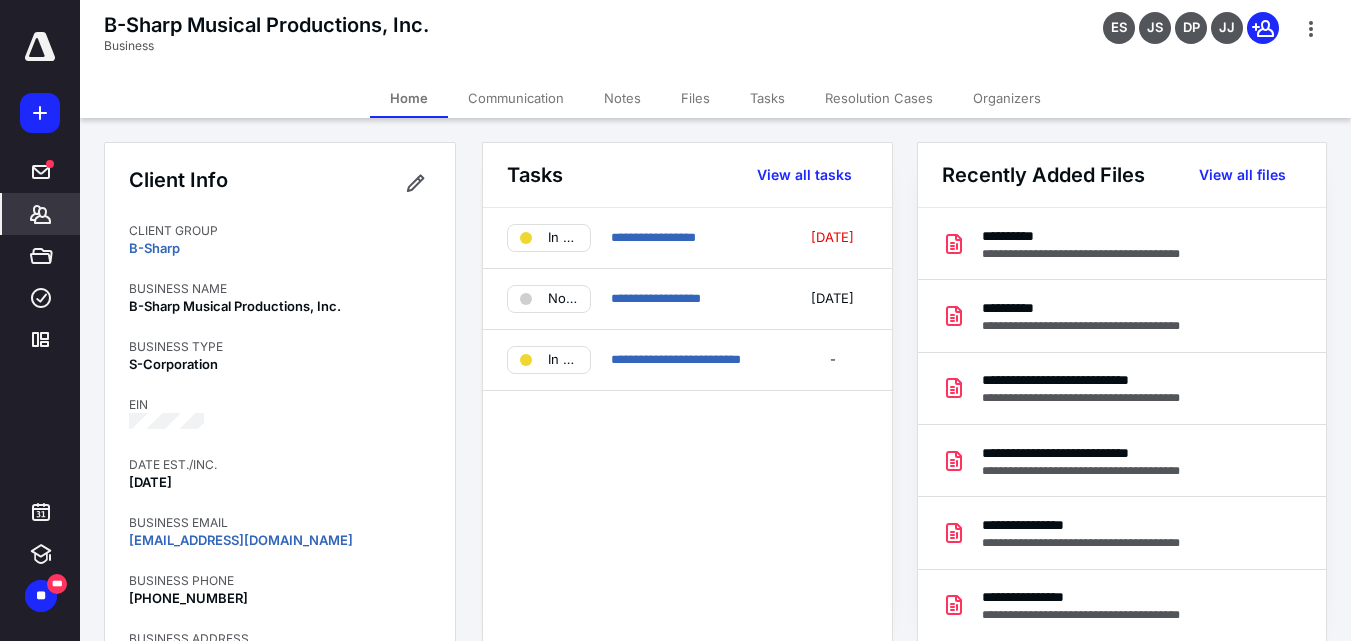 click on "Files" at bounding box center [695, 98] 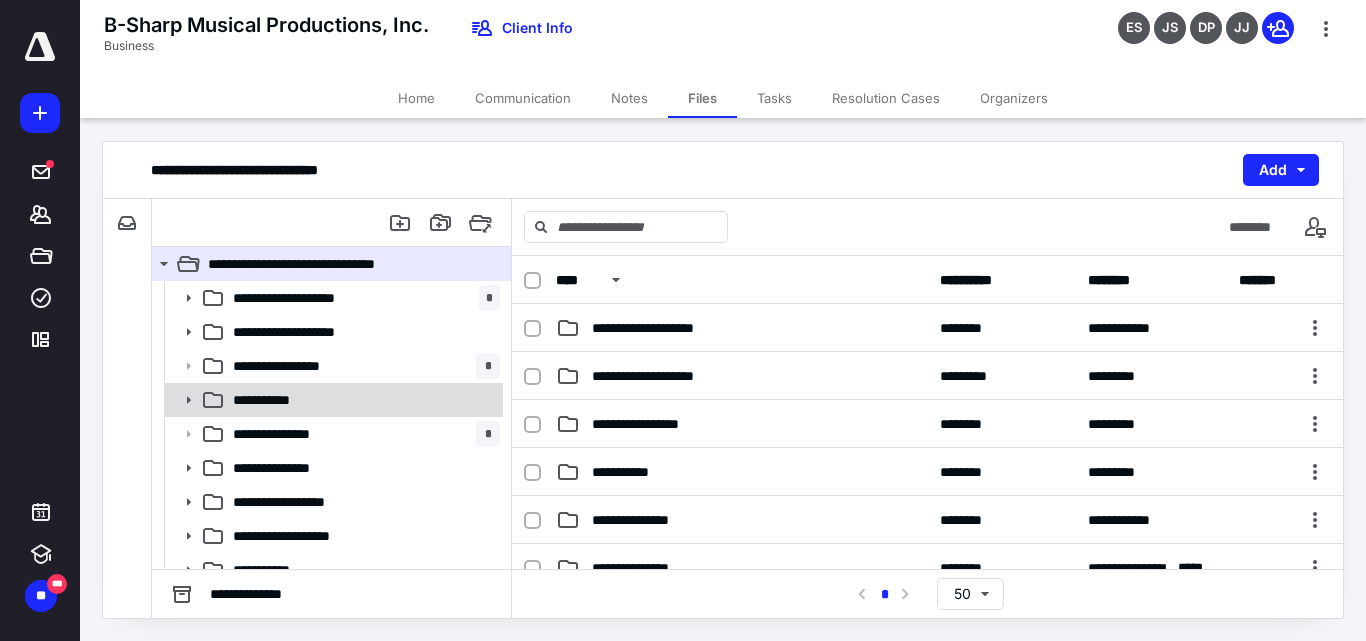 click 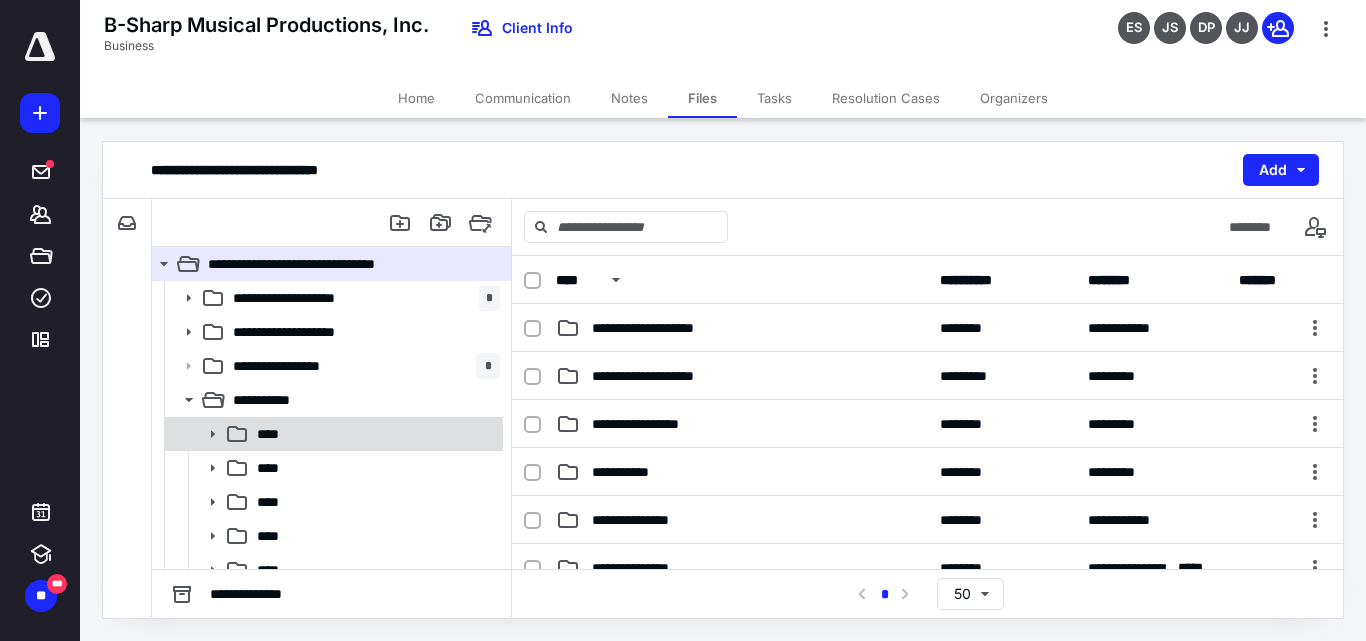 click 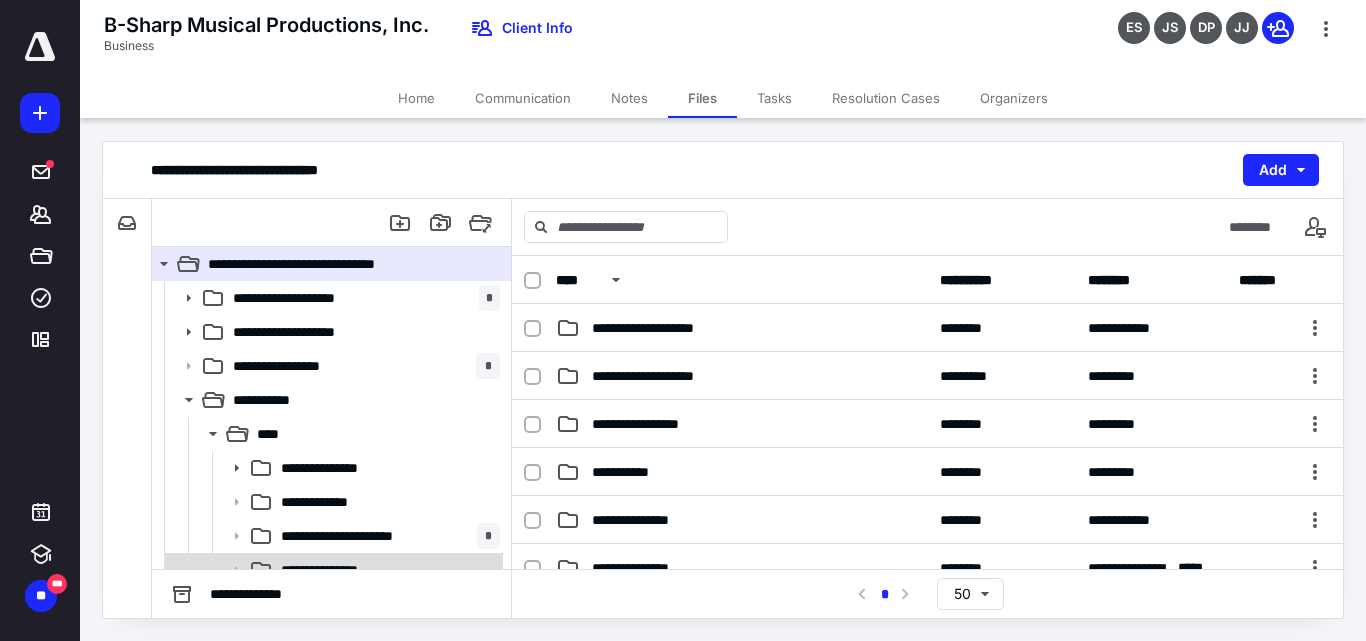 scroll, scrollTop: 100, scrollLeft: 0, axis: vertical 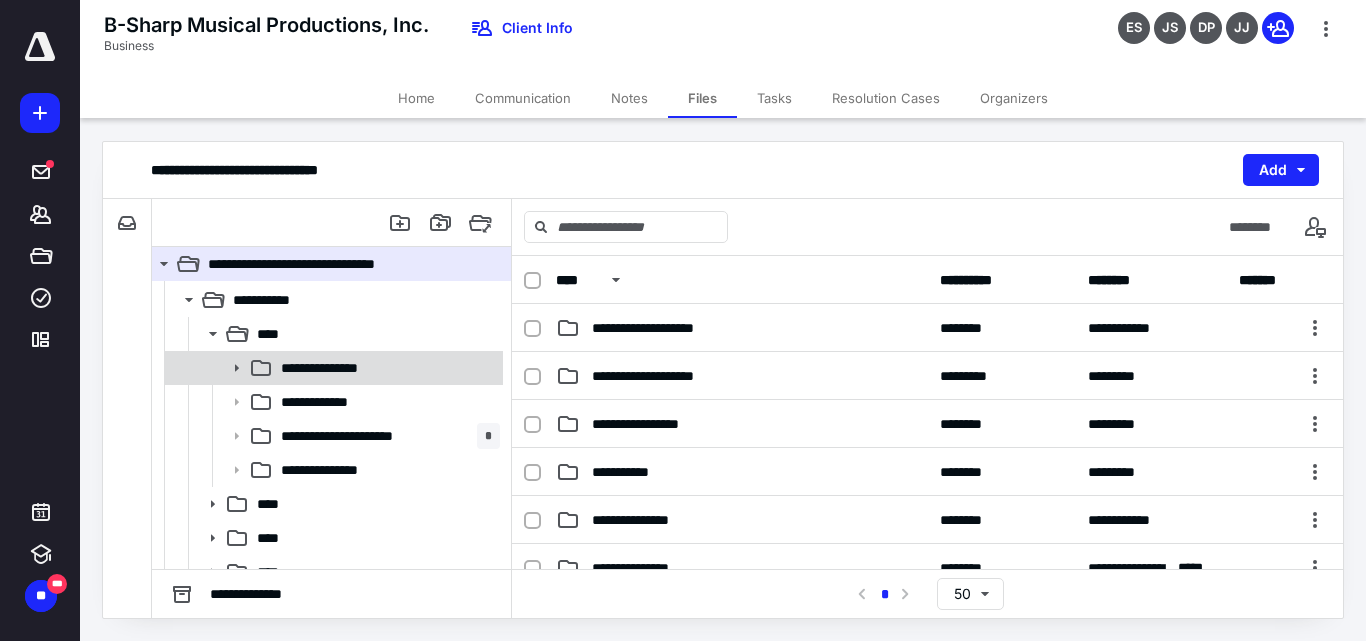 click 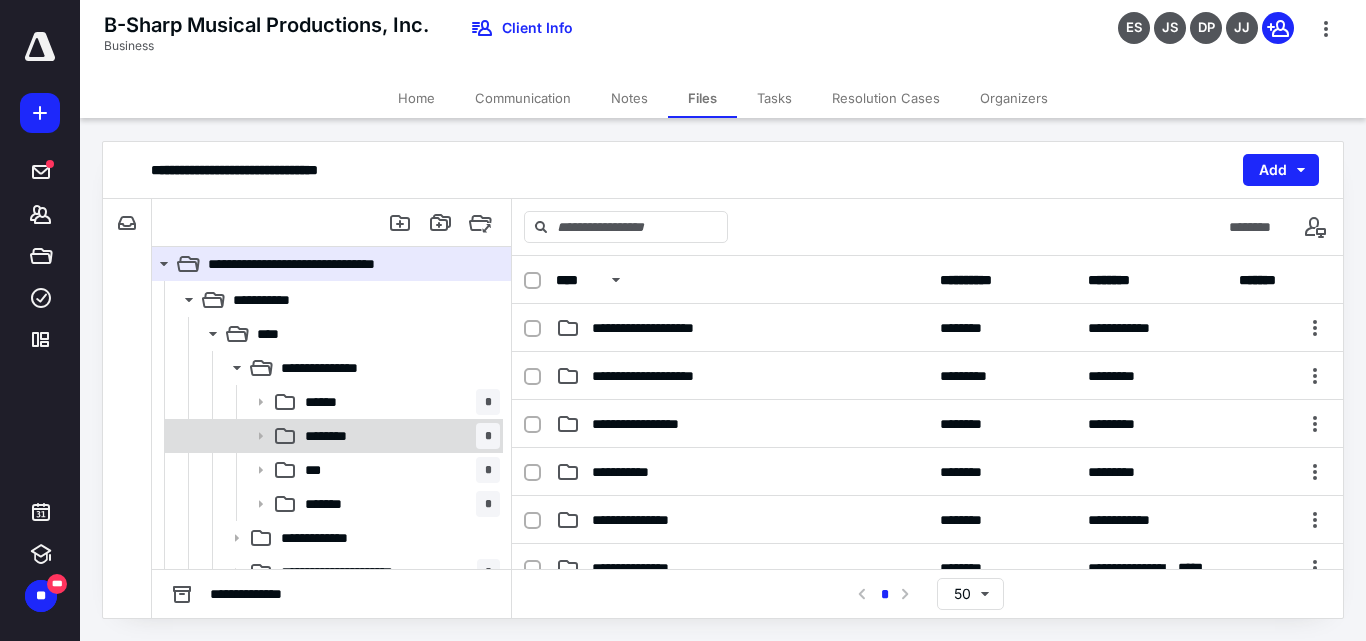 click 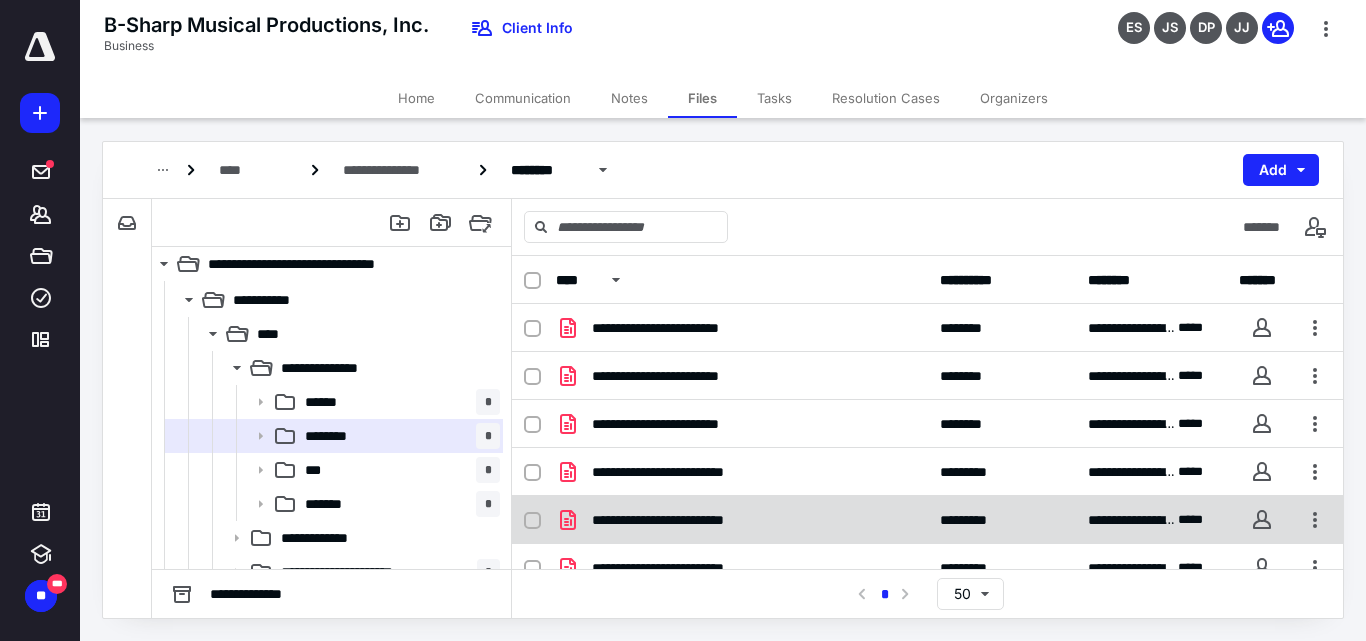 scroll, scrollTop: 35, scrollLeft: 0, axis: vertical 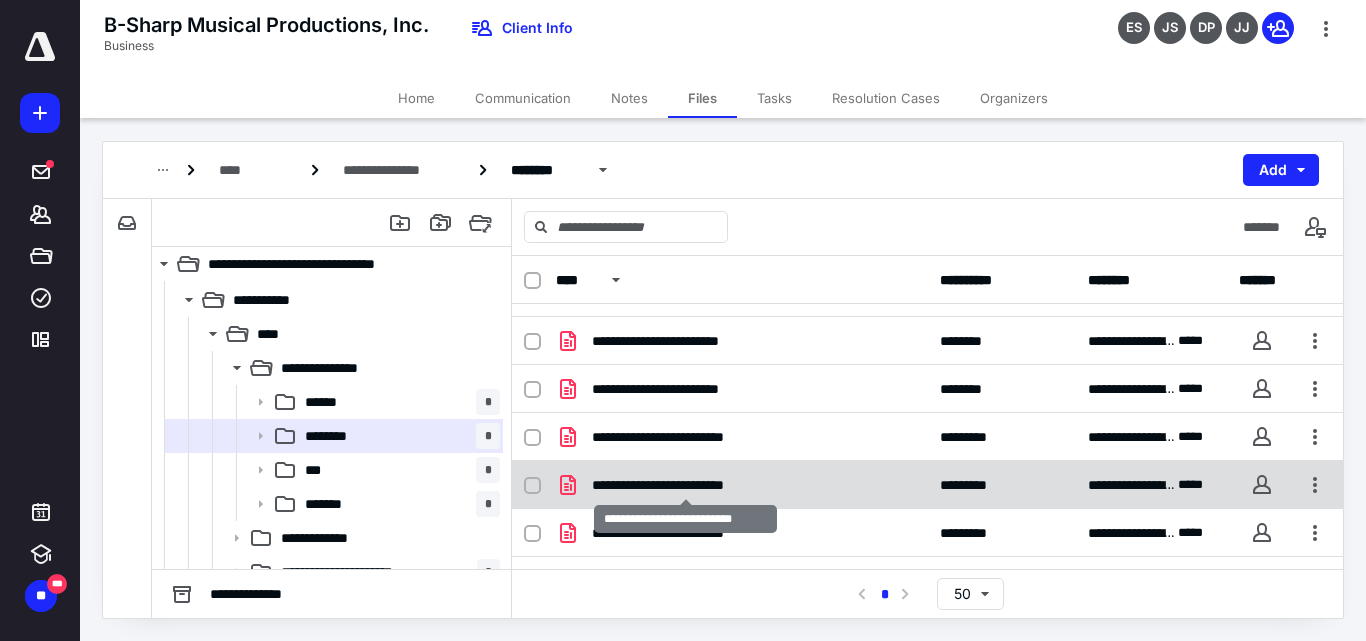 click on "**********" at bounding box center (685, 485) 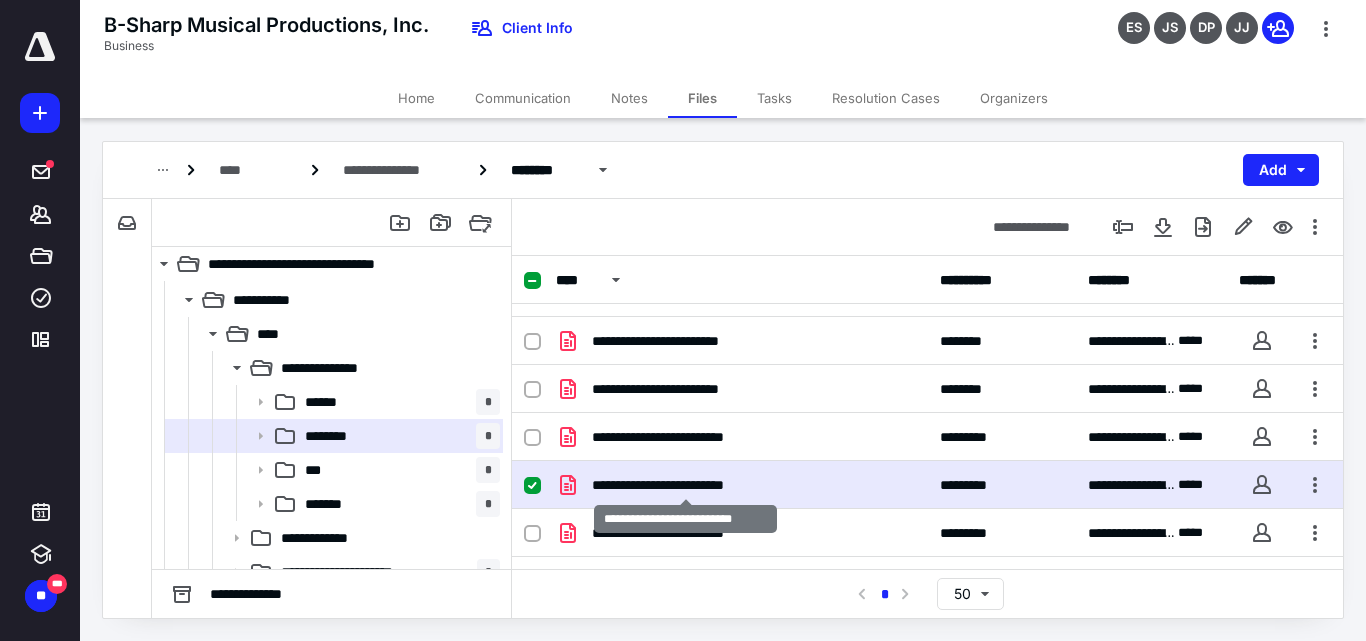 click on "**********" at bounding box center (685, 485) 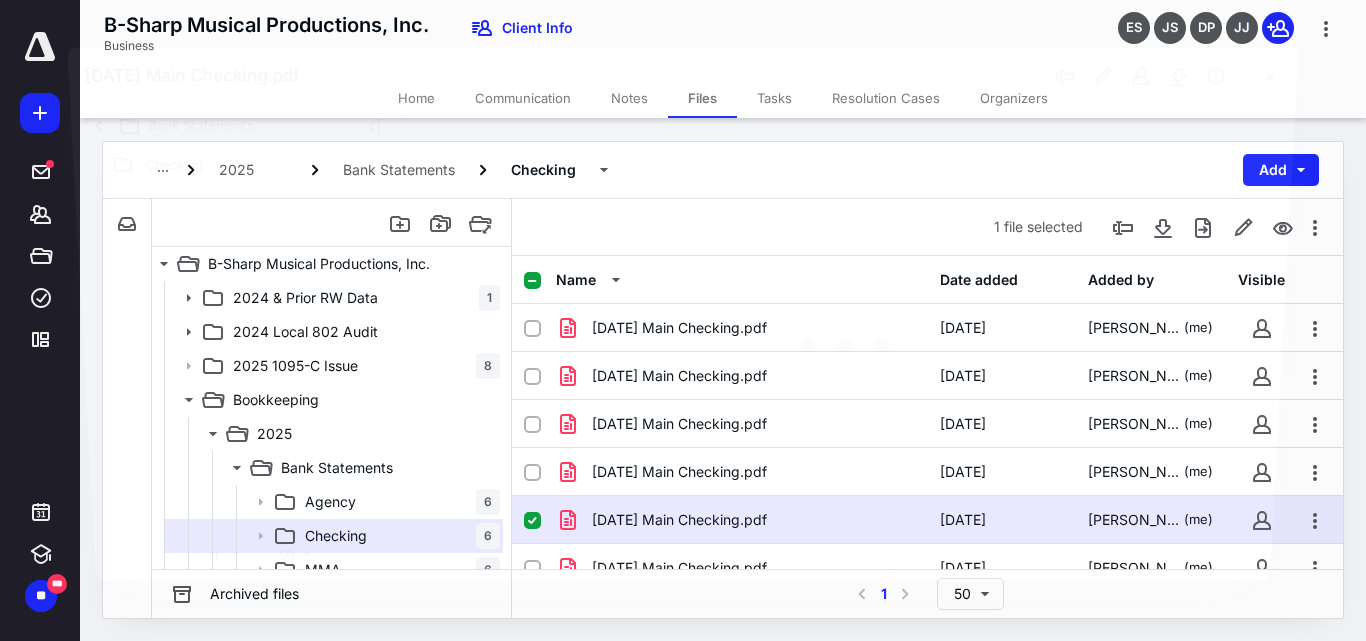 scroll, scrollTop: 100, scrollLeft: 0, axis: vertical 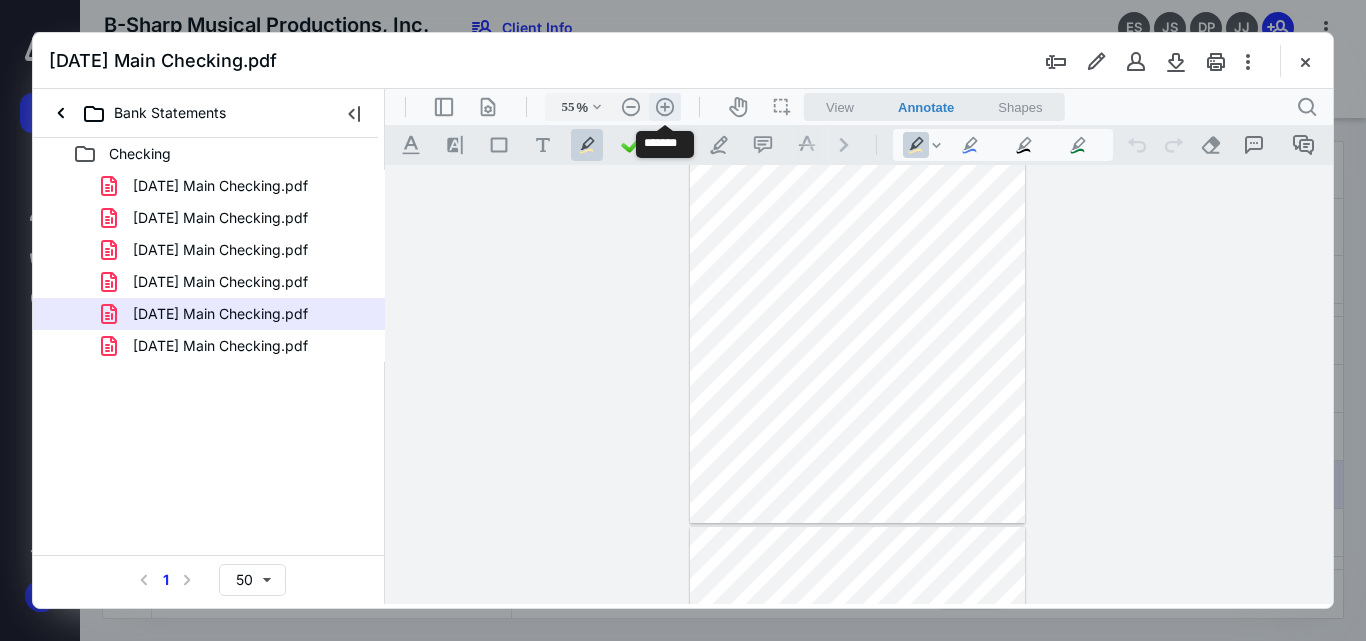 click on ".cls-1{fill:#abb0c4;} icon - header - zoom - in - line" at bounding box center [665, 107] 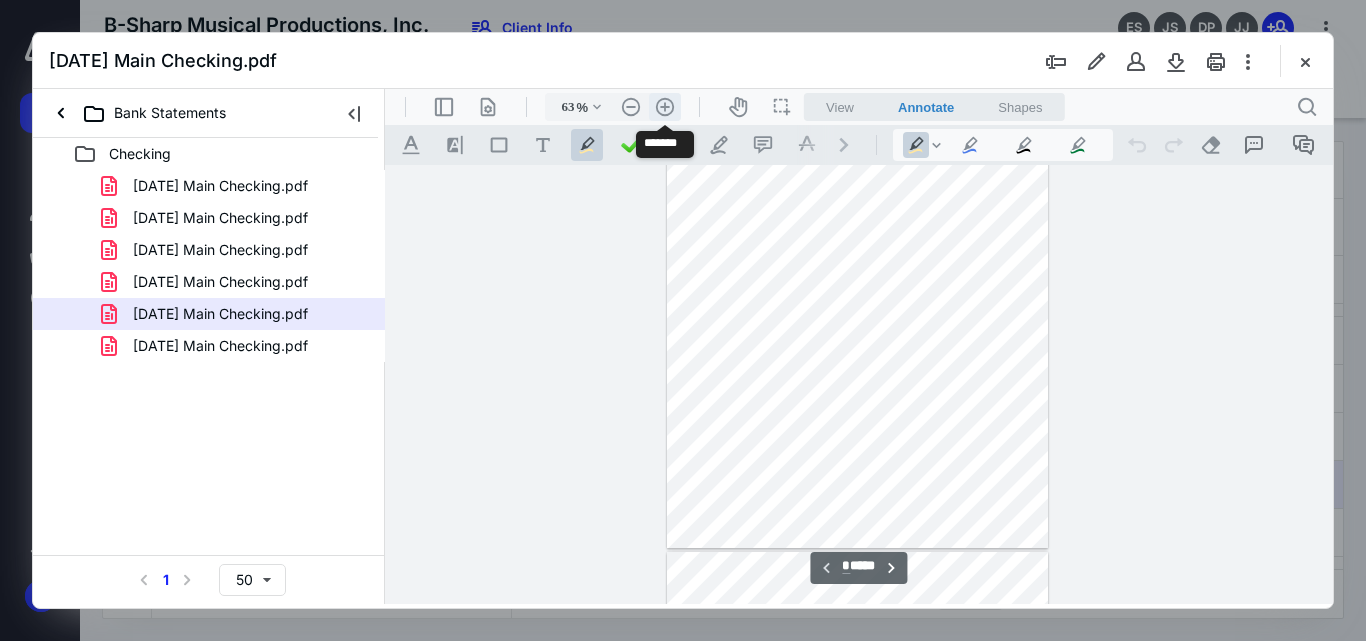 click on ".cls-1{fill:#abb0c4;} icon - header - zoom - in - line" at bounding box center (665, 107) 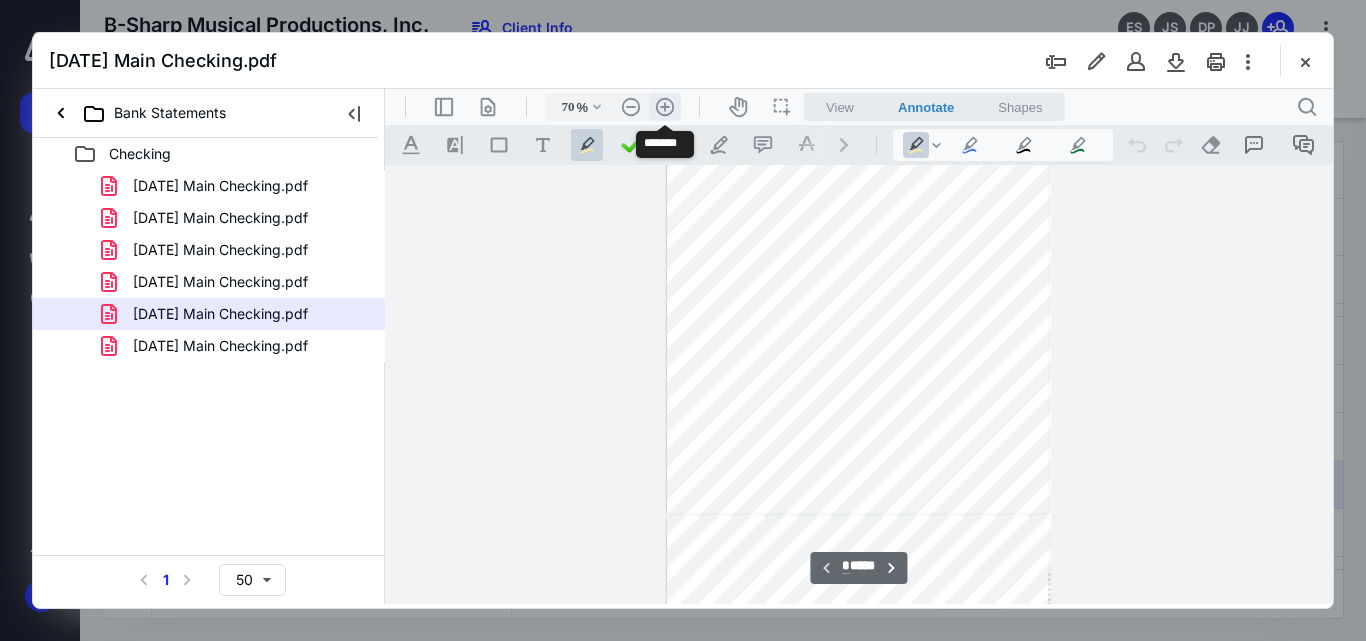 click on ".cls-1{fill:#abb0c4;} icon - header - zoom - in - line" at bounding box center [665, 107] 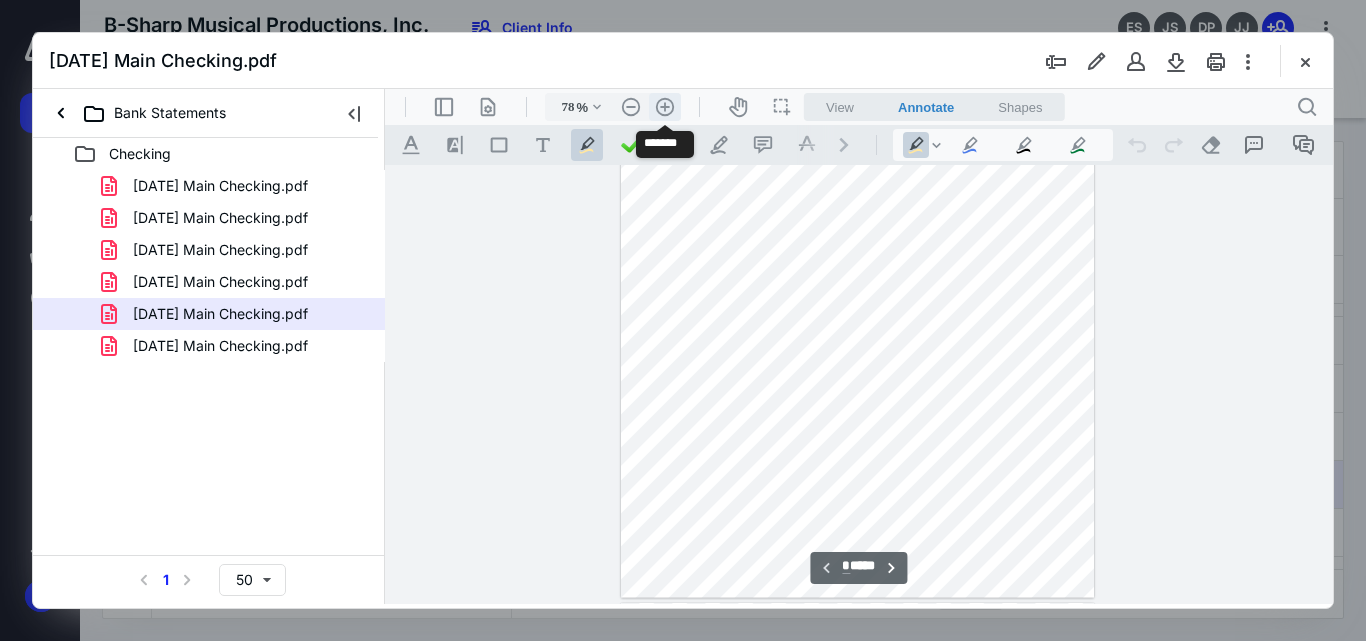 click on ".cls-1{fill:#abb0c4;} icon - header - zoom - in - line" at bounding box center (665, 107) 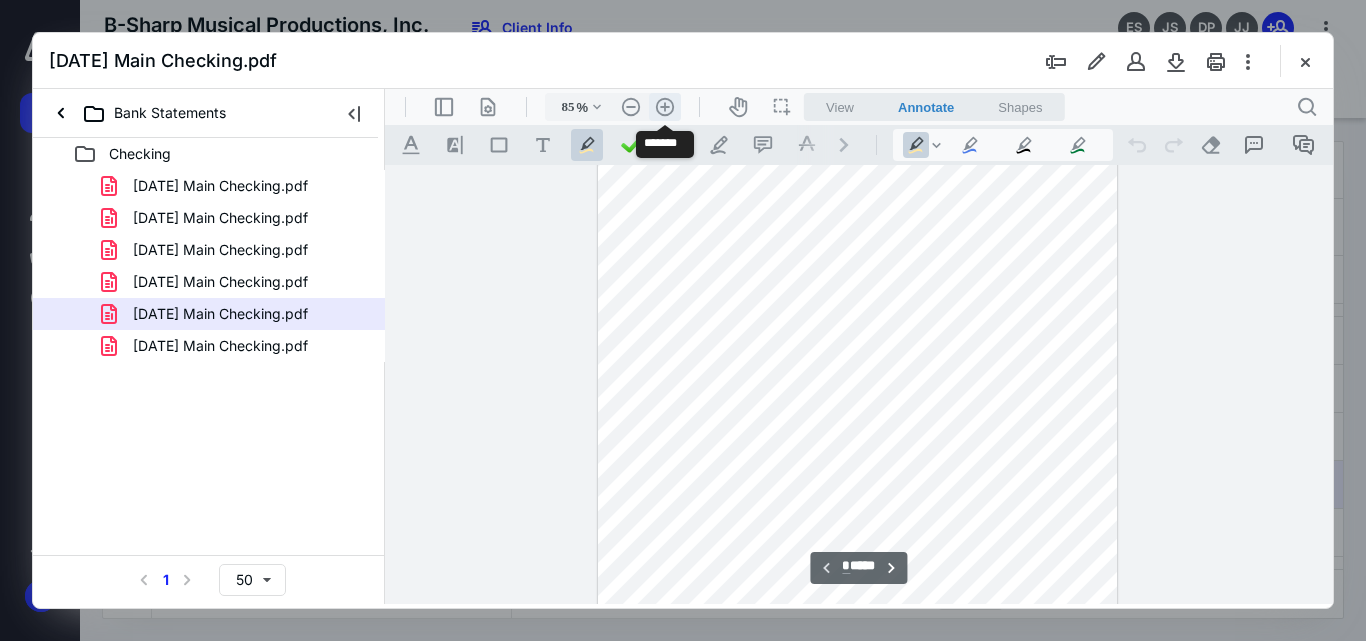 click on ".cls-1{fill:#abb0c4;} icon - header - zoom - in - line" at bounding box center [665, 107] 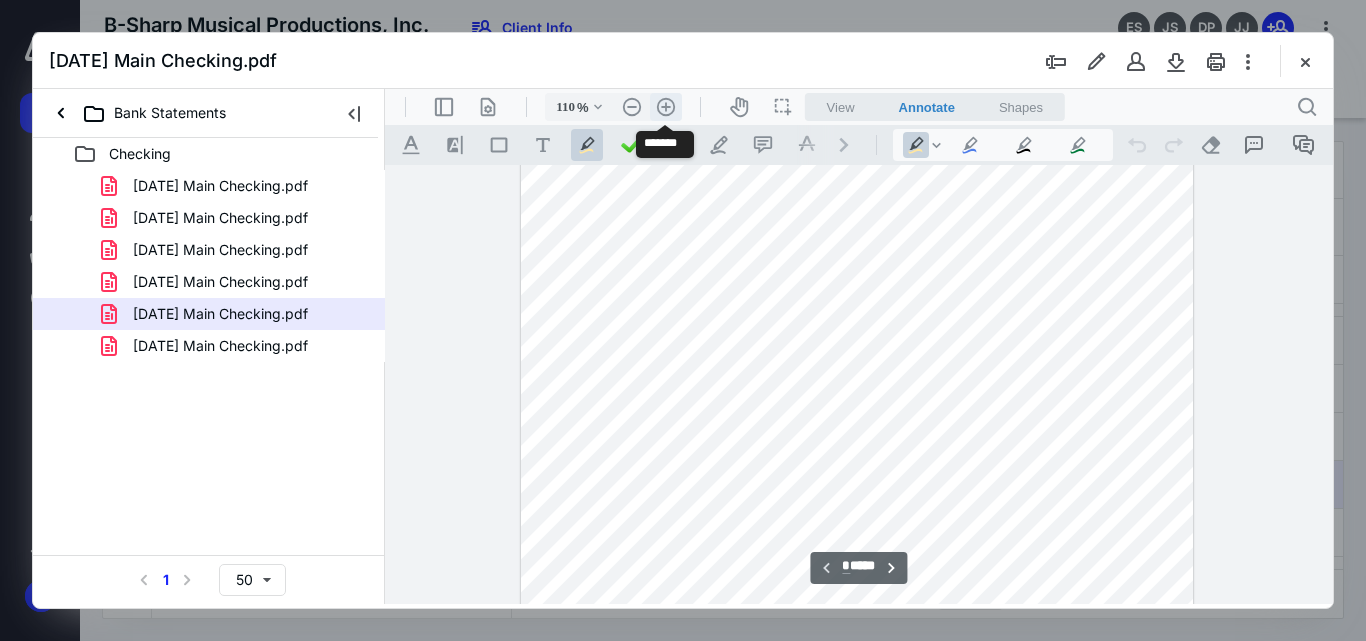 click on ".cls-1{fill:#abb0c4;} icon - header - zoom - in - line" at bounding box center (666, 107) 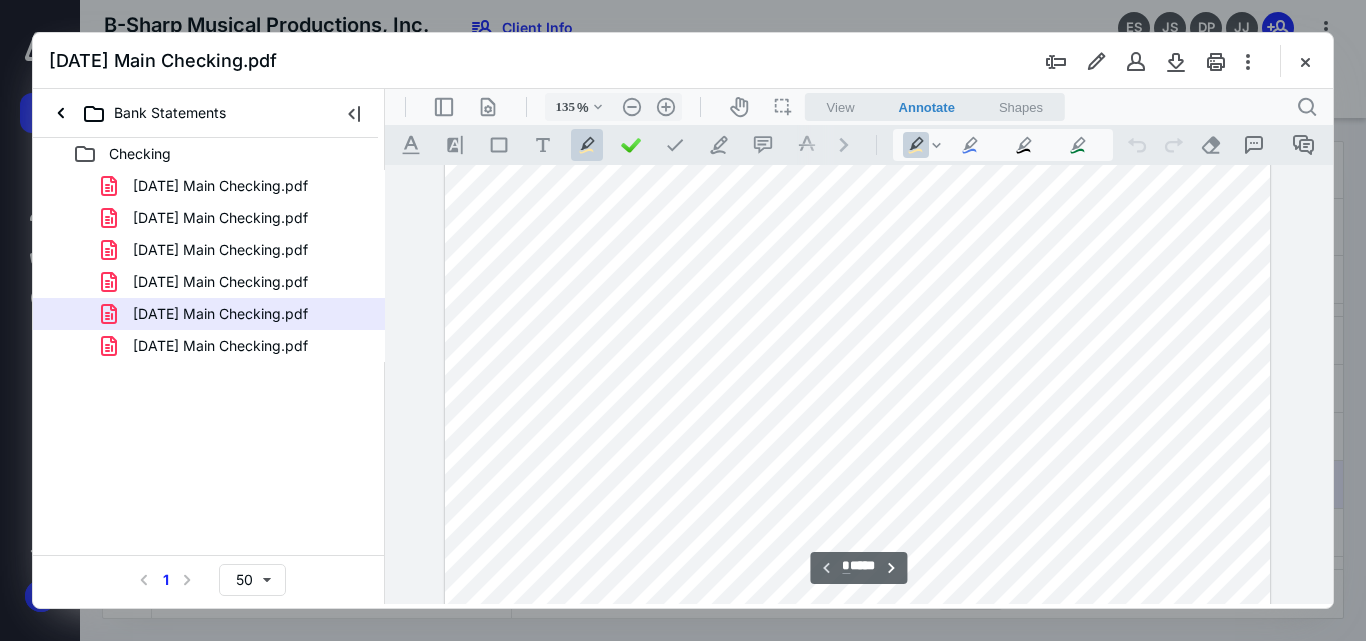 scroll, scrollTop: 654, scrollLeft: 0, axis: vertical 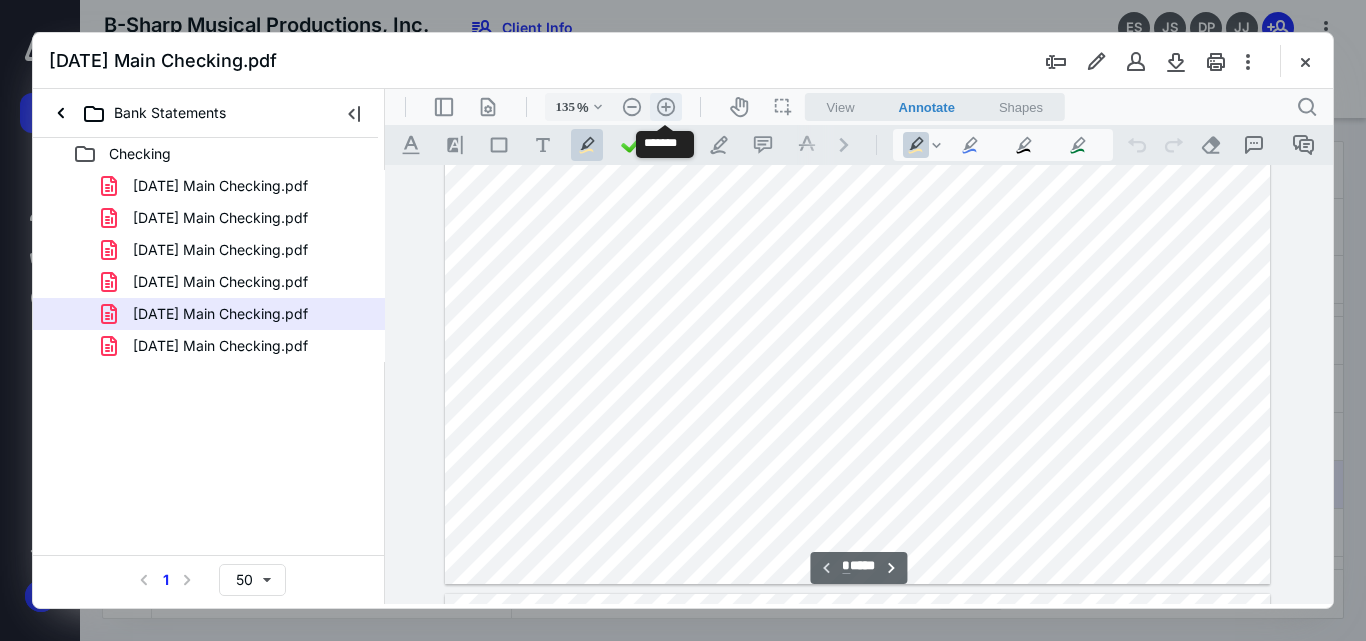 click on ".cls-1{fill:#abb0c4;} icon - header - zoom - in - line" at bounding box center (666, 107) 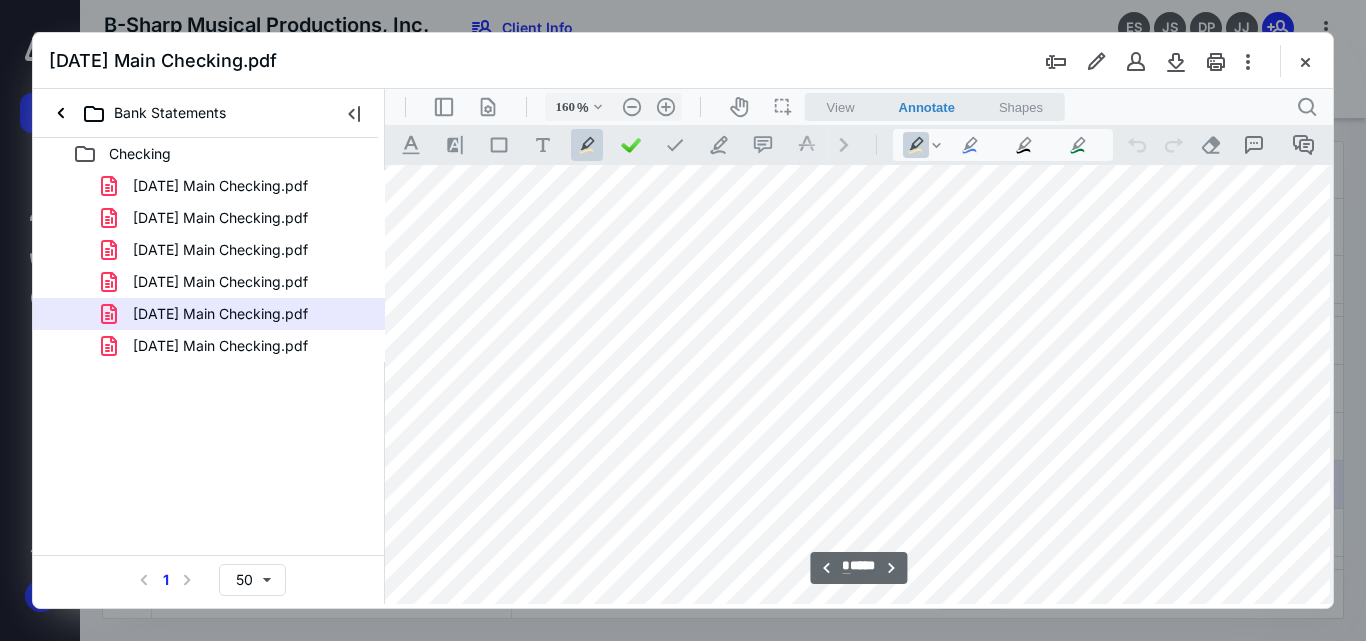 scroll, scrollTop: 5309, scrollLeft: 27, axis: both 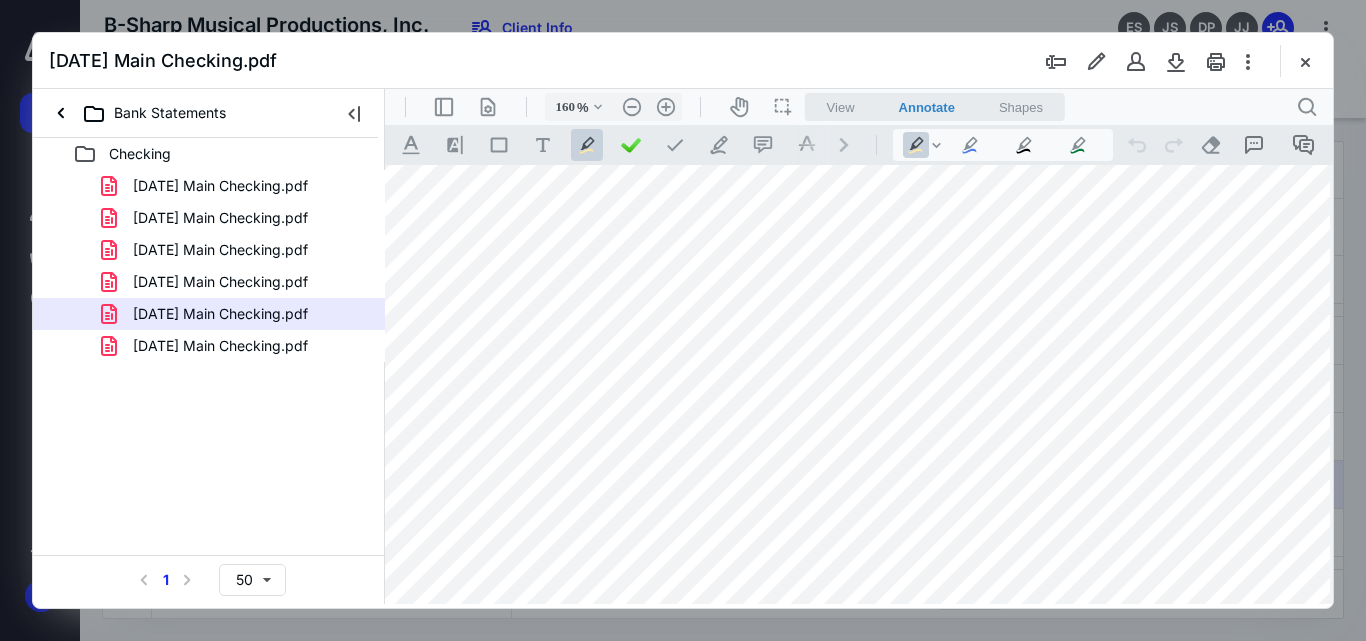 click at bounding box center (853, 607) 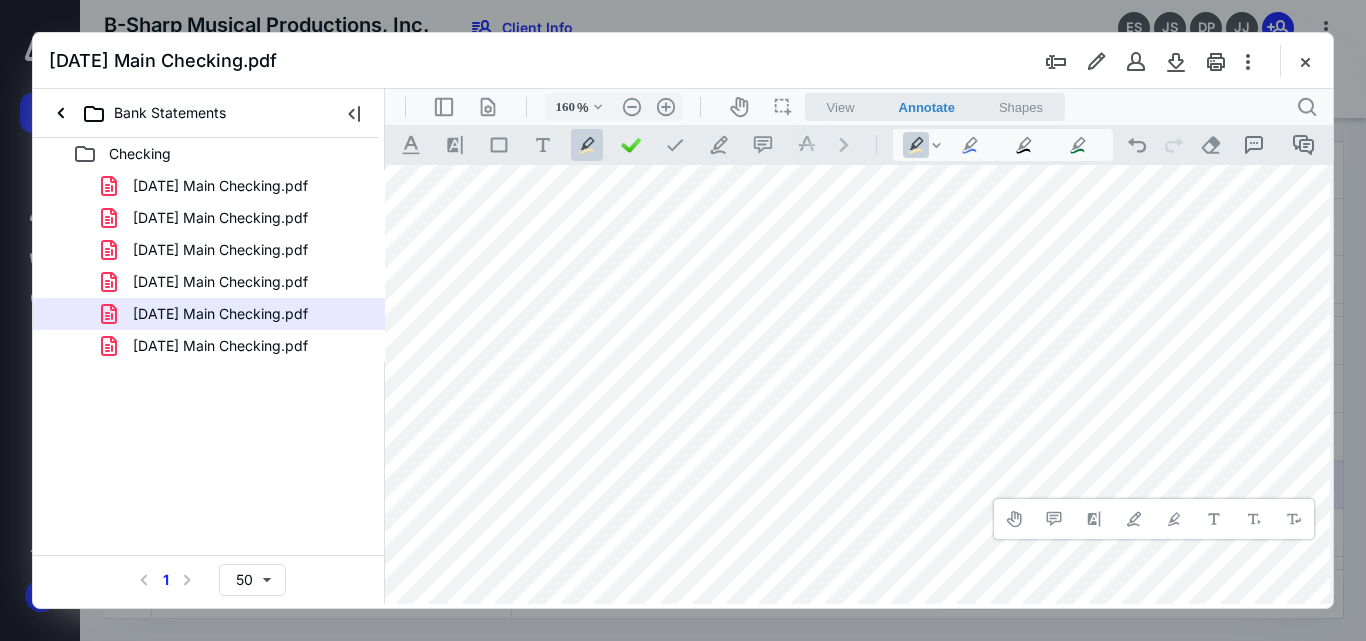 drag, startPoint x: 1310, startPoint y: 438, endPoint x: 1294, endPoint y: 500, distance: 64.03124 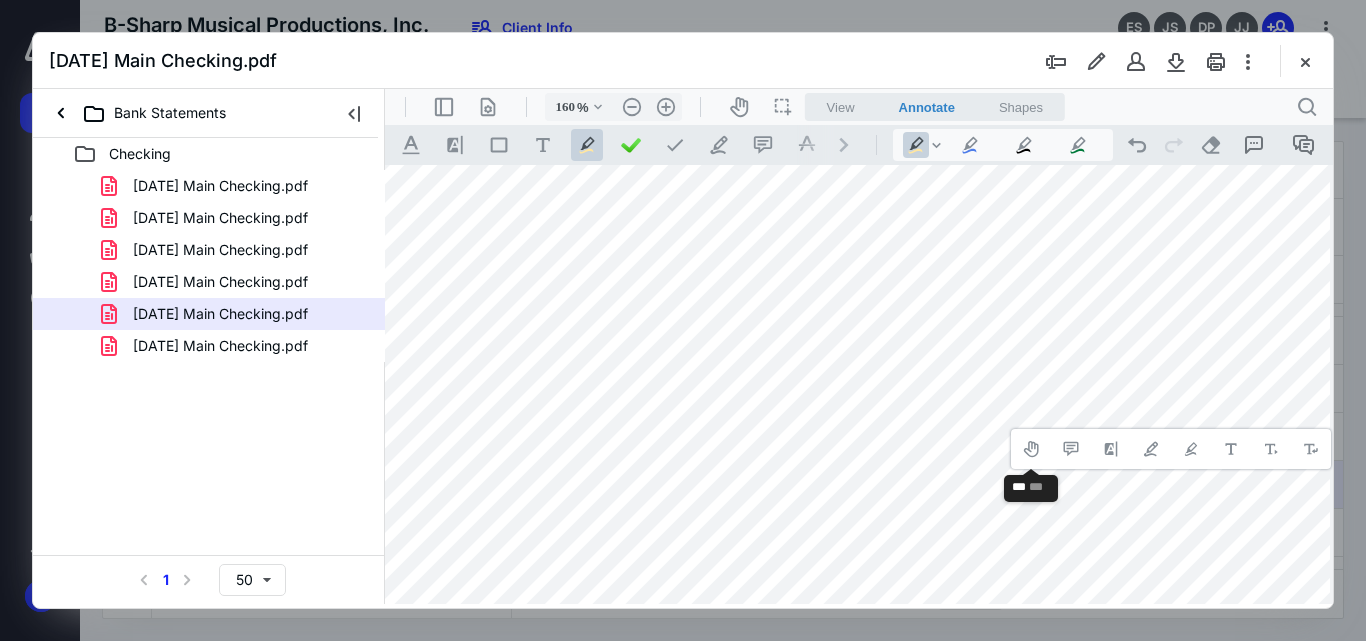 click at bounding box center [853, 607] 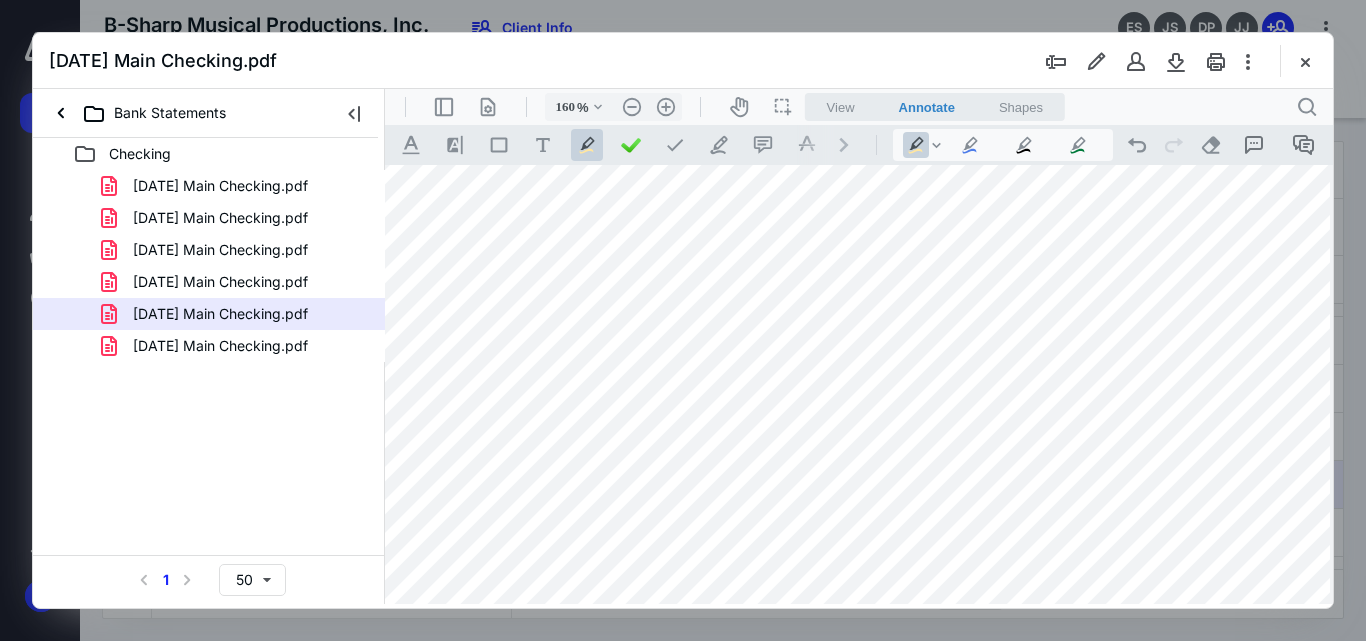 click at bounding box center [853, 607] 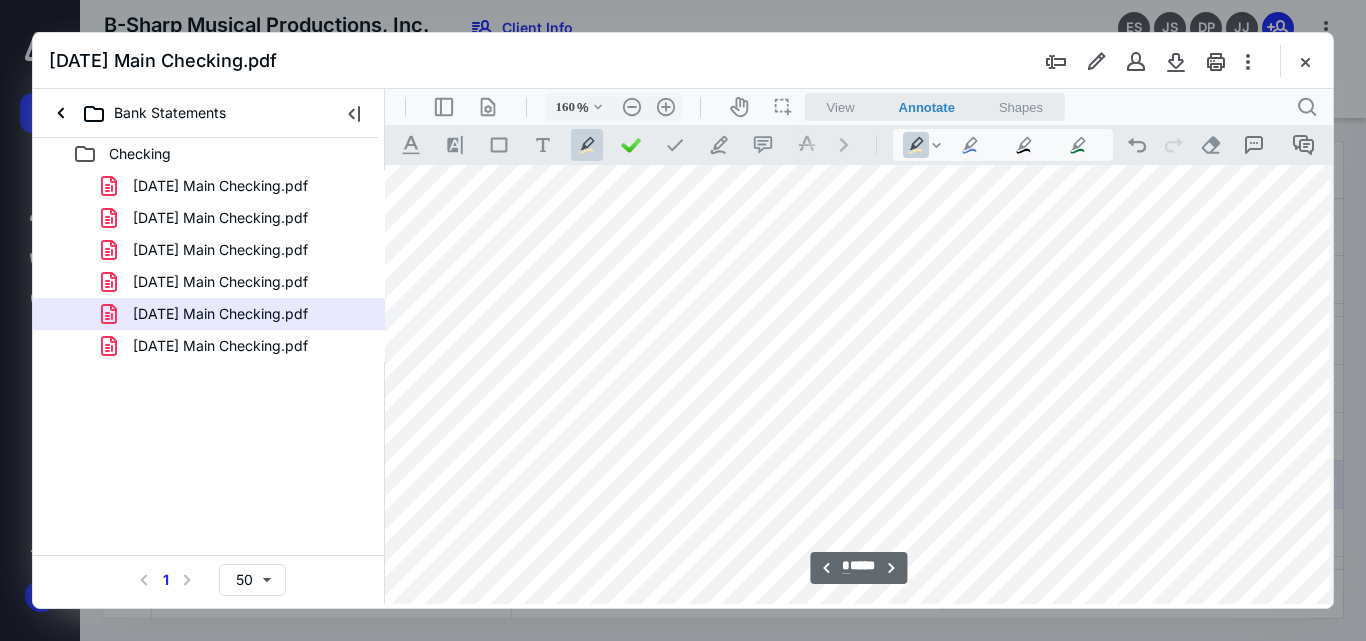 scroll, scrollTop: 5709, scrollLeft: 27, axis: both 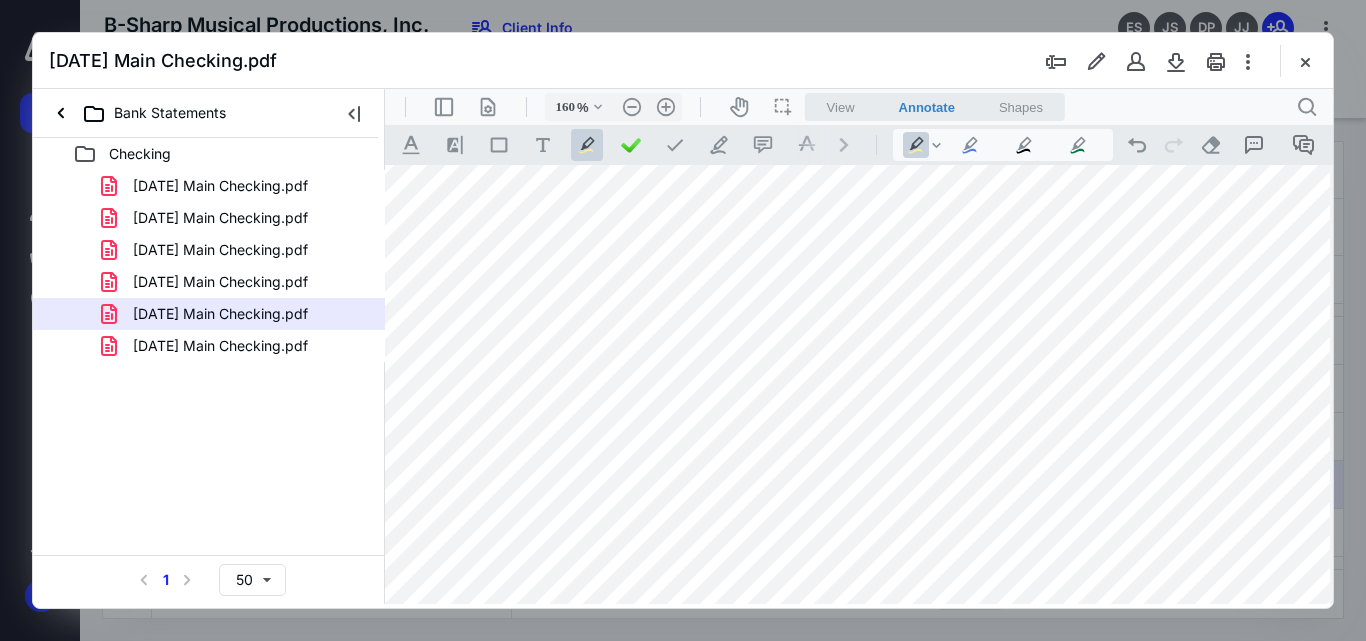 drag, startPoint x: 1173, startPoint y: 412, endPoint x: 1222, endPoint y: 408, distance: 49.162994 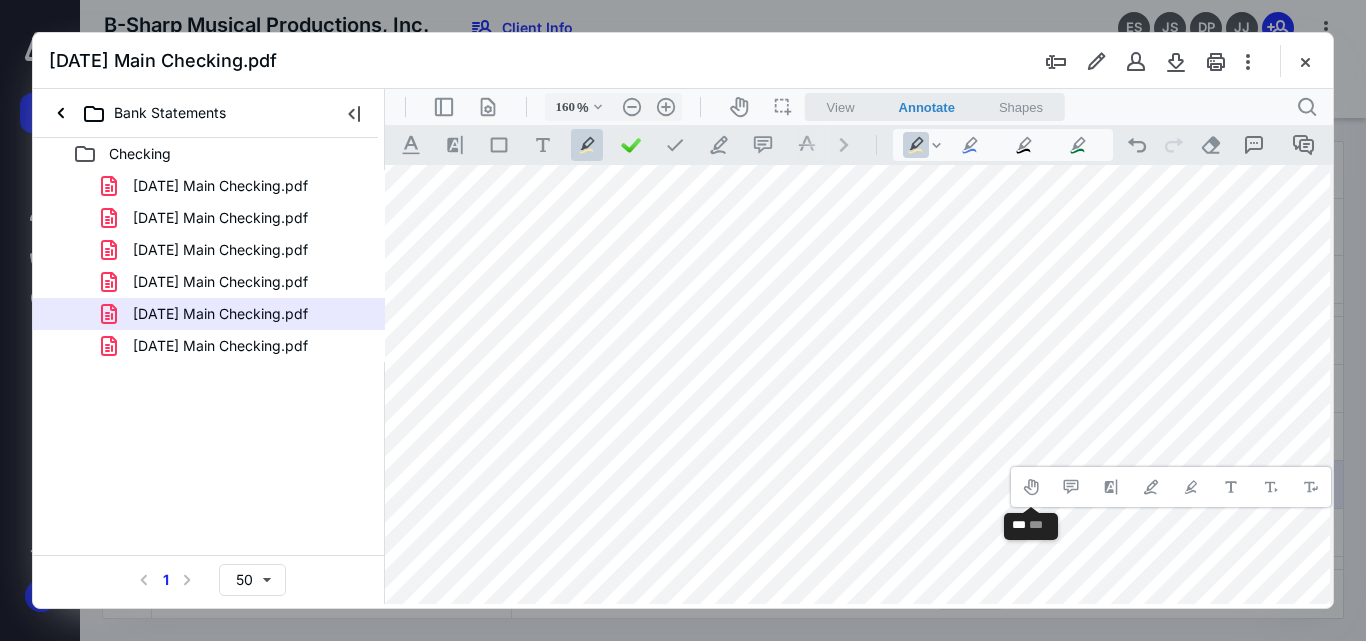 click on "**********" at bounding box center (1171, 487) 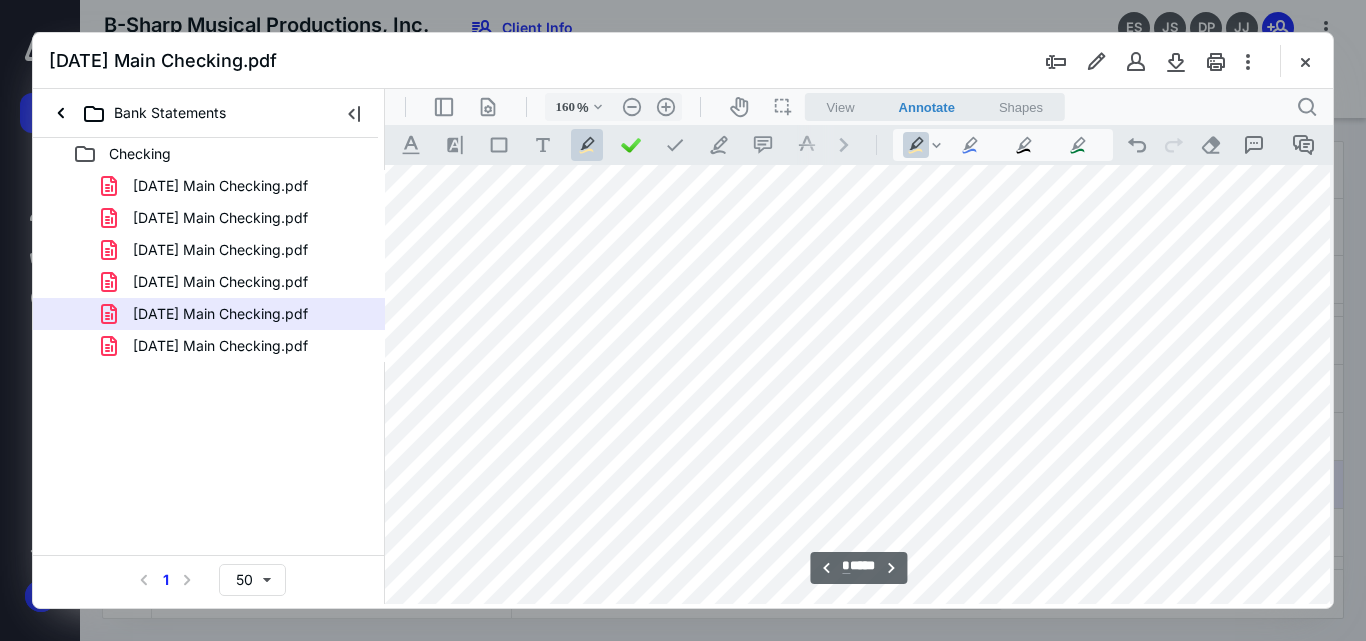 scroll, scrollTop: 10615, scrollLeft: 27, axis: both 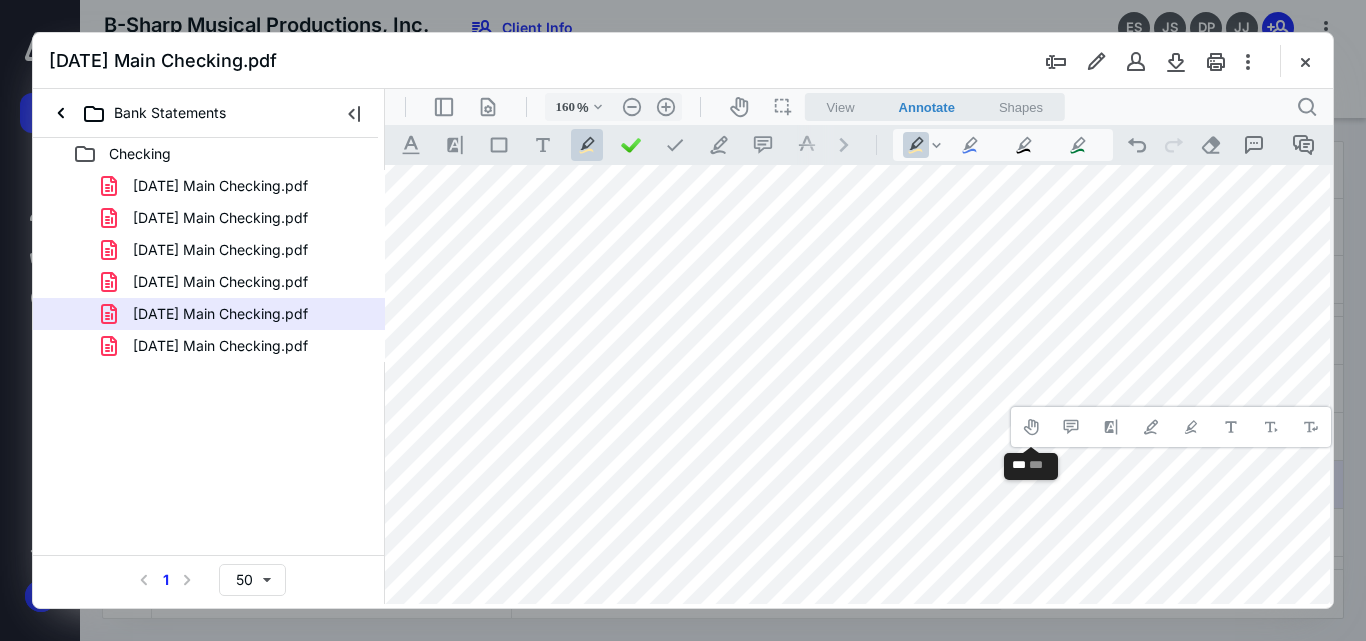 click at bounding box center (853, 664) 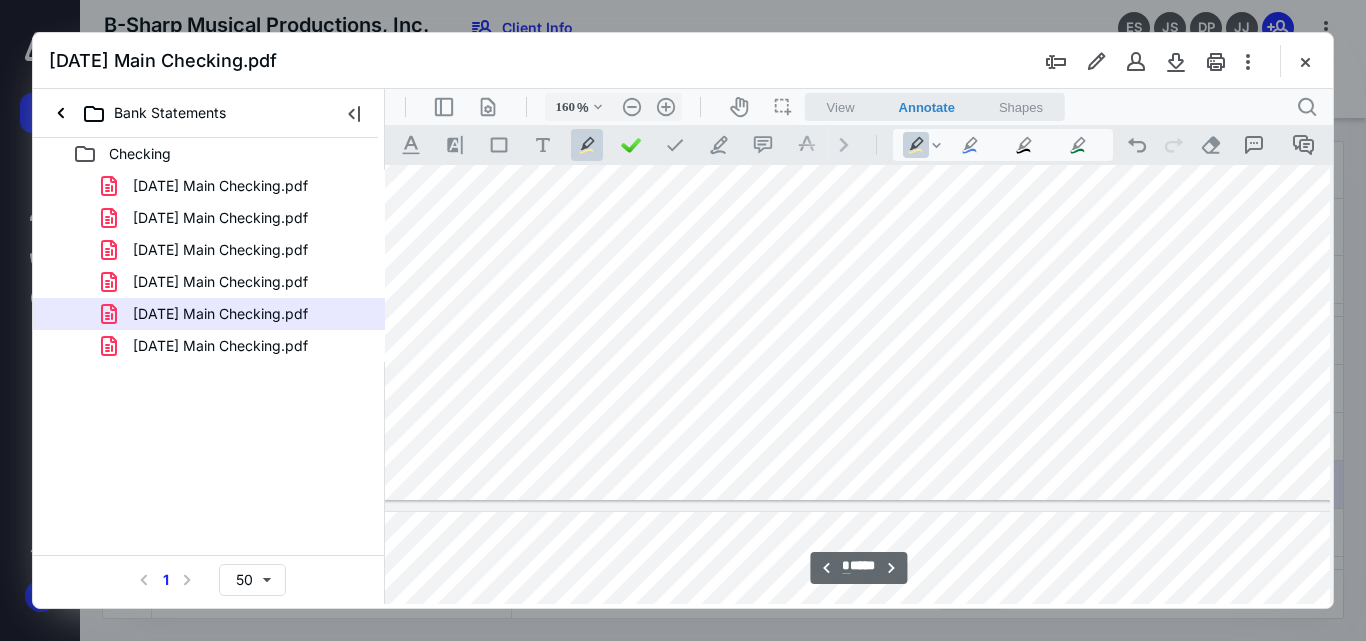type on "*" 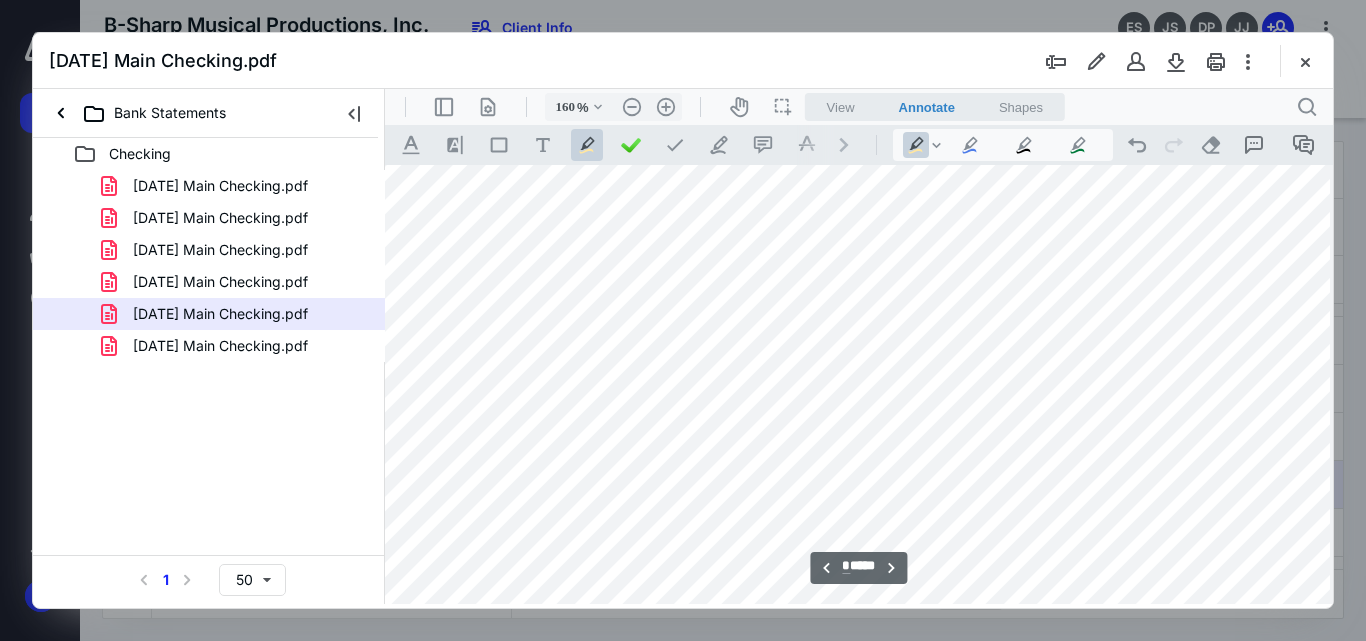 scroll, scrollTop: 8257, scrollLeft: 27, axis: both 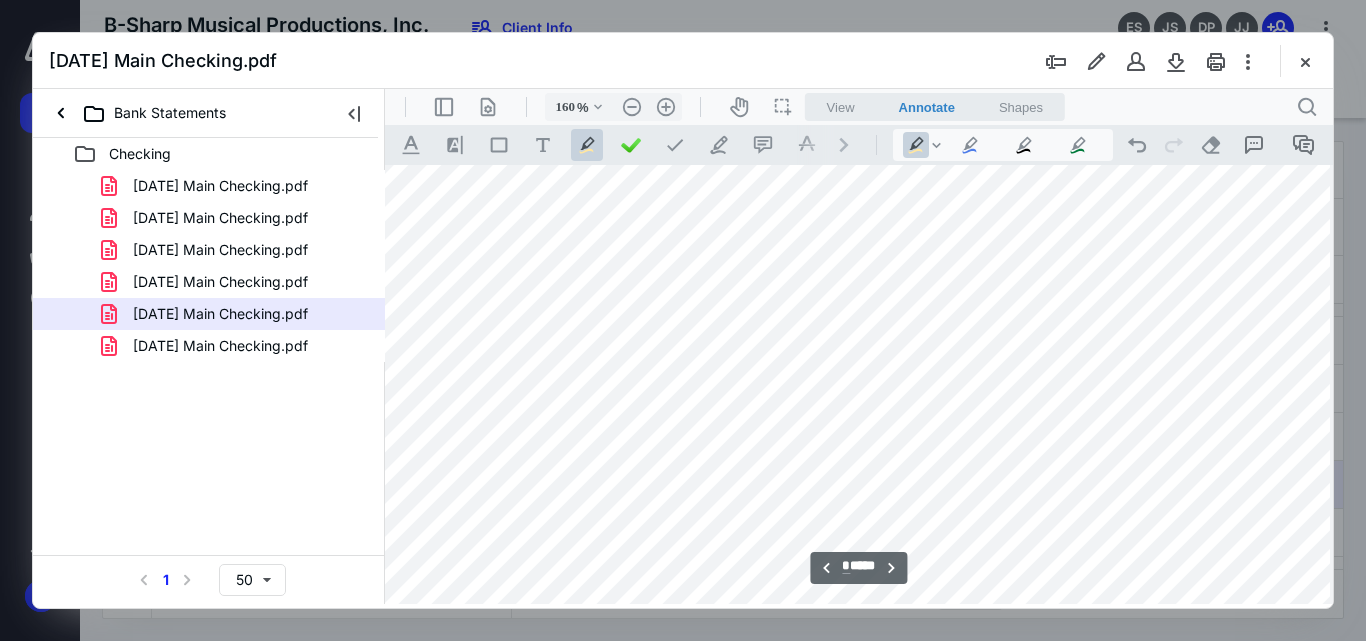 drag, startPoint x: 1148, startPoint y: 361, endPoint x: 1218, endPoint y: 345, distance: 71.80529 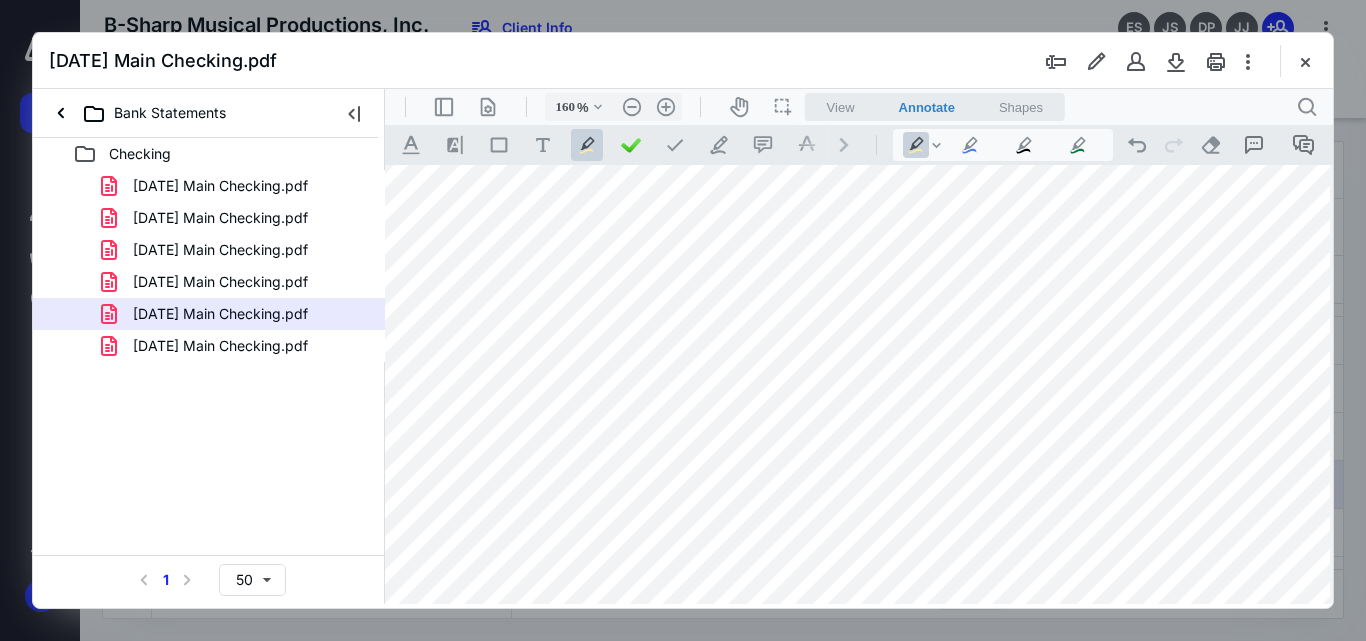 click at bounding box center [853, 215] 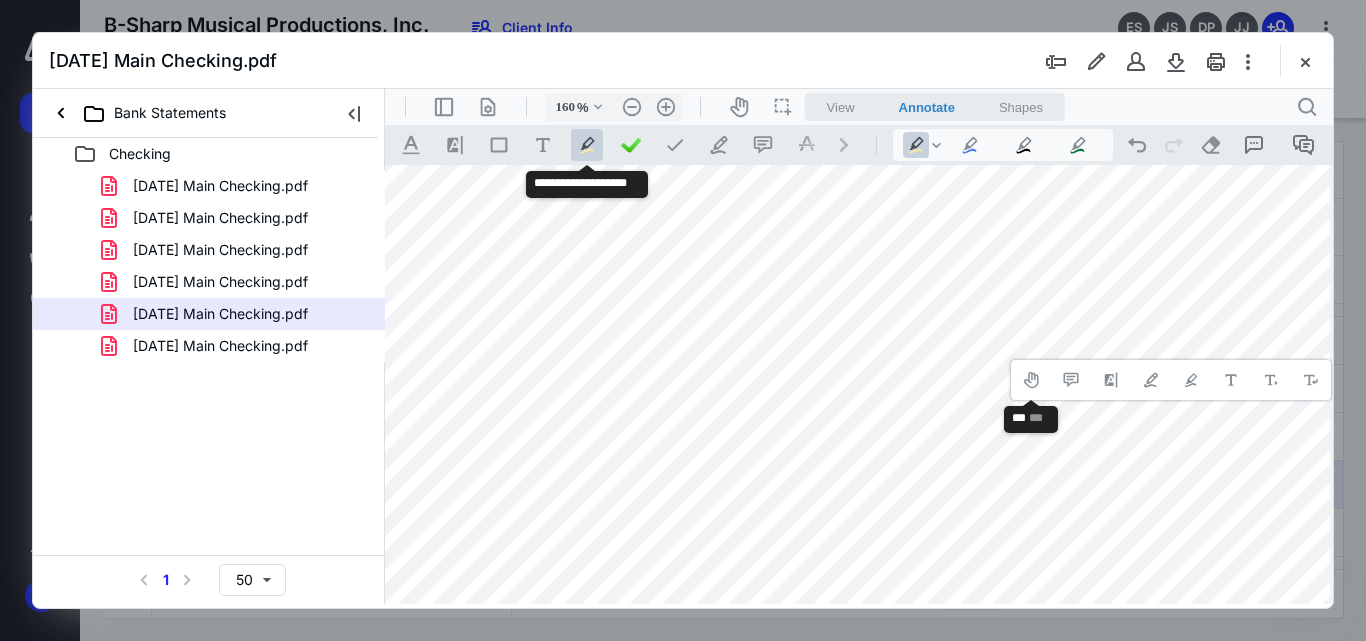 click on ".cls-1{fill:#abb0c4;} icon - tool - pen - highlight" at bounding box center (587, 145) 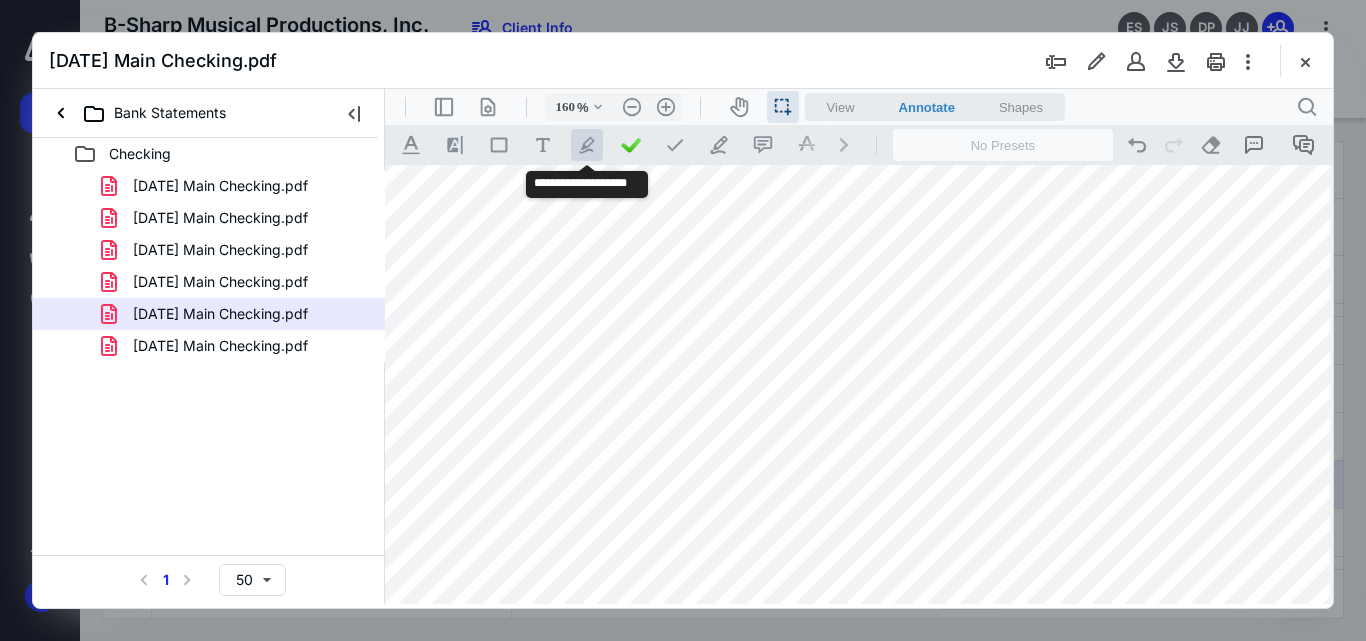 click on ".cls-1{fill:#abb0c4;} icon - tool - pen - highlight" at bounding box center (587, 145) 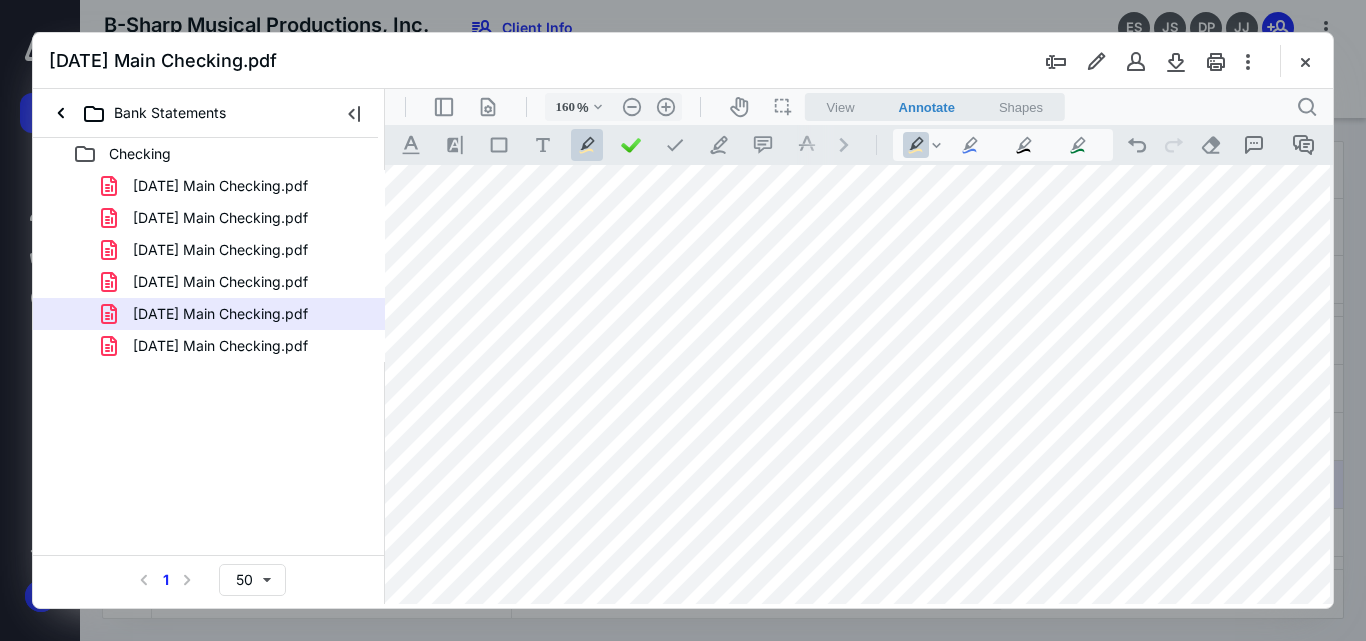 drag, startPoint x: 1130, startPoint y: 364, endPoint x: 1194, endPoint y: 359, distance: 64.195015 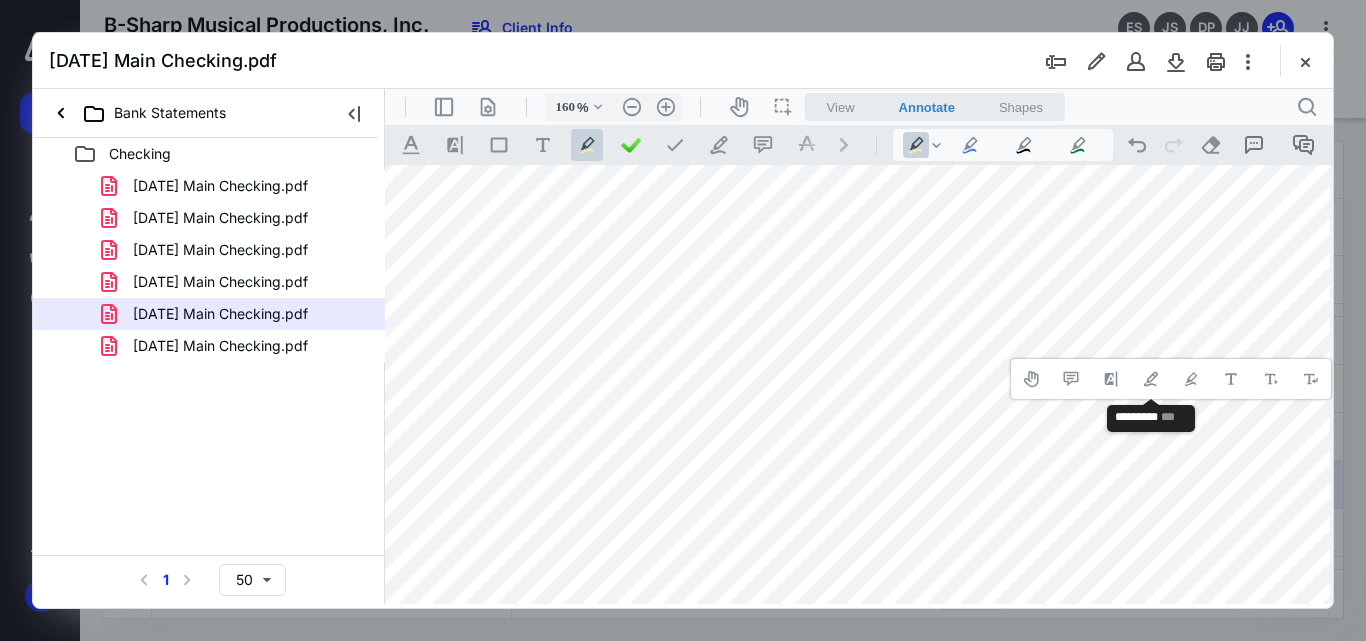 drag, startPoint x: 1150, startPoint y: 382, endPoint x: 1242, endPoint y: 332, distance: 104.70912 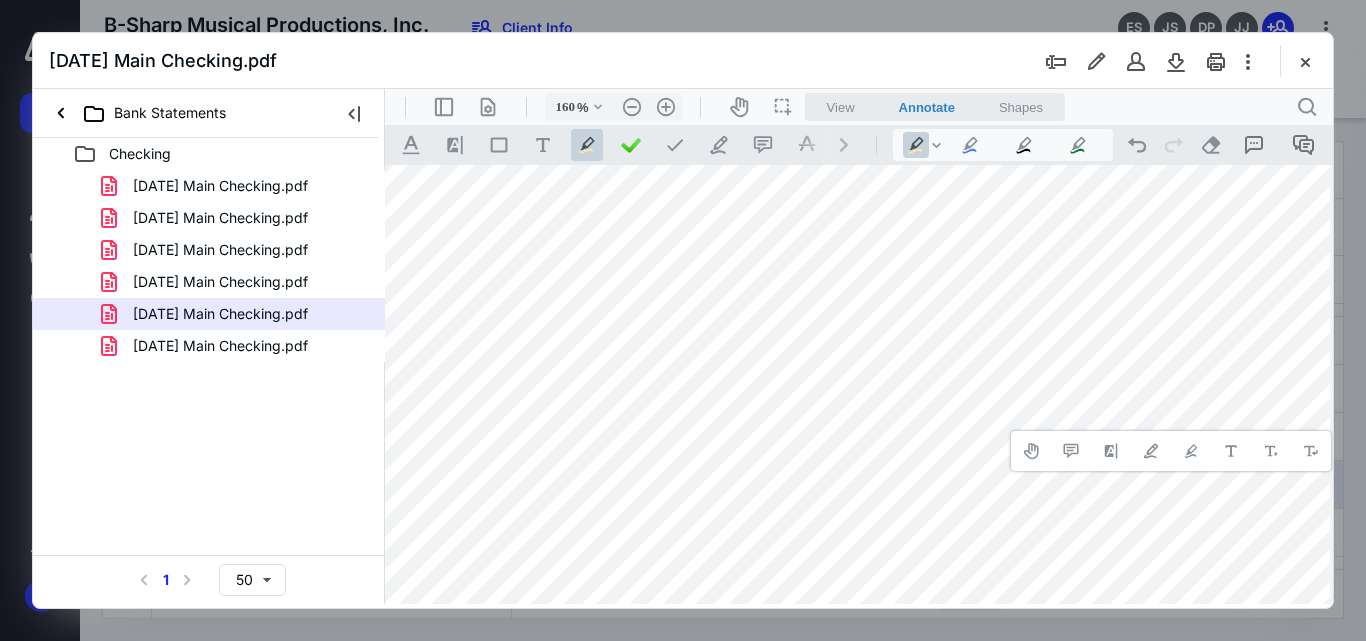 drag, startPoint x: 1302, startPoint y: 54, endPoint x: 933, endPoint y: 34, distance: 369.5416 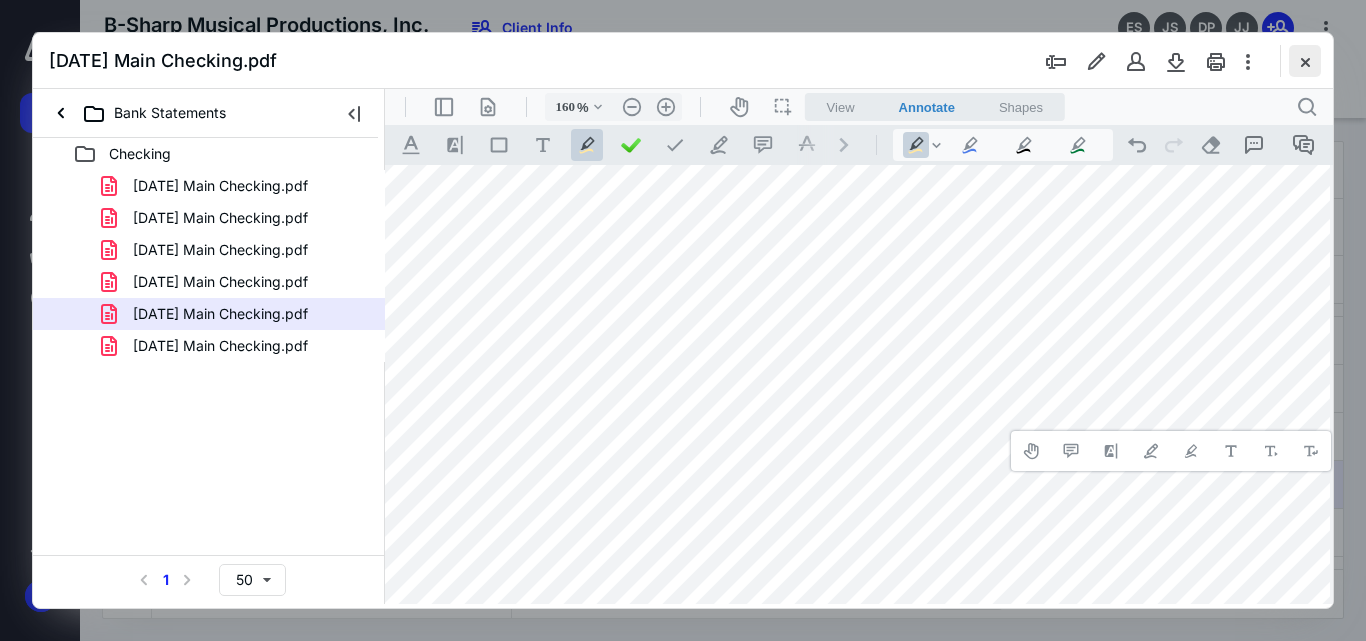 click at bounding box center [1305, 61] 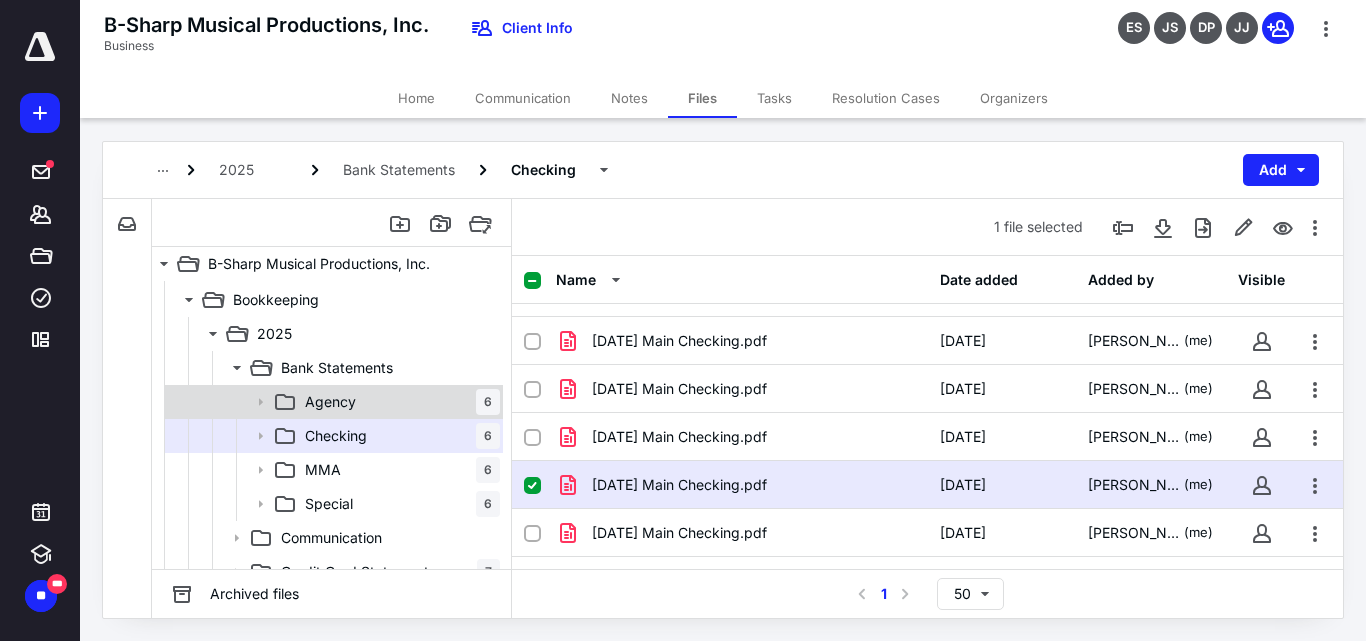 click on "Agency 6" at bounding box center (398, 402) 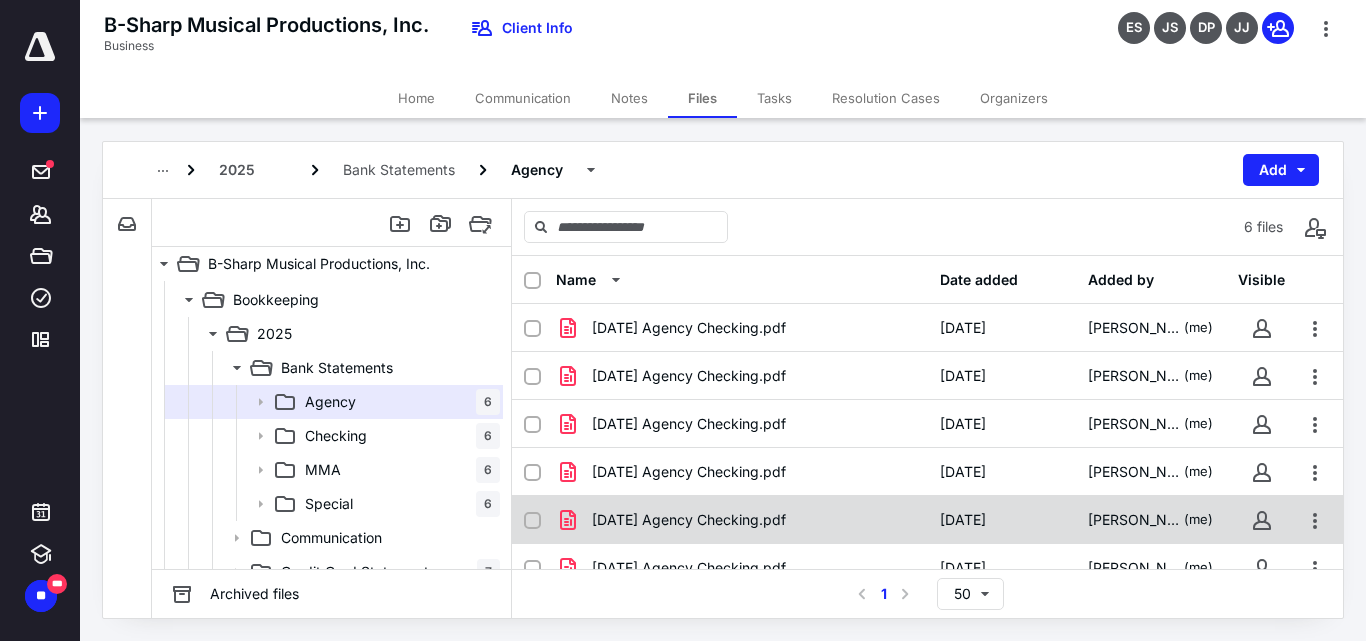 click on "[DATE] Agency Checking.pdf" at bounding box center (689, 520) 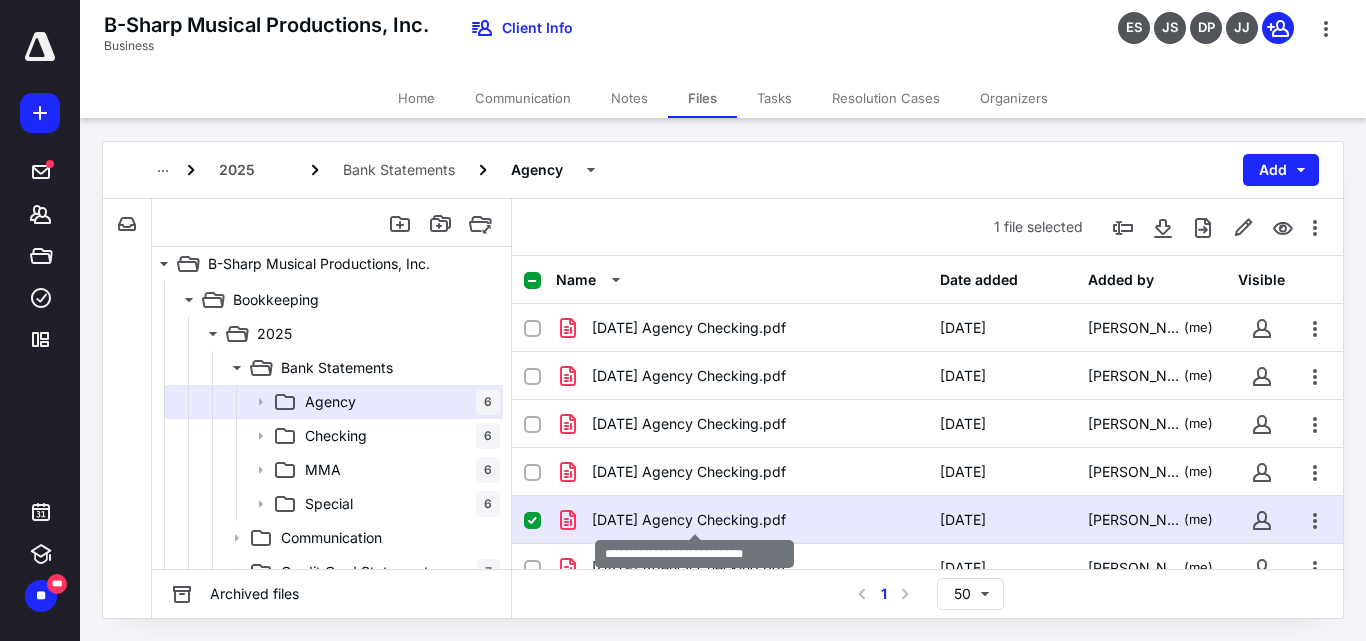 click on "[DATE] Agency Checking.pdf" at bounding box center (689, 520) 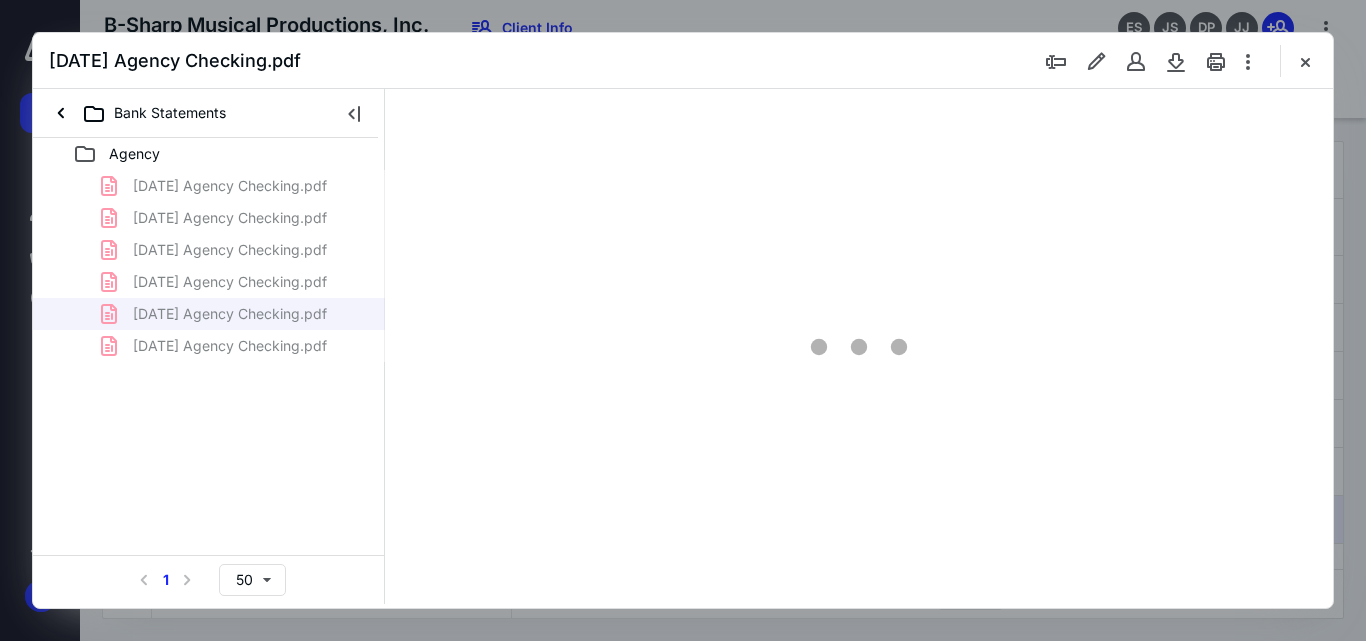 scroll, scrollTop: 0, scrollLeft: 0, axis: both 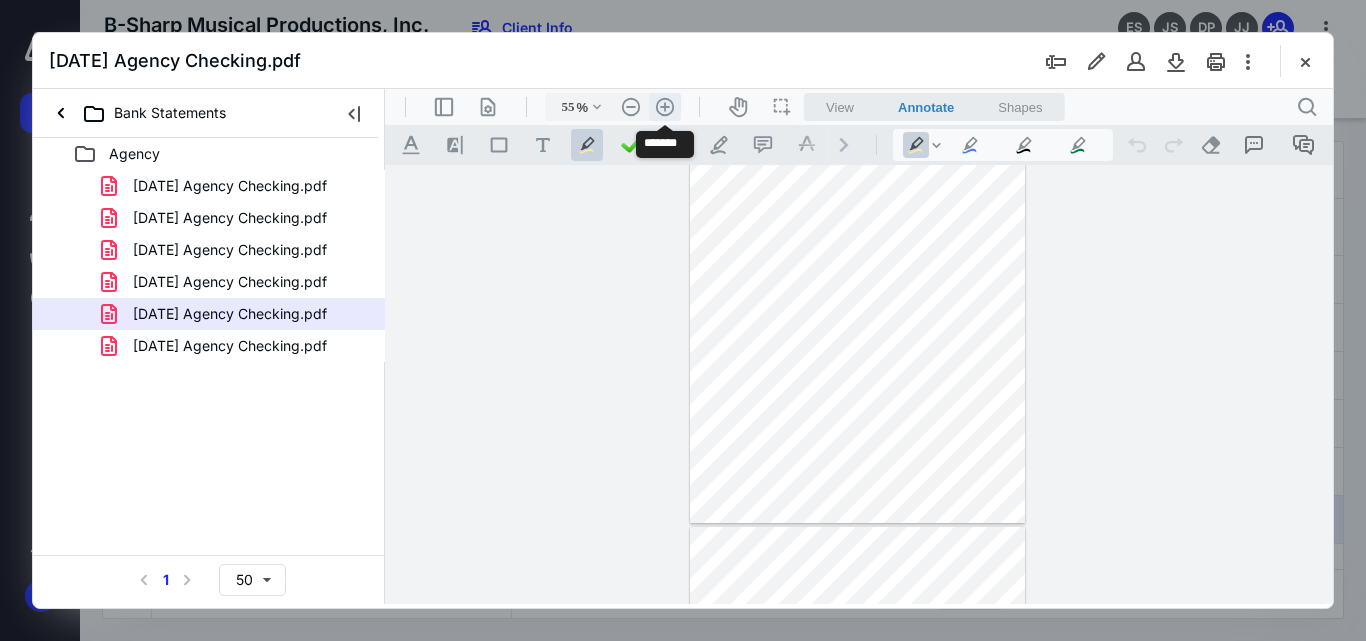 click on ".cls-1{fill:#abb0c4;} icon - header - zoom - in - line" at bounding box center [665, 107] 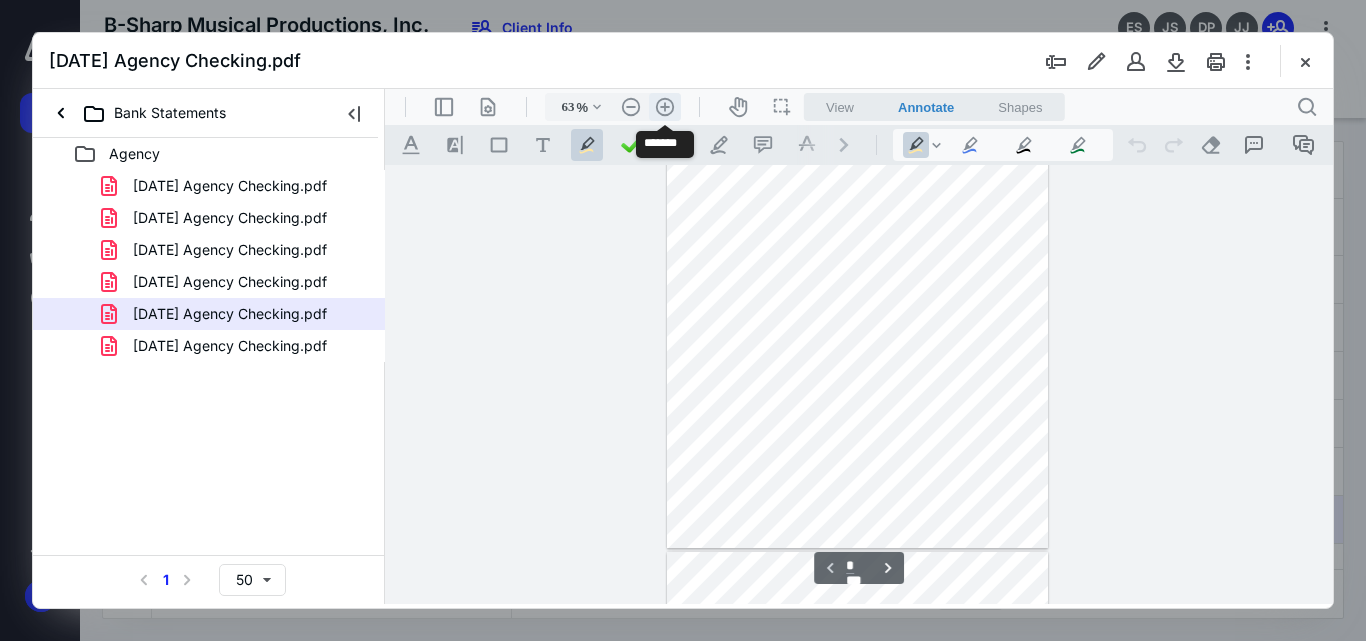 click on ".cls-1{fill:#abb0c4;} icon - header - zoom - in - line" at bounding box center [665, 107] 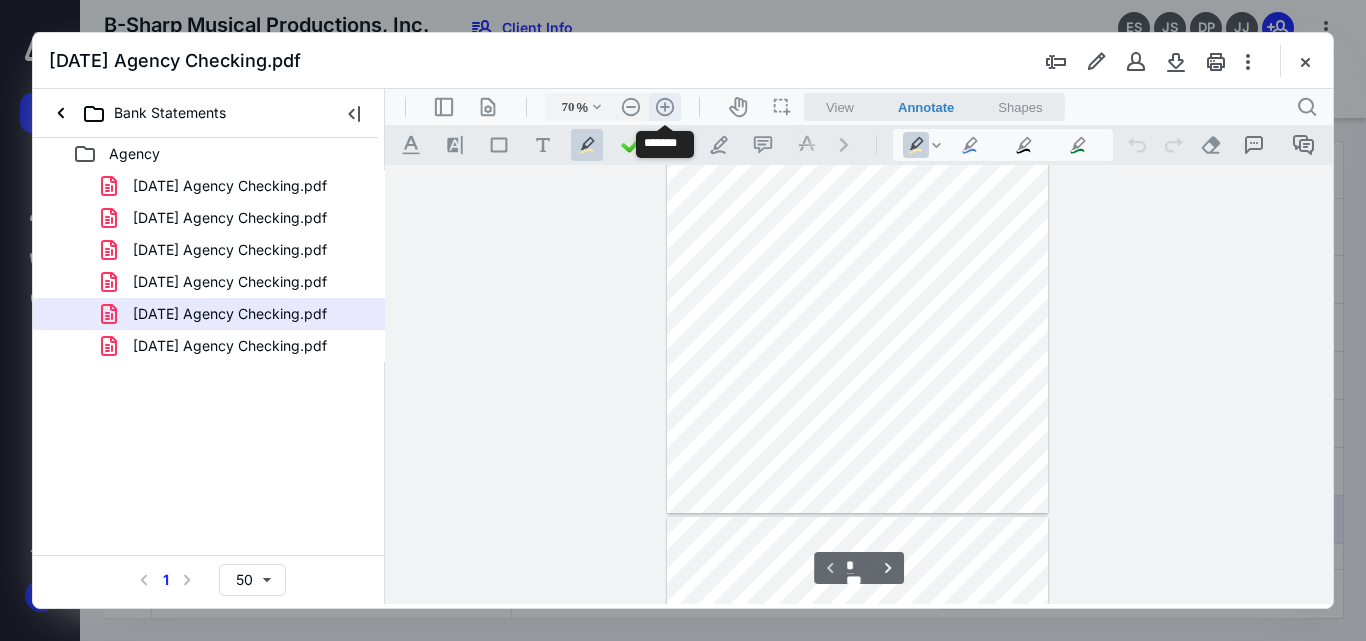 click on ".cls-1{fill:#abb0c4;} icon - header - zoom - in - line" at bounding box center (665, 107) 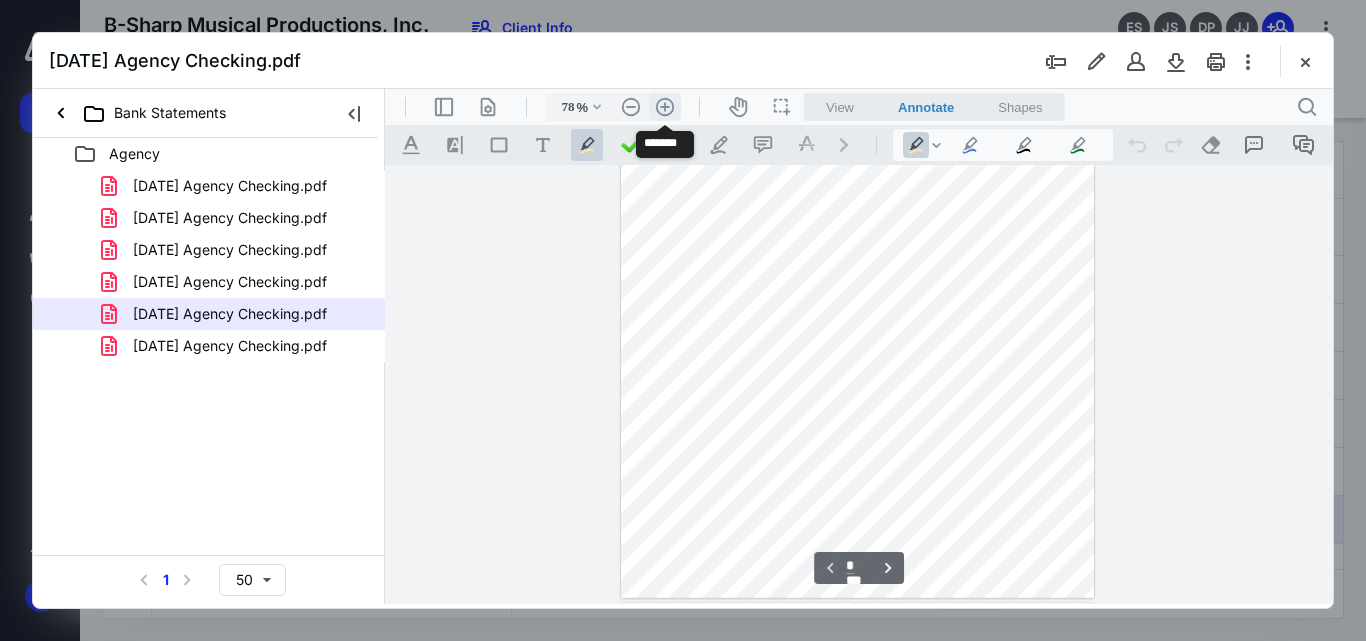 click on ".cls-1{fill:#abb0c4;} icon - header - zoom - in - line" at bounding box center [665, 107] 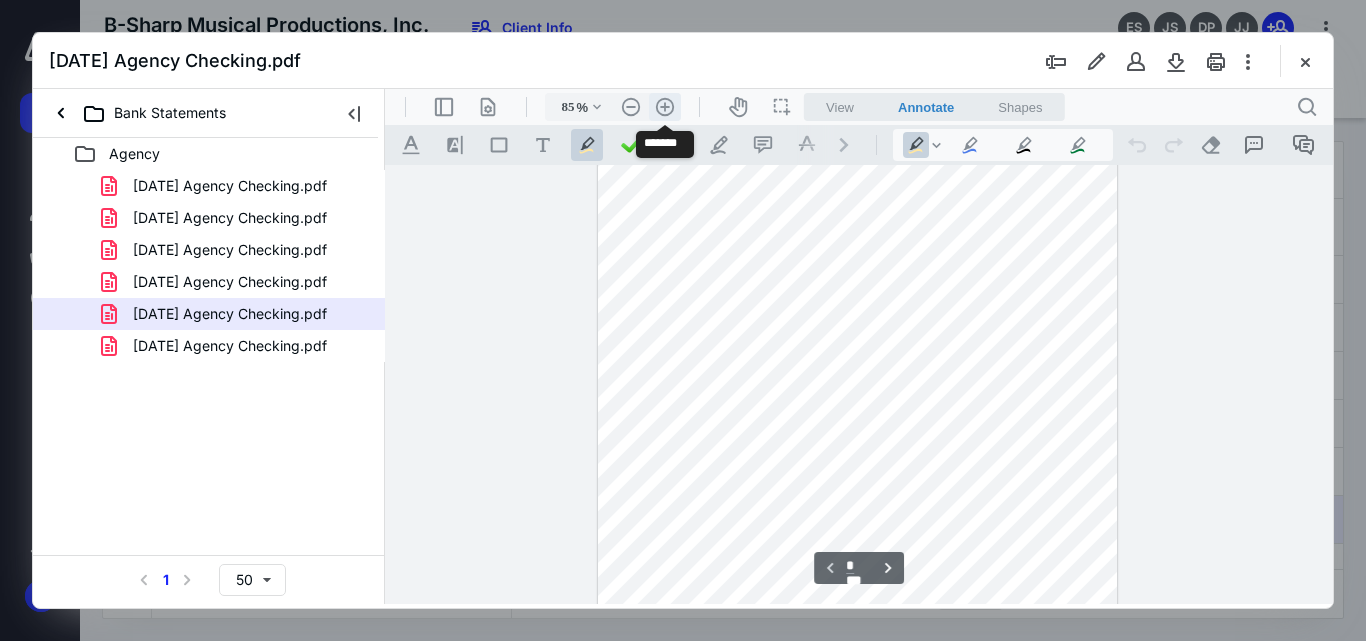 click on ".cls-1{fill:#abb0c4;} icon - header - zoom - in - line" at bounding box center [665, 107] 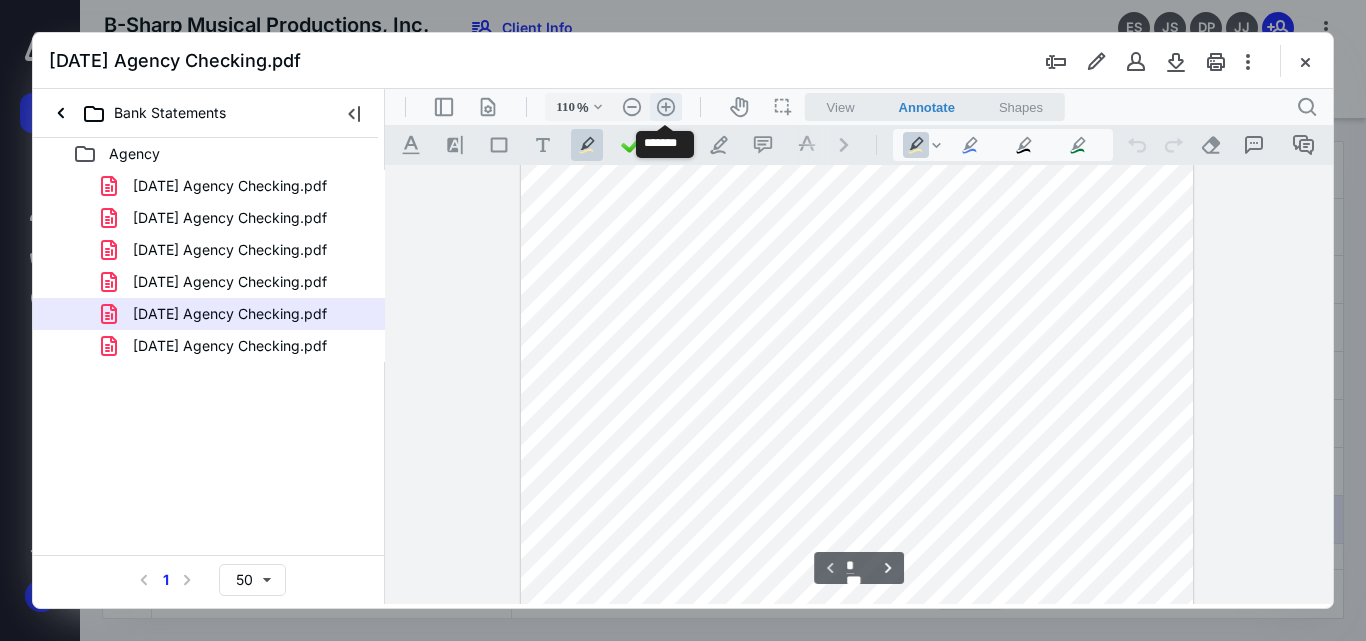 click on ".cls-1{fill:#abb0c4;} icon - header - zoom - in - line" at bounding box center [666, 107] 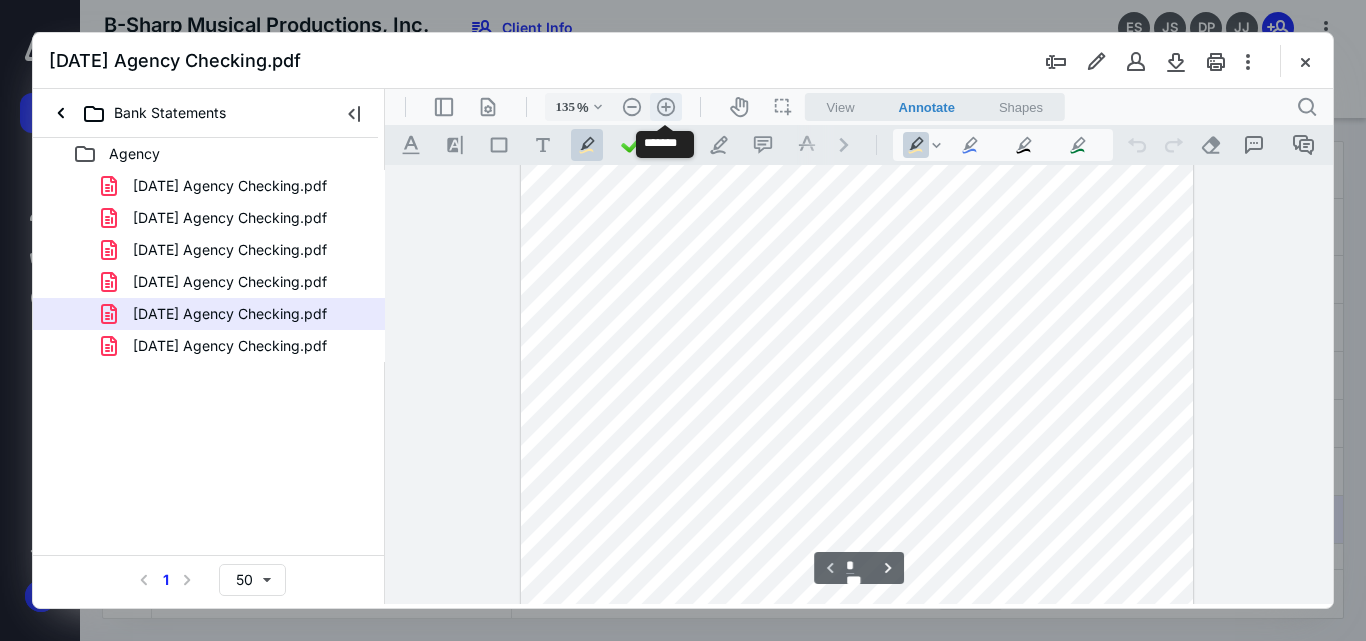 scroll, scrollTop: 454, scrollLeft: 0, axis: vertical 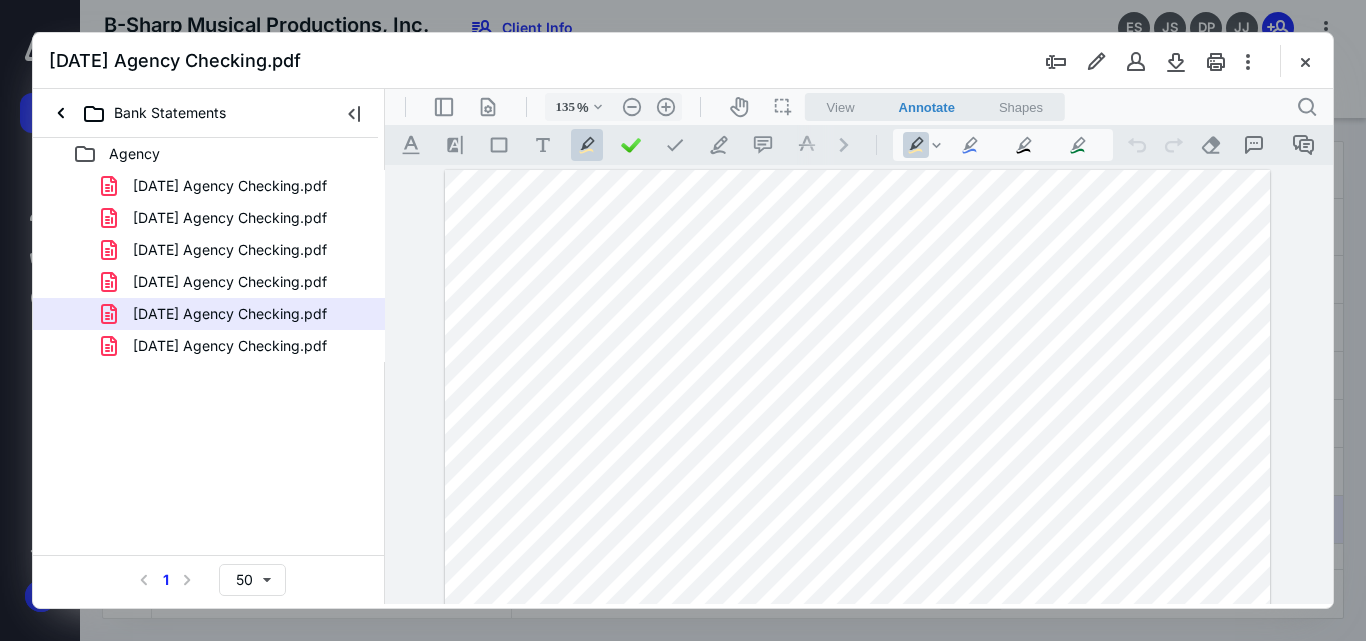 drag, startPoint x: 1322, startPoint y: 177, endPoint x: 1323, endPoint y: 192, distance: 15.033297 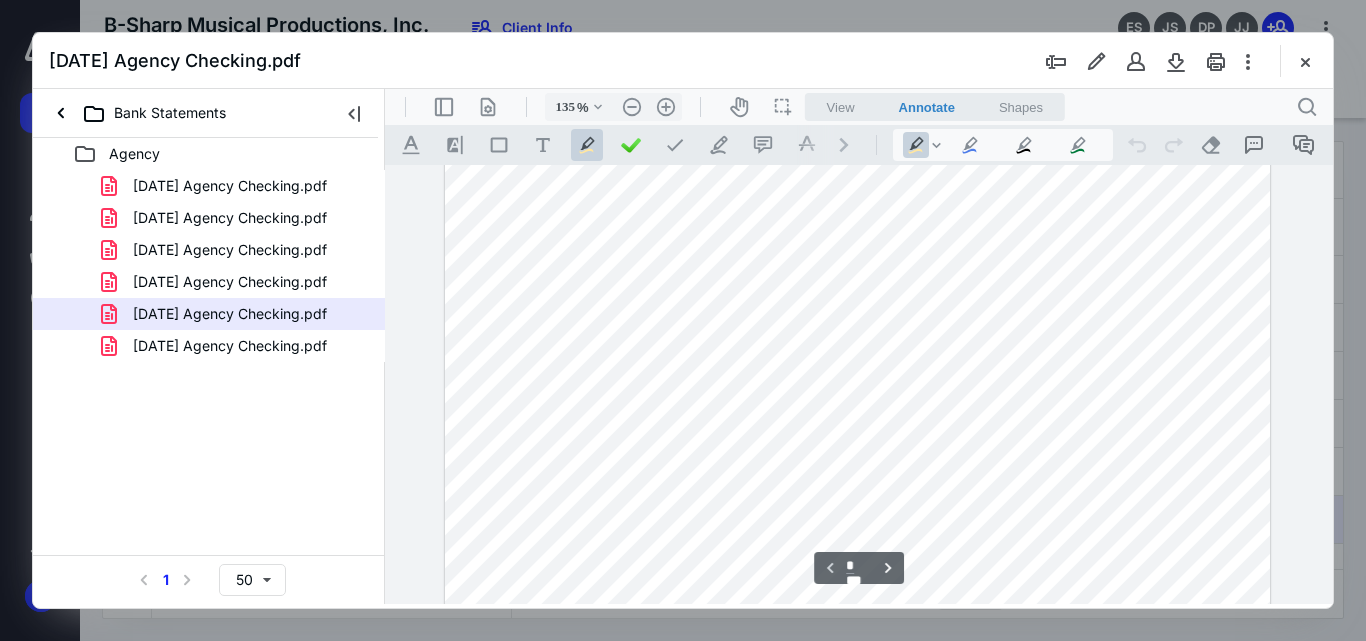 scroll, scrollTop: 324, scrollLeft: 0, axis: vertical 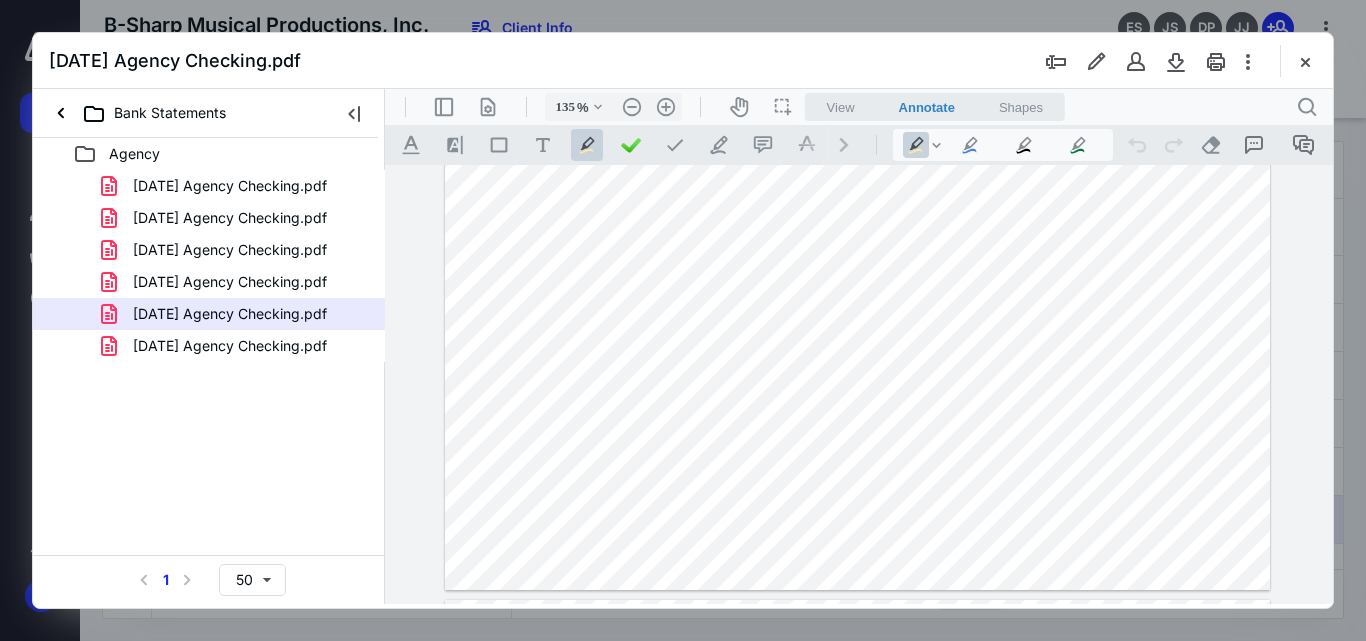 drag, startPoint x: 1330, startPoint y: 220, endPoint x: 1326, endPoint y: 239, distance: 19.416489 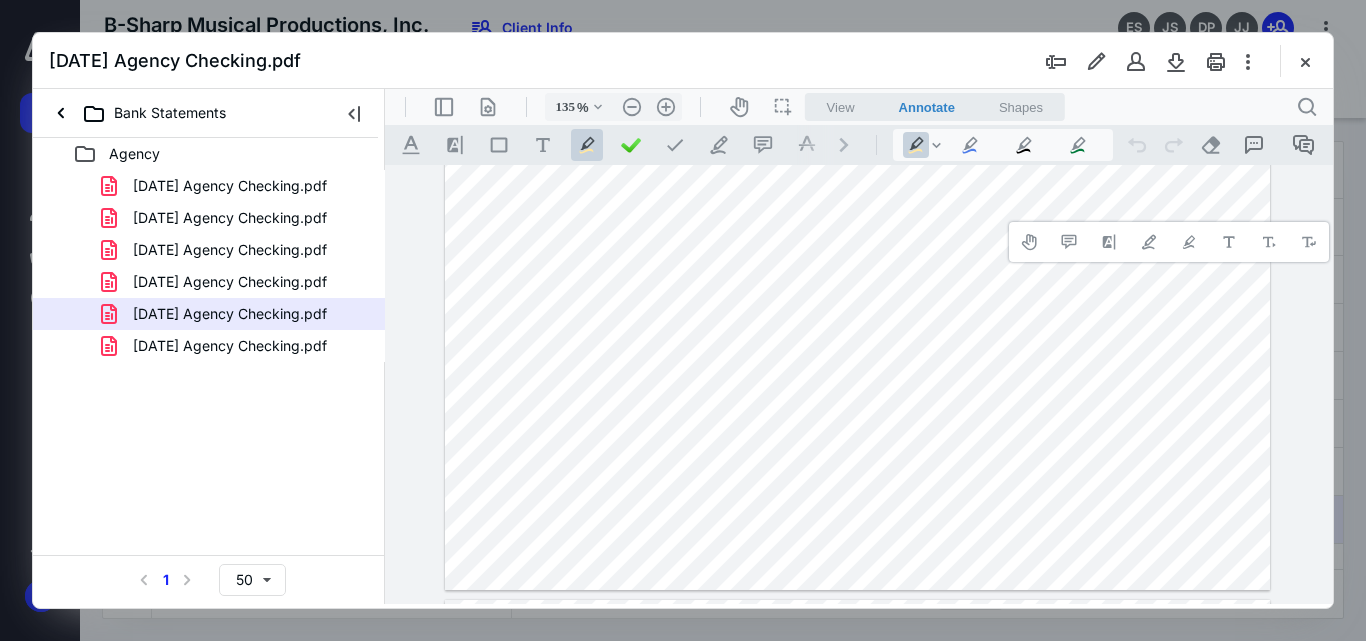 drag, startPoint x: 1324, startPoint y: 215, endPoint x: 1322, endPoint y: 229, distance: 14.142136 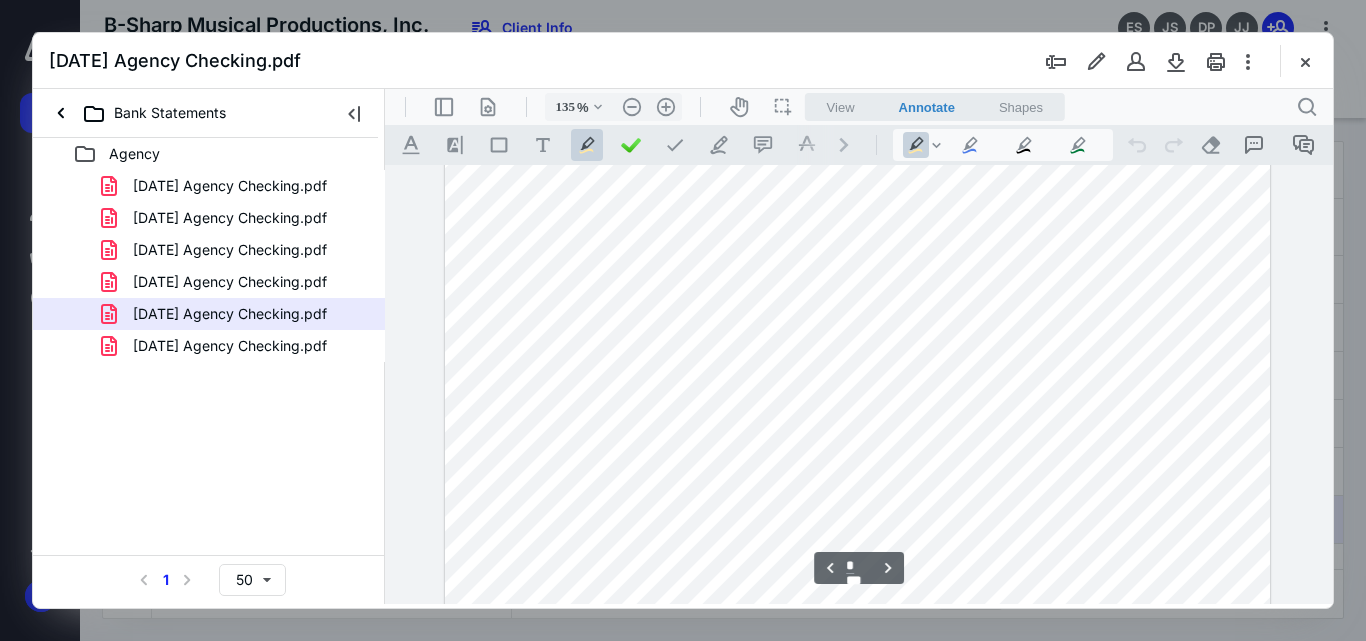 scroll, scrollTop: 1223, scrollLeft: 0, axis: vertical 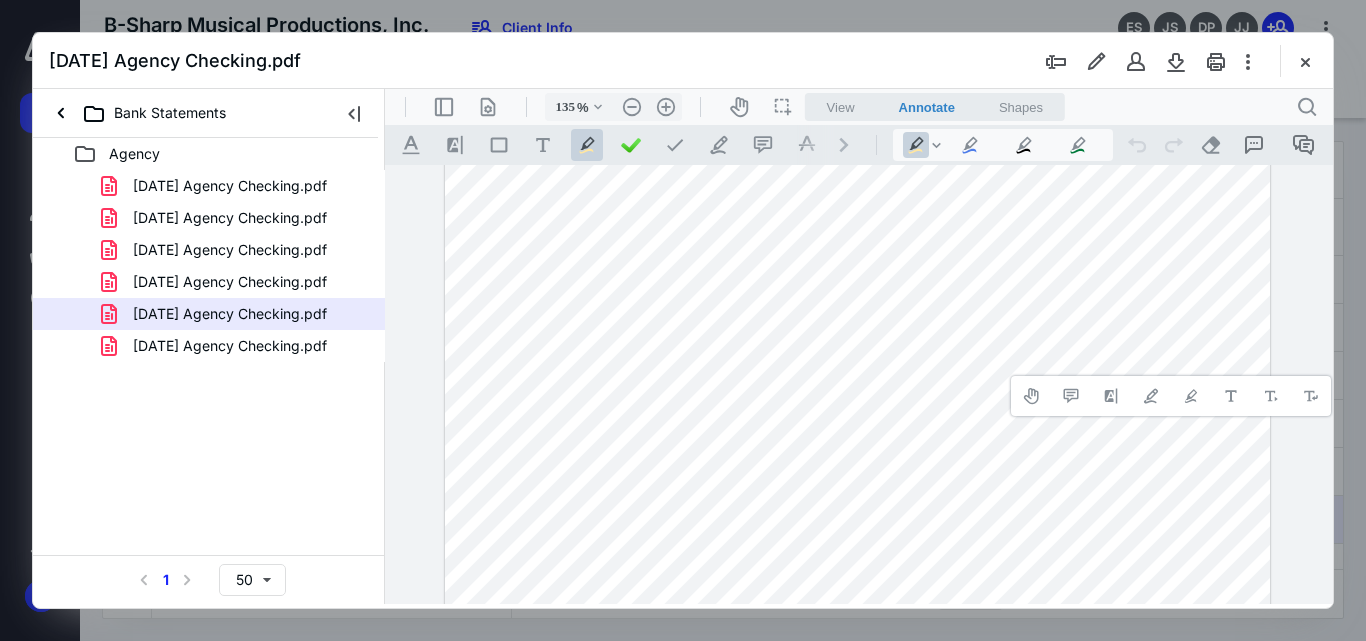 click on "**********" at bounding box center [1171, 396] 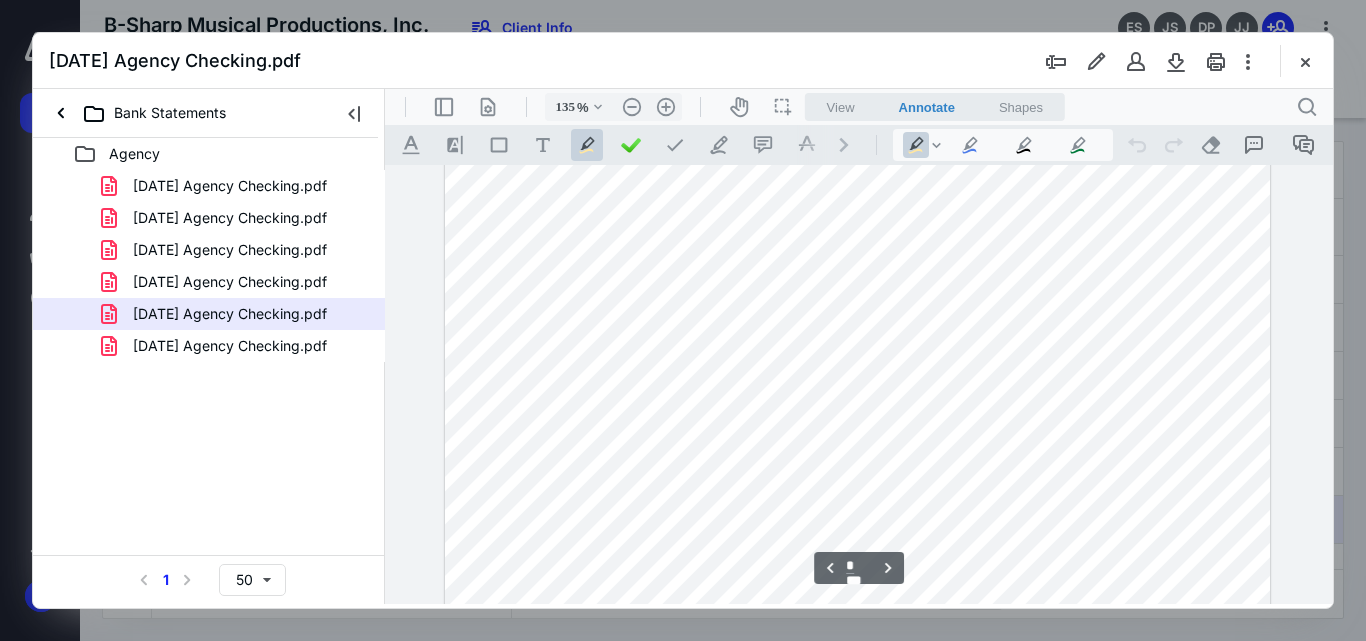 scroll, scrollTop: 3331, scrollLeft: 0, axis: vertical 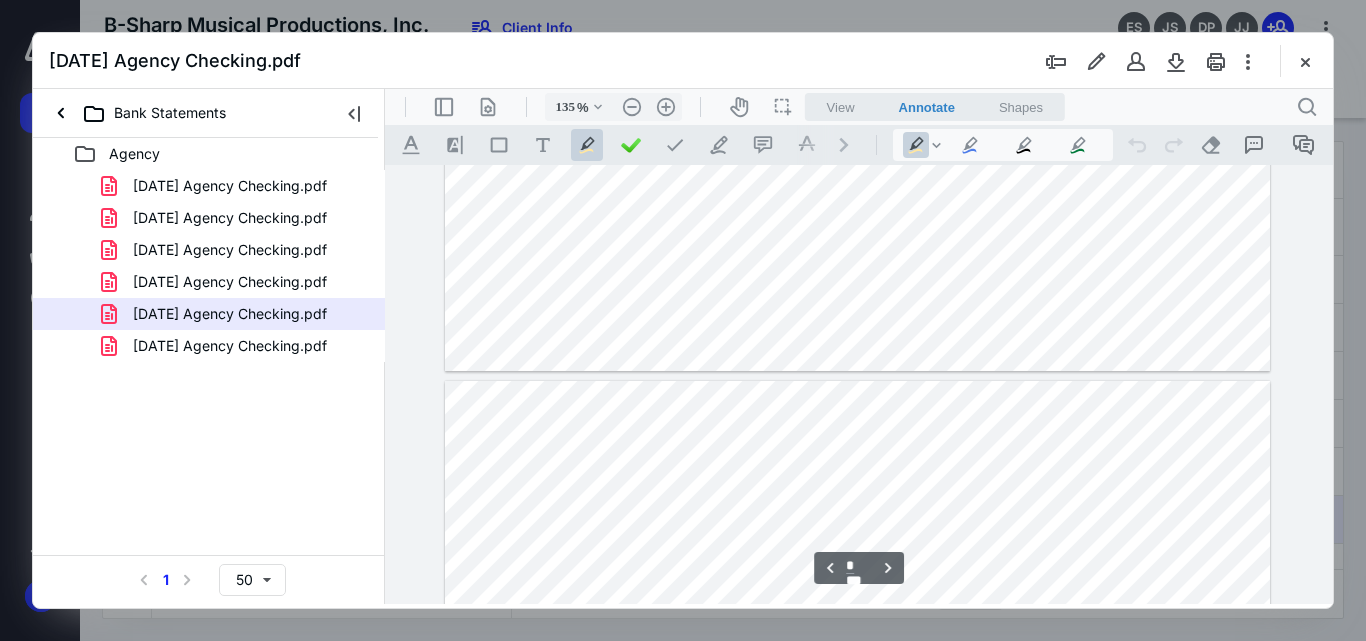 type on "*" 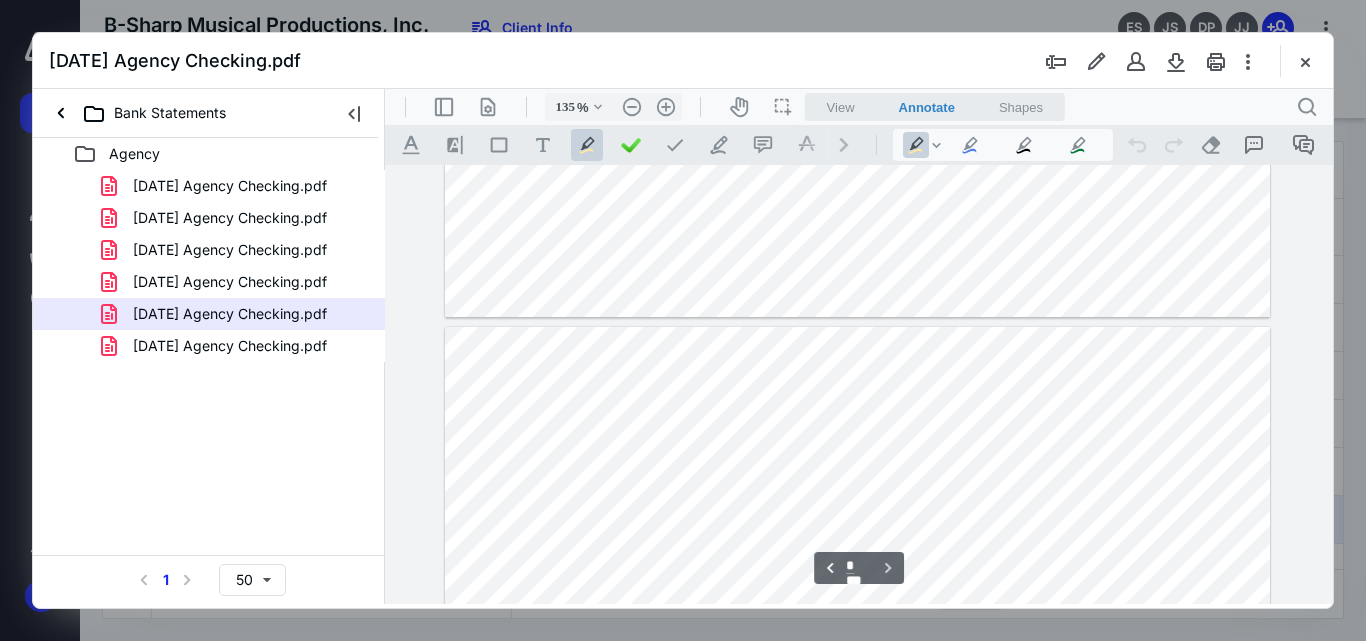 scroll, scrollTop: 5307, scrollLeft: 0, axis: vertical 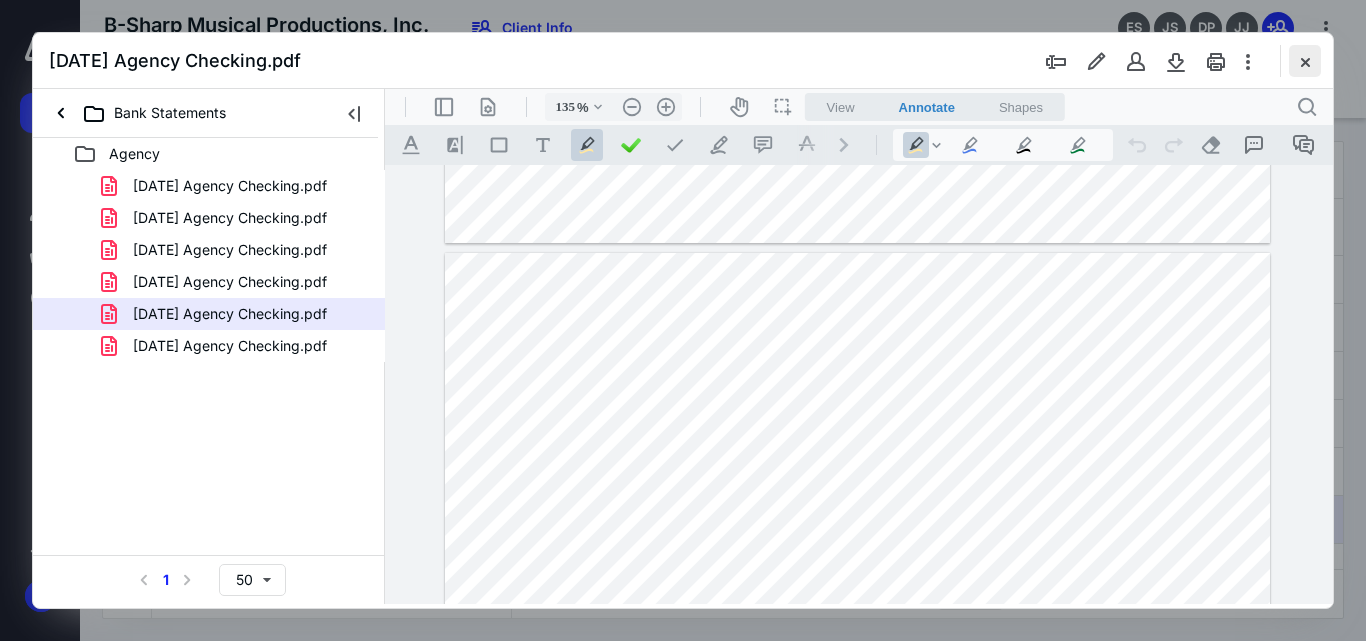 click at bounding box center (1305, 61) 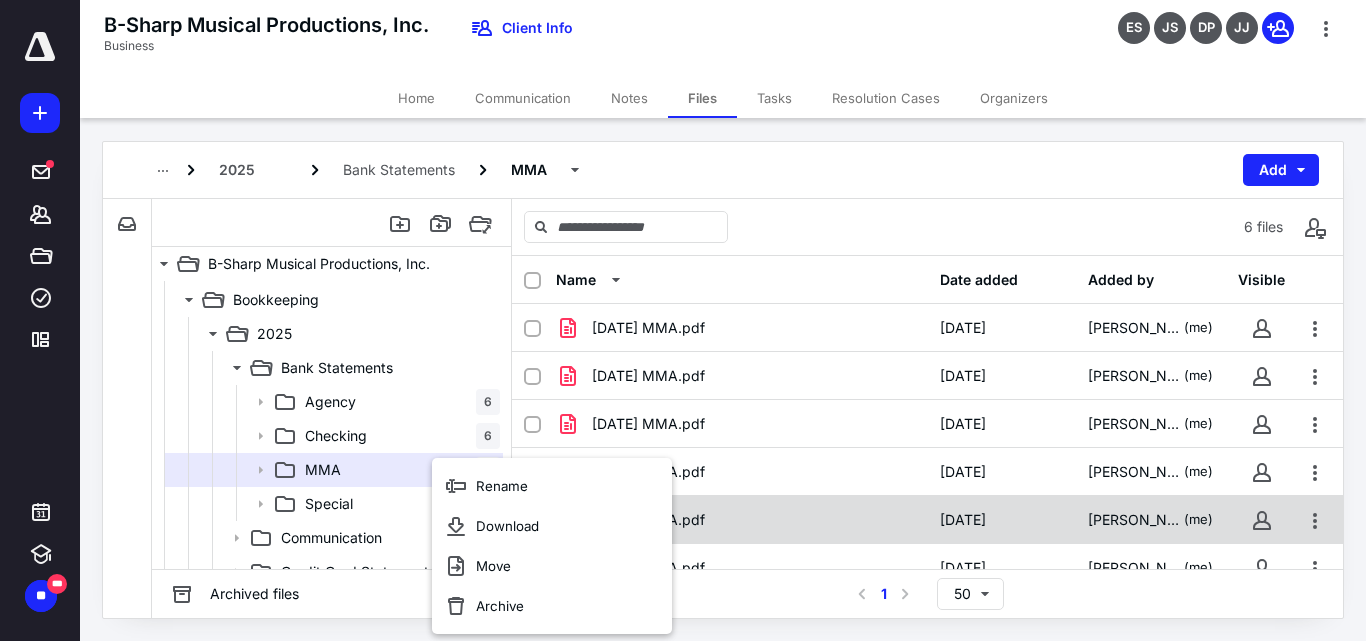 checkbox on "true" 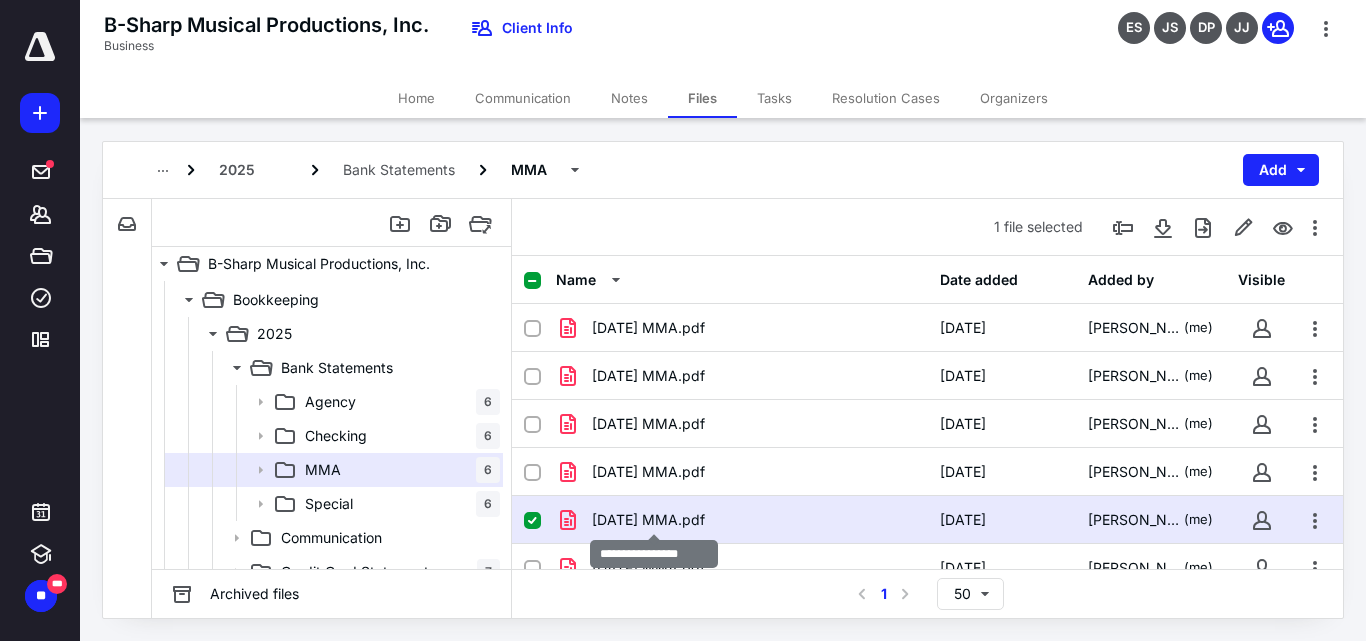 click on "[DATE] MMA.pdf" at bounding box center [648, 520] 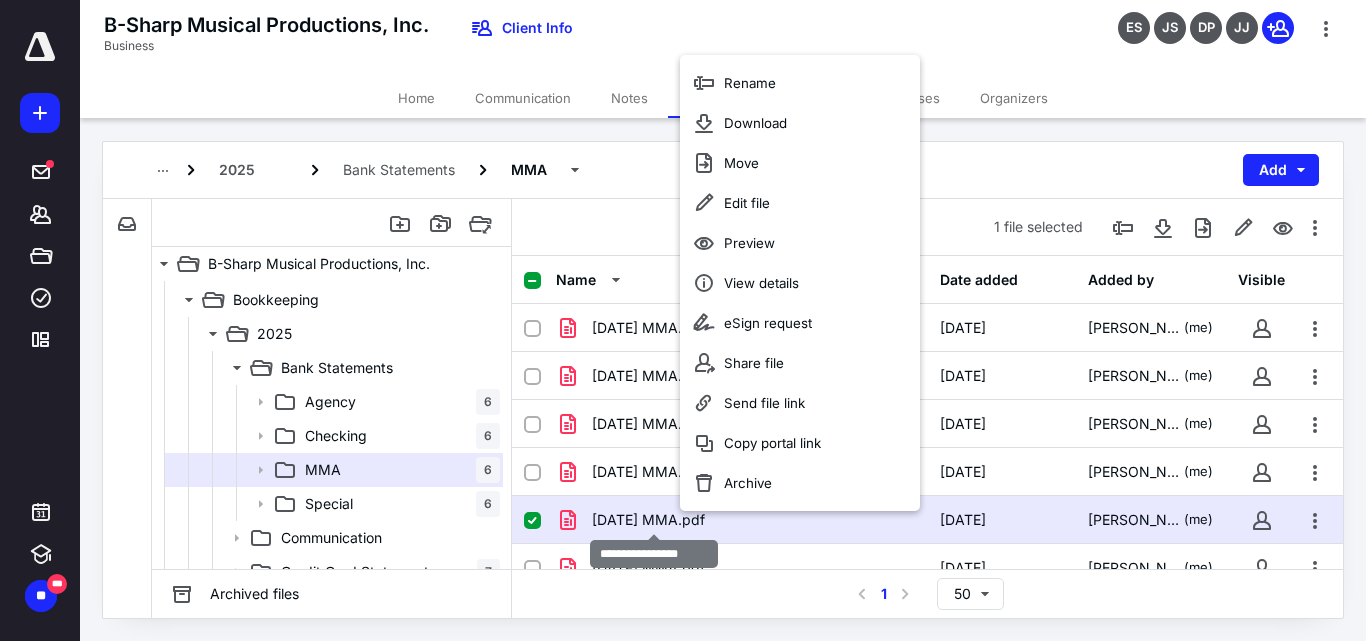 click on "[DATE] MMA.pdf" at bounding box center [648, 520] 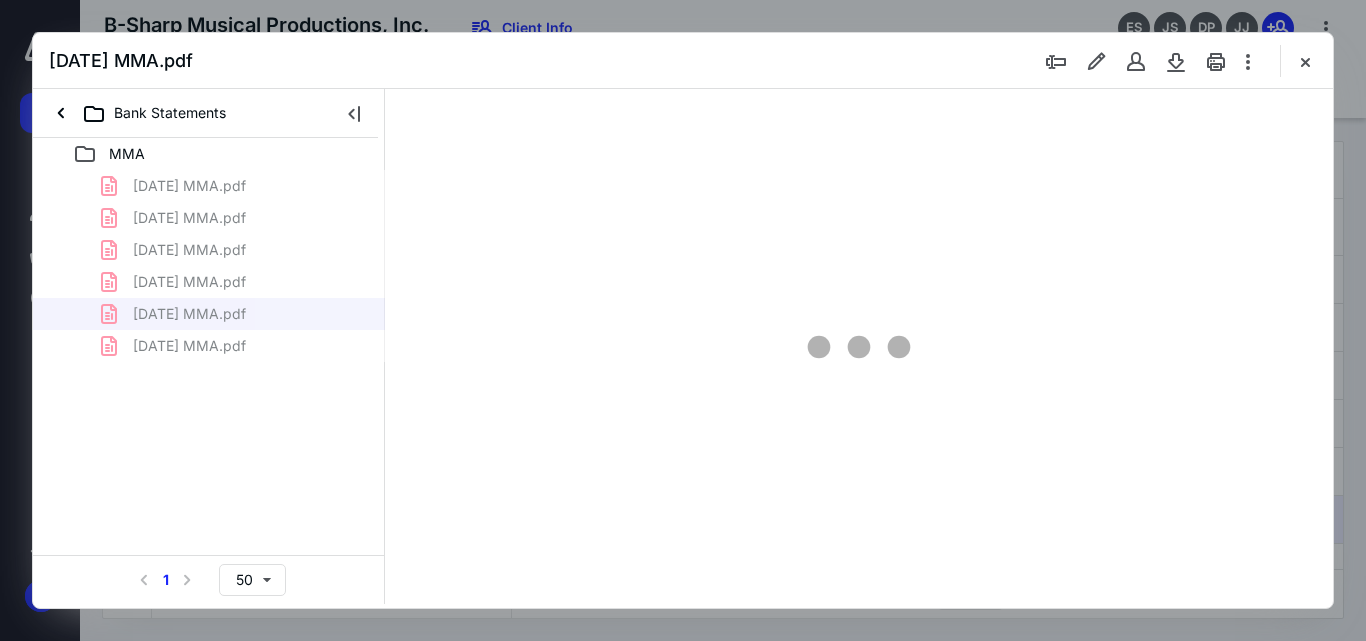 scroll, scrollTop: 0, scrollLeft: 0, axis: both 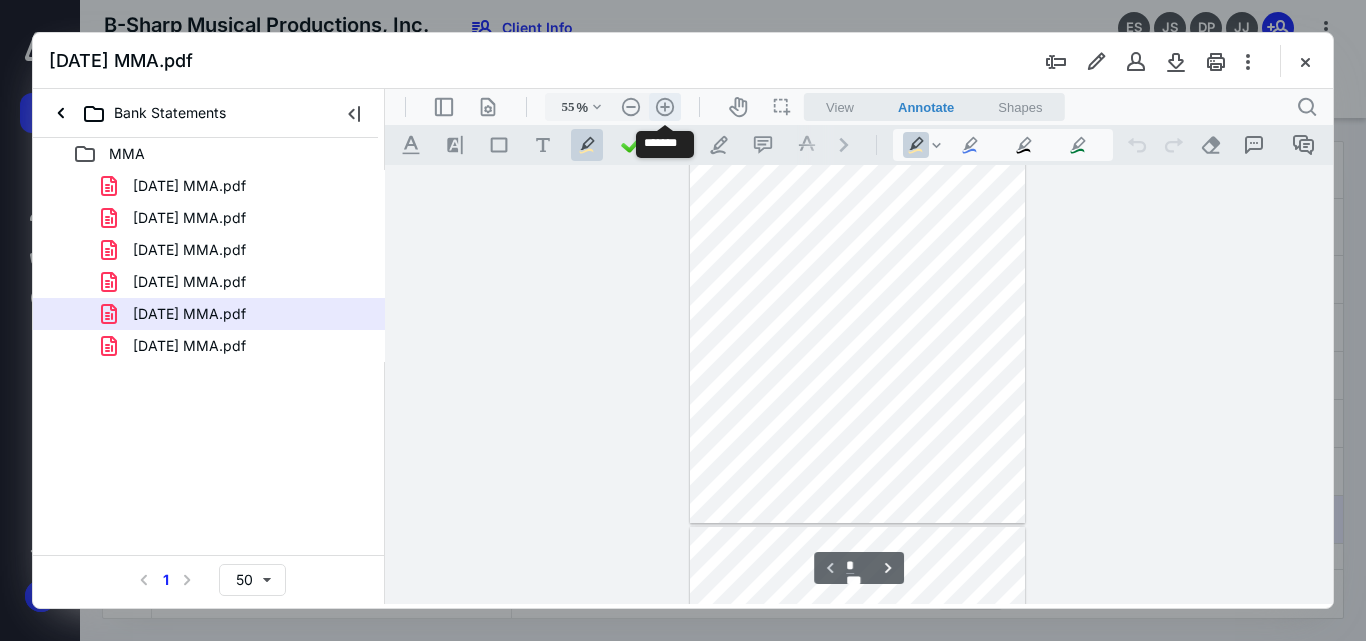 click on ".cls-1{fill:#abb0c4;} icon - header - zoom - in - line" at bounding box center (665, 107) 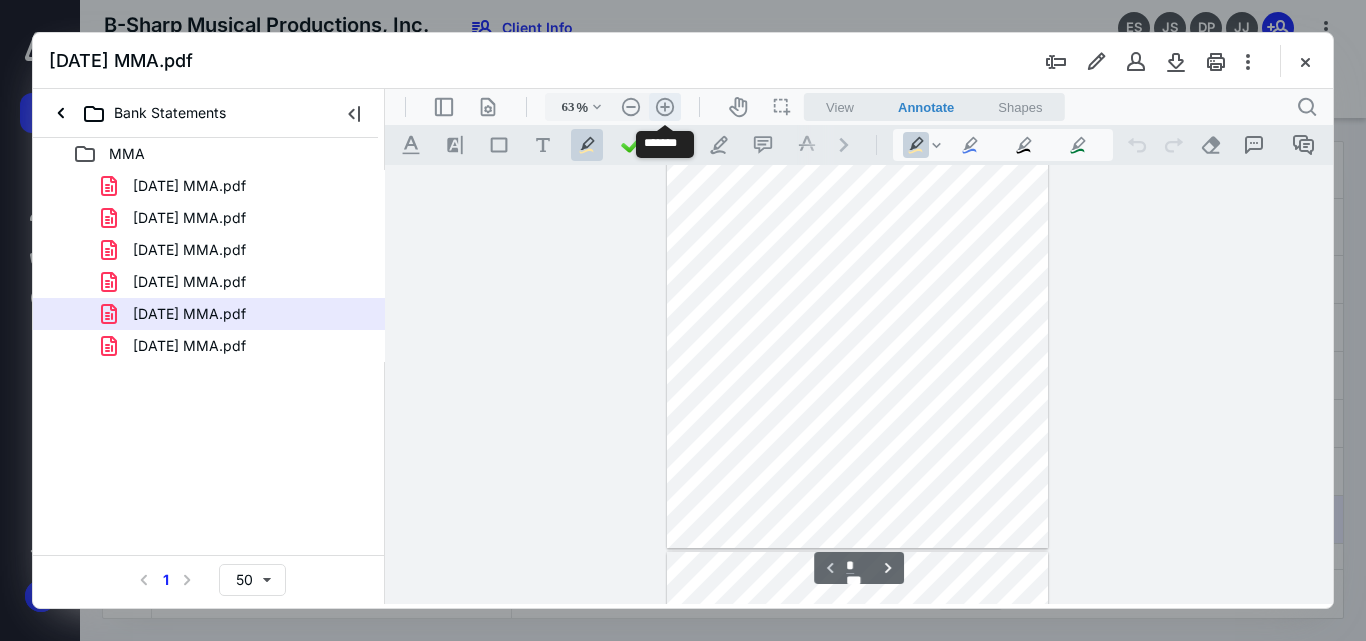 click on ".cls-1{fill:#abb0c4;} icon - header - zoom - in - line" at bounding box center [665, 107] 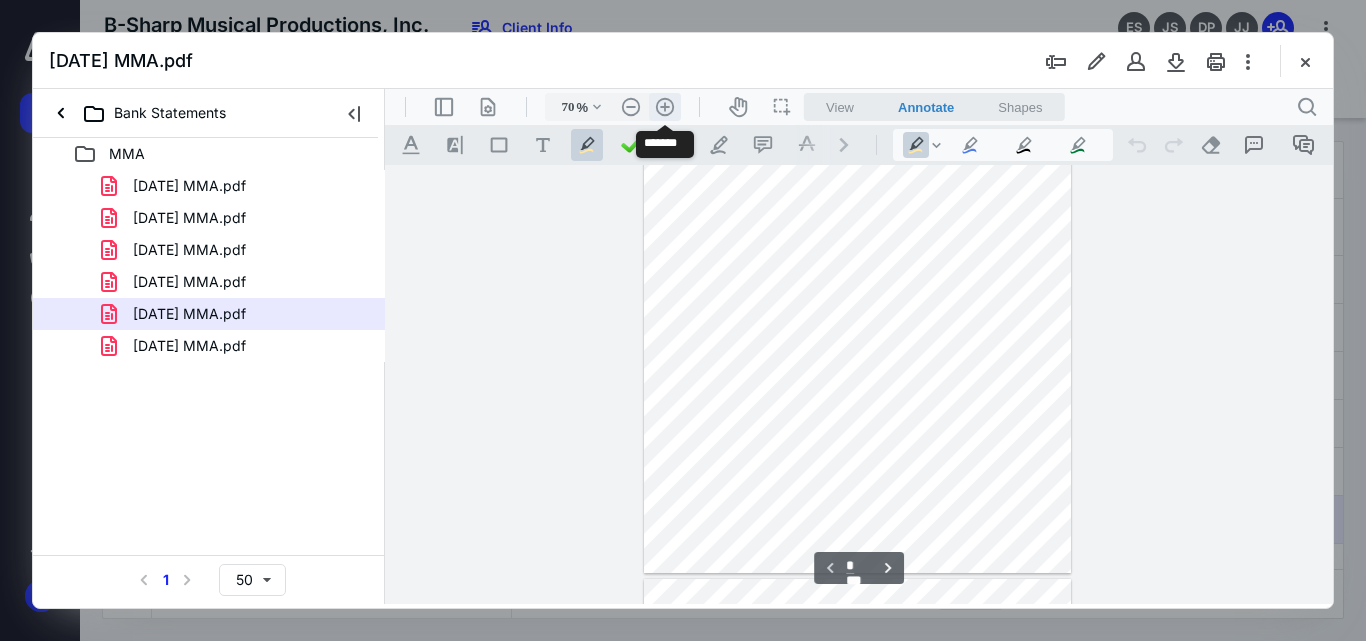 click on ".cls-1{fill:#abb0c4;} icon - header - zoom - in - line" at bounding box center [665, 107] 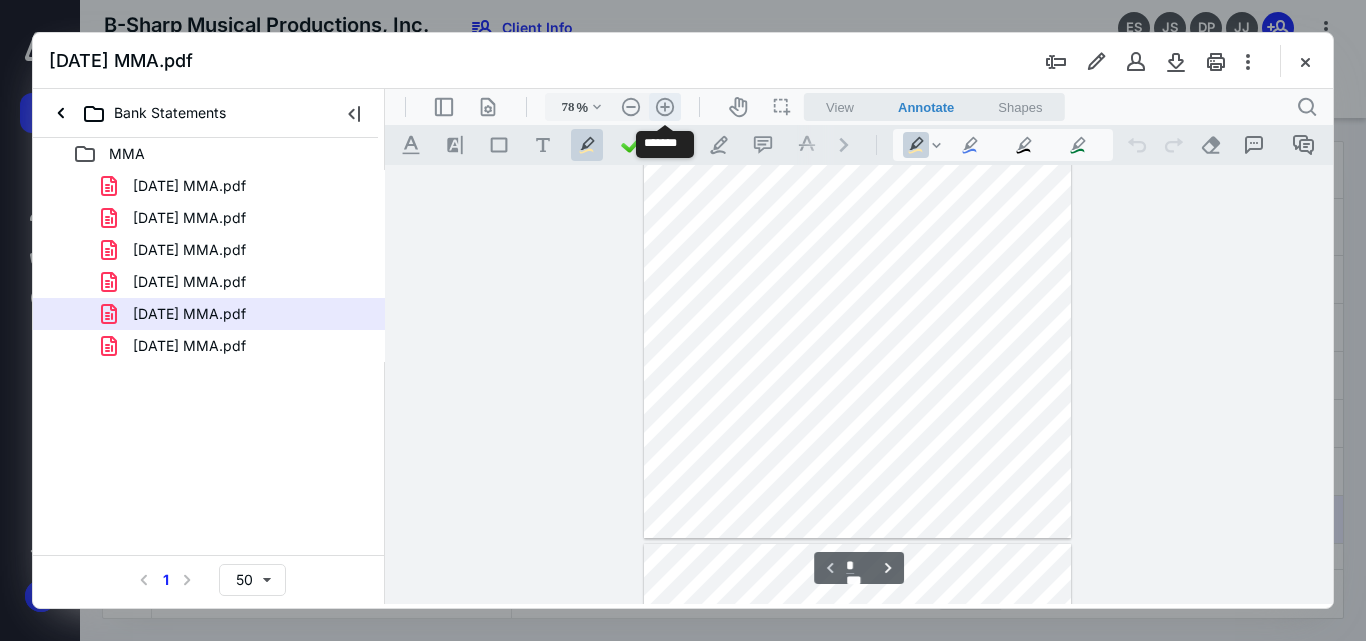click on ".cls-1{fill:#abb0c4;} icon - header - zoom - in - line" at bounding box center (665, 107) 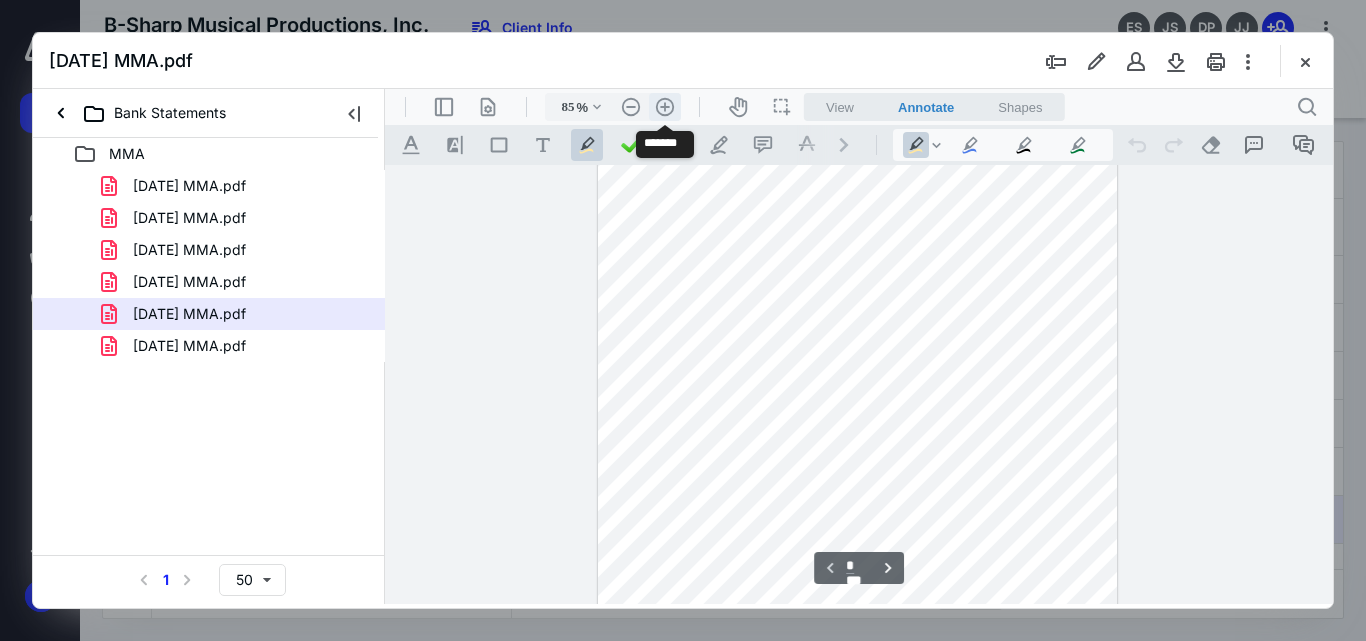 click on ".cls-1{fill:#abb0c4;} icon - header - zoom - in - line" at bounding box center (665, 107) 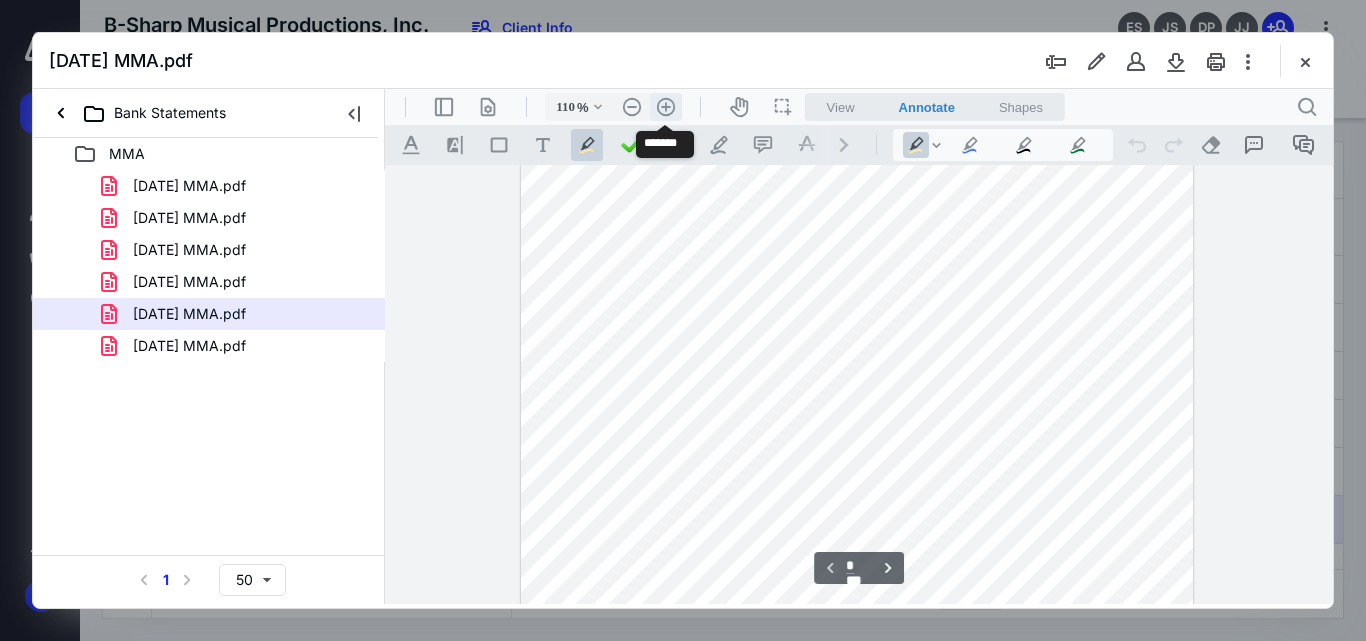 click on ".cls-1{fill:#abb0c4;} icon - header - zoom - in - line" at bounding box center (666, 107) 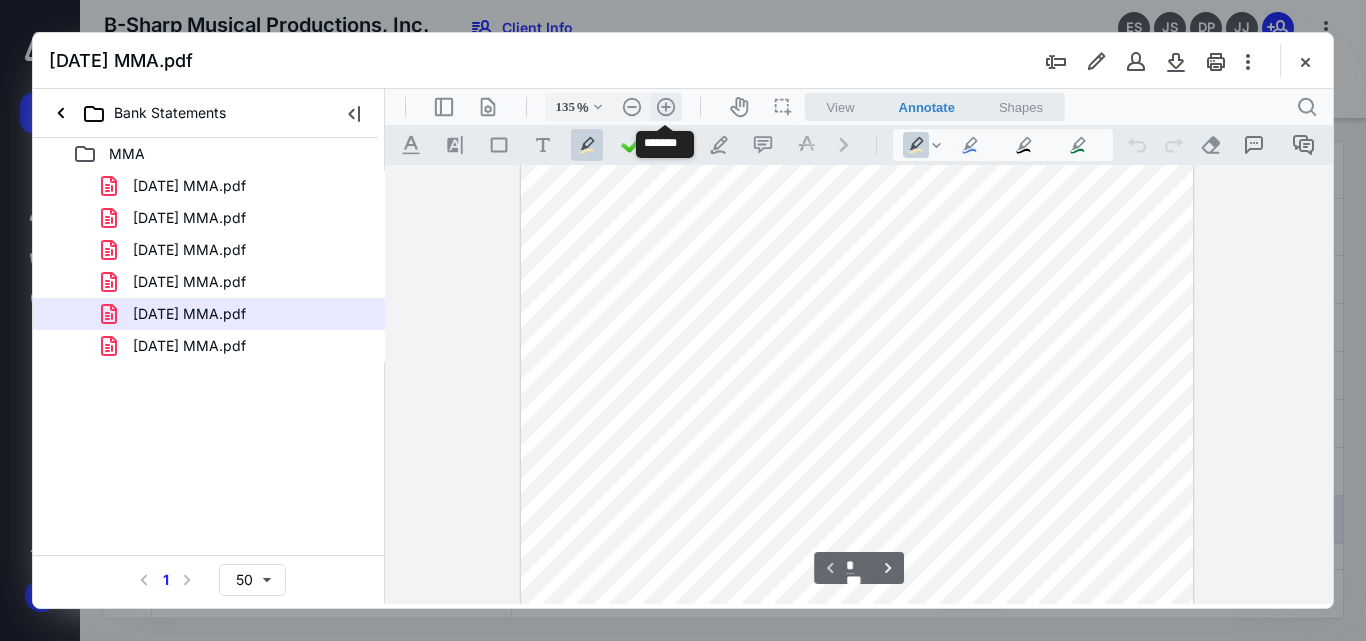 scroll, scrollTop: 454, scrollLeft: 0, axis: vertical 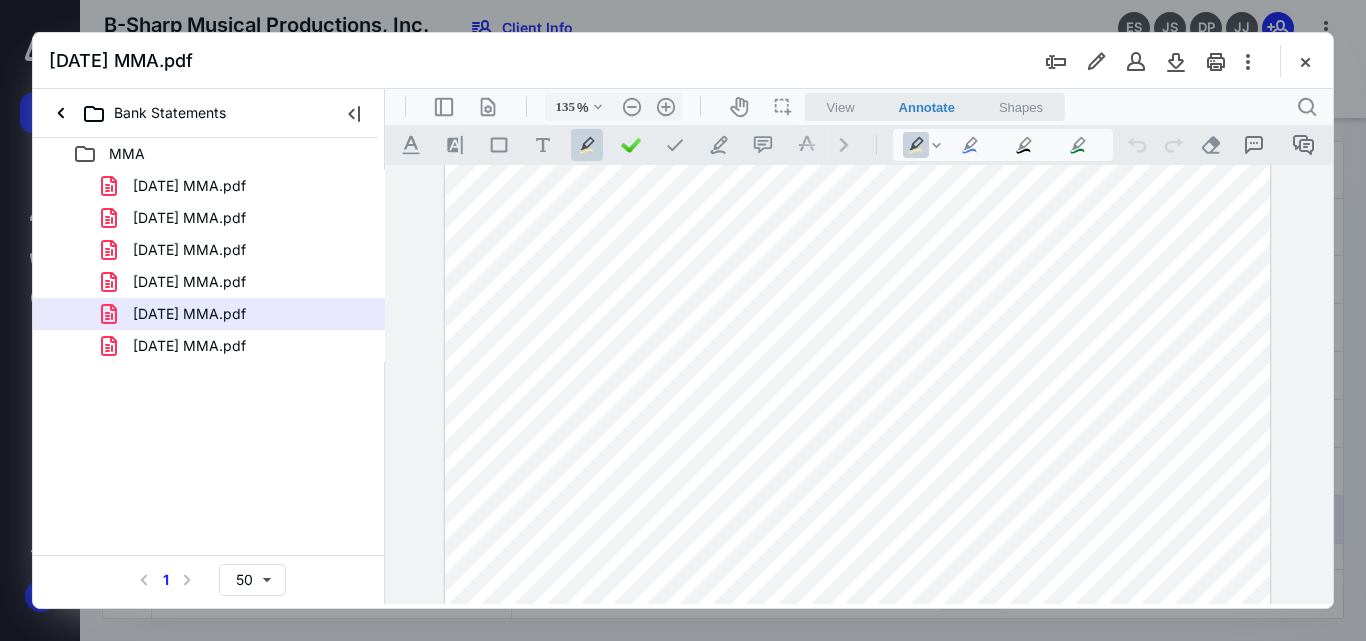 drag, startPoint x: 939, startPoint y: 184, endPoint x: 1348, endPoint y: 276, distance: 419.2195 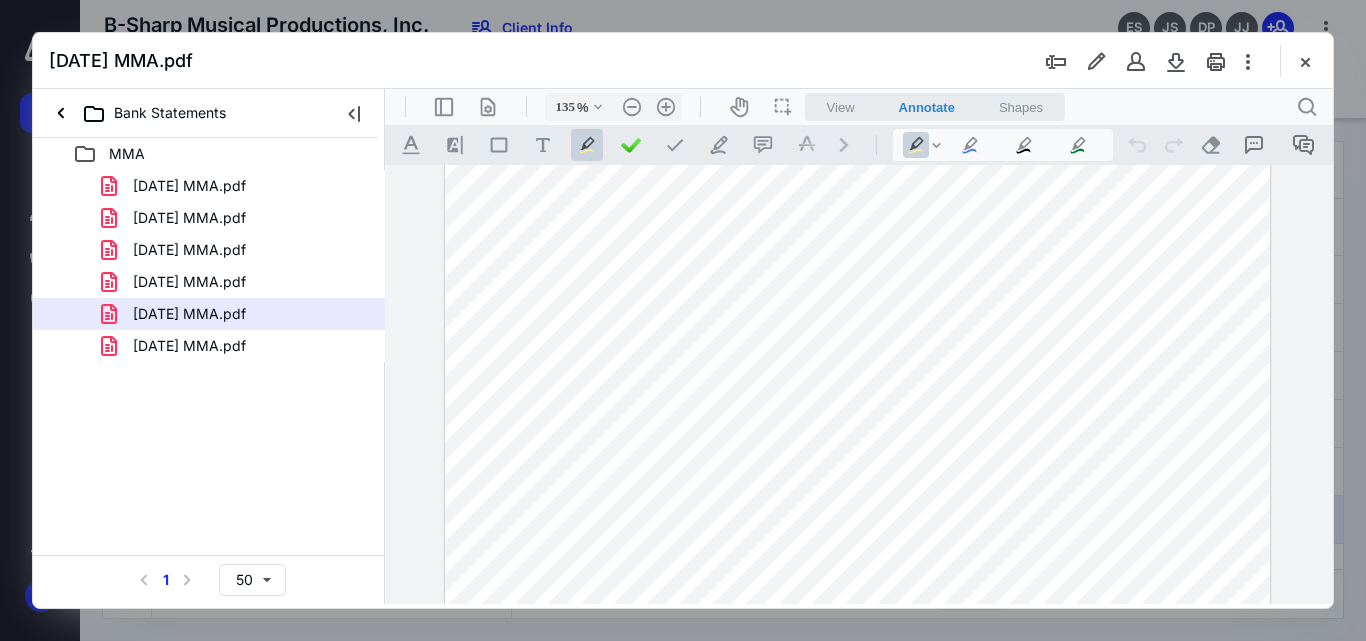 drag, startPoint x: 1348, startPoint y: 276, endPoint x: 1365, endPoint y: 179, distance: 98.478424 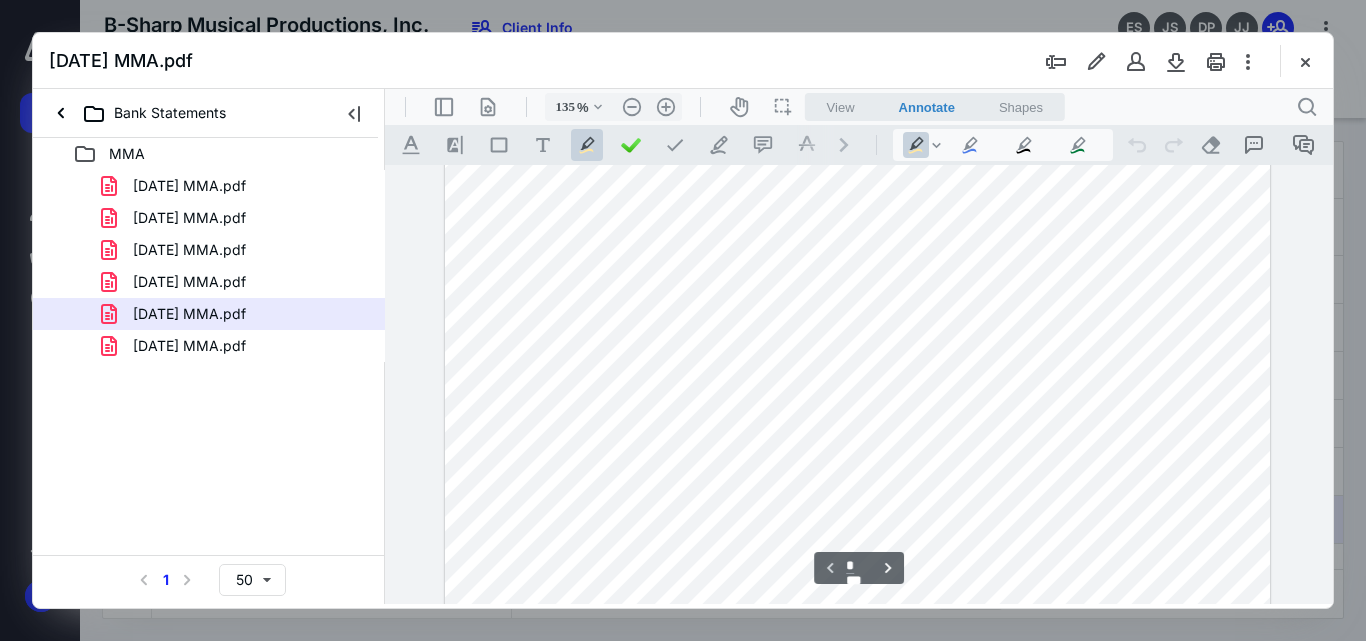 scroll, scrollTop: 59, scrollLeft: 0, axis: vertical 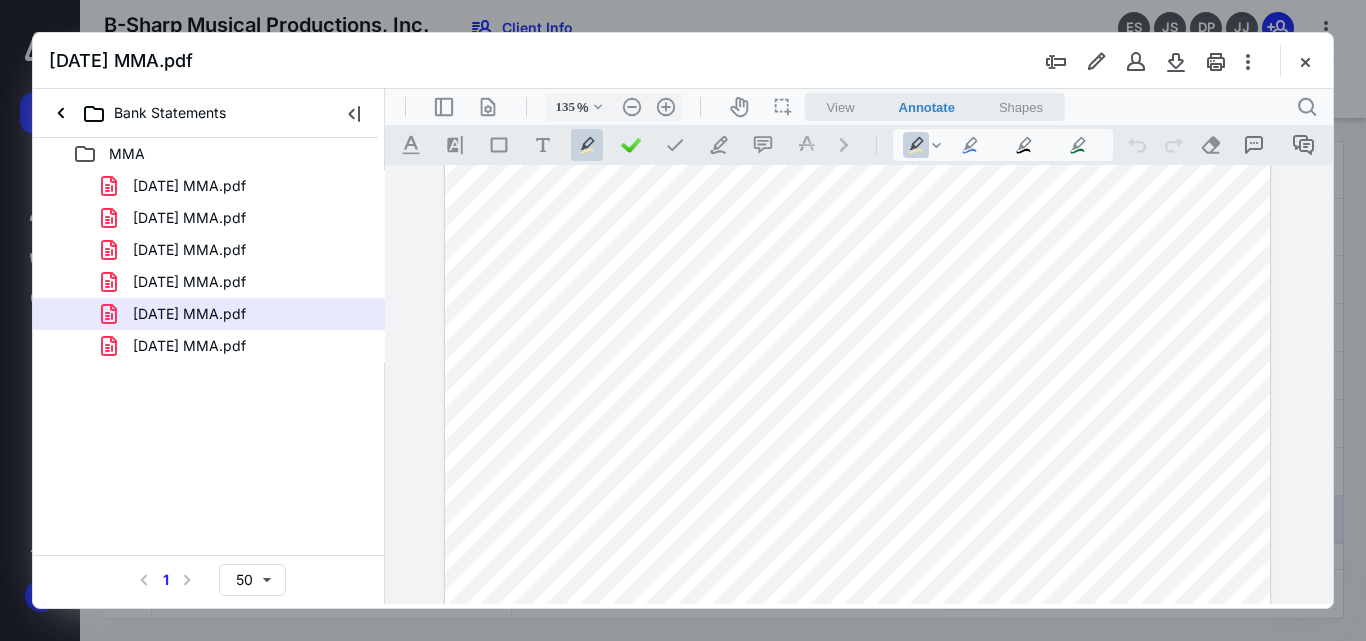 drag, startPoint x: 1330, startPoint y: 209, endPoint x: 1327, endPoint y: 234, distance: 25.179358 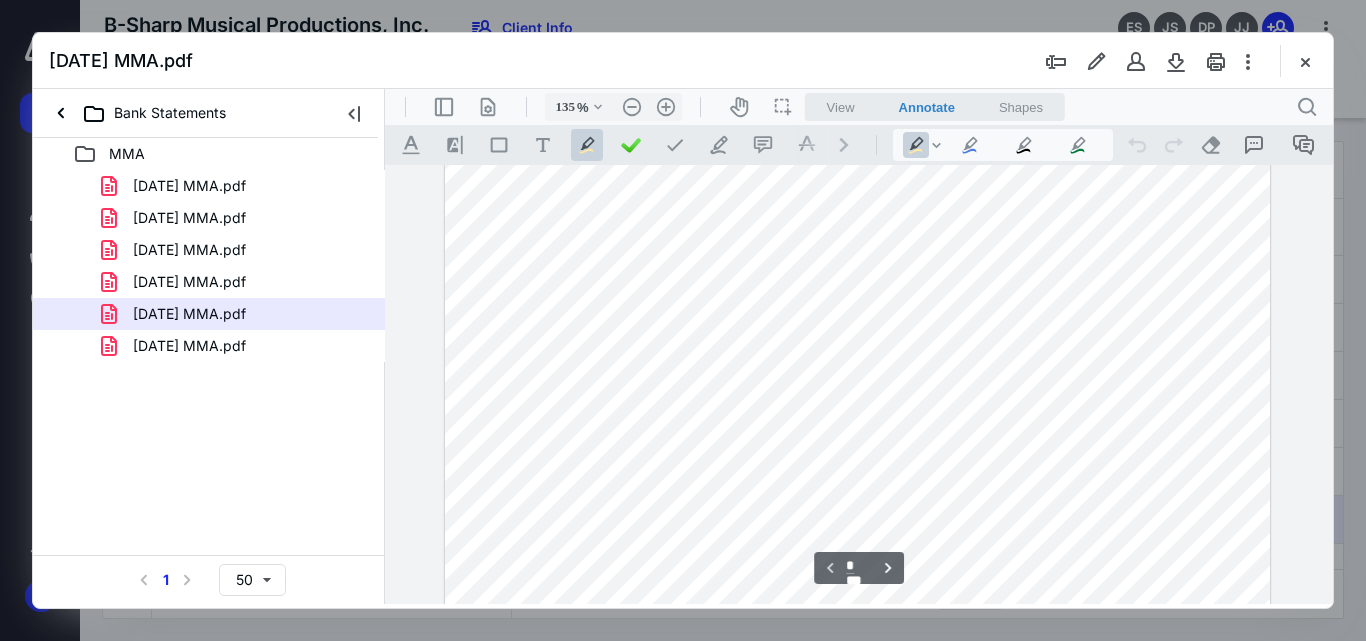scroll, scrollTop: 452, scrollLeft: 0, axis: vertical 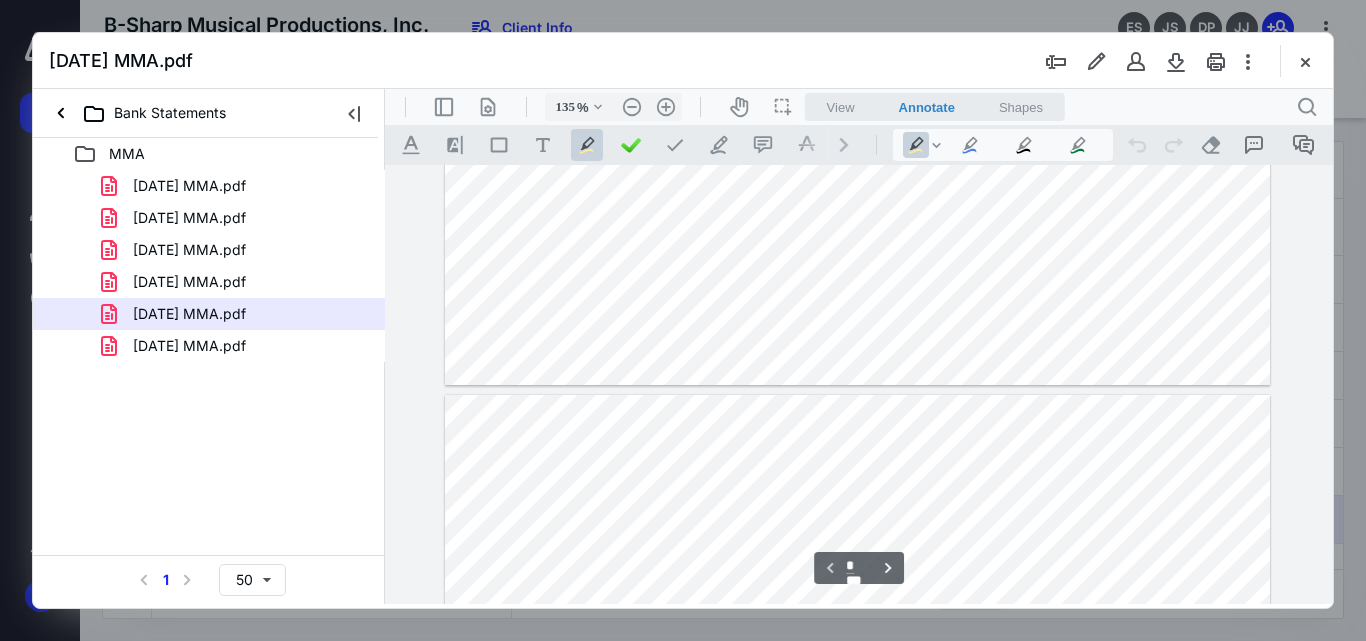 type on "*" 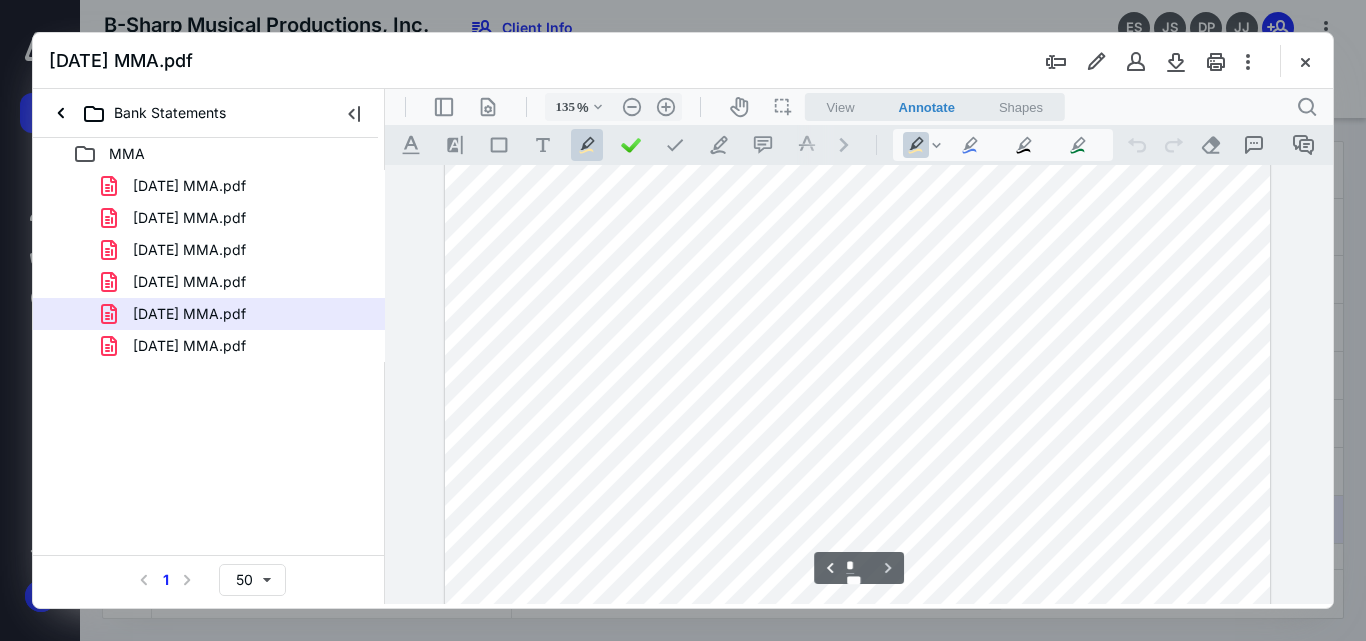 scroll, scrollTop: 1487, scrollLeft: 0, axis: vertical 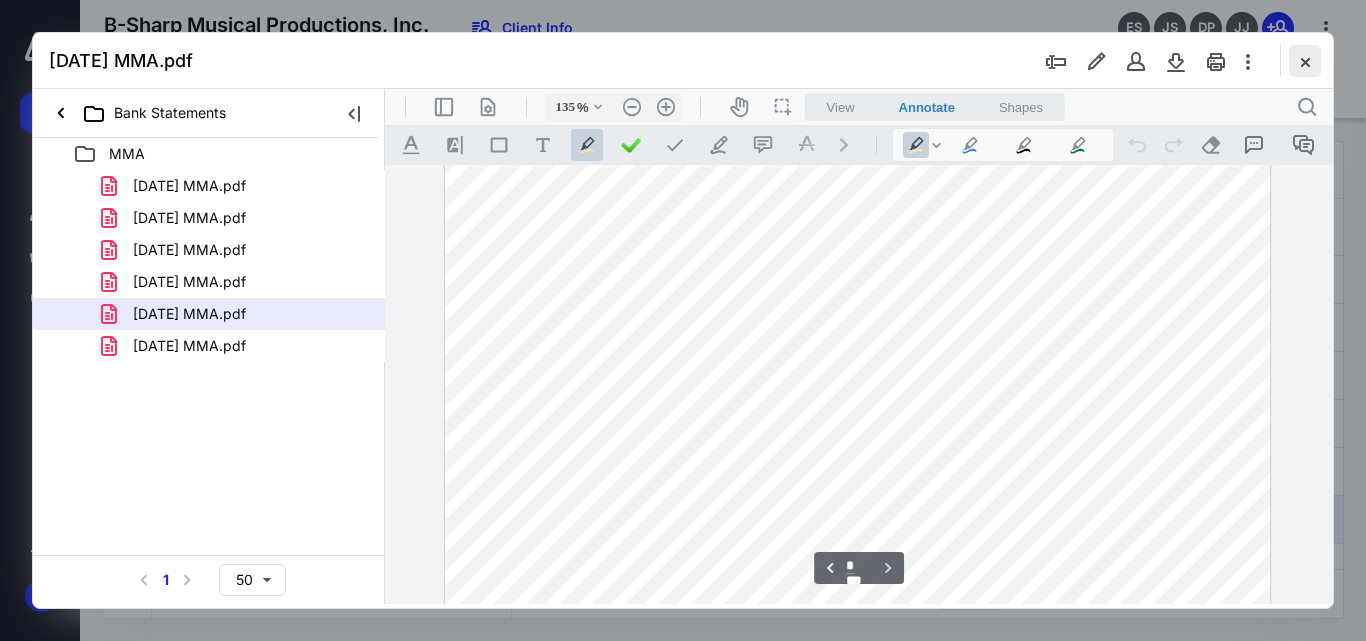click at bounding box center (1305, 61) 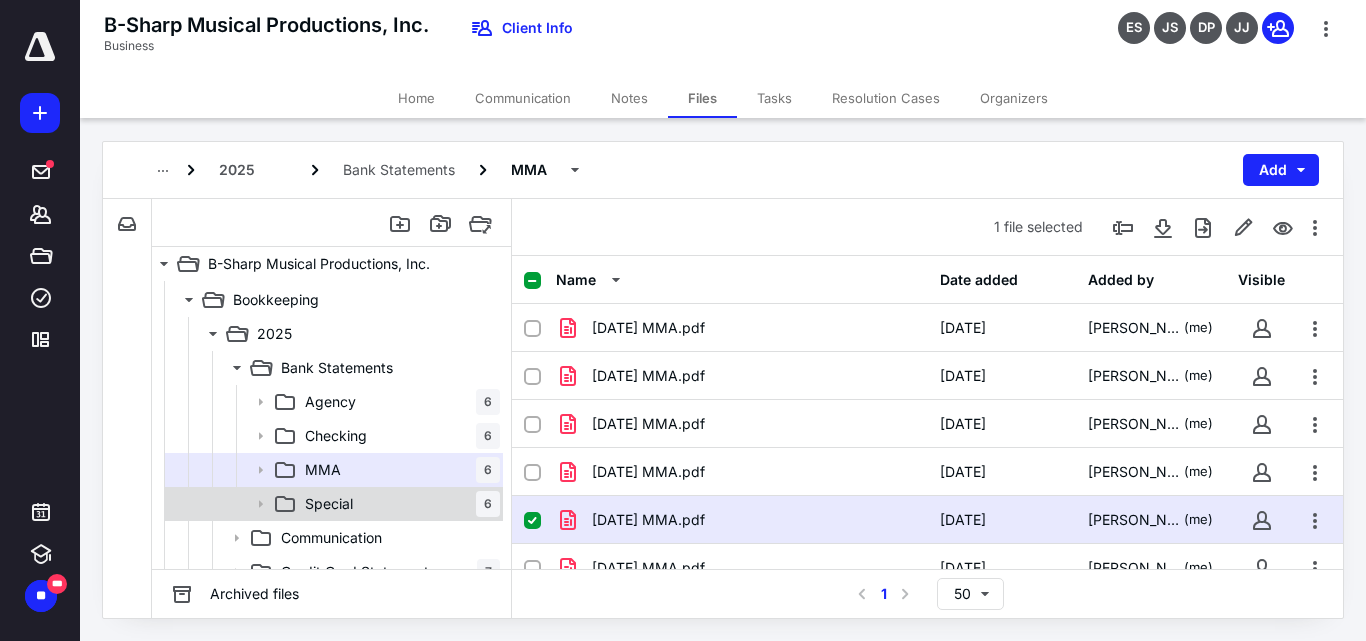 click on "Special 6" at bounding box center (398, 504) 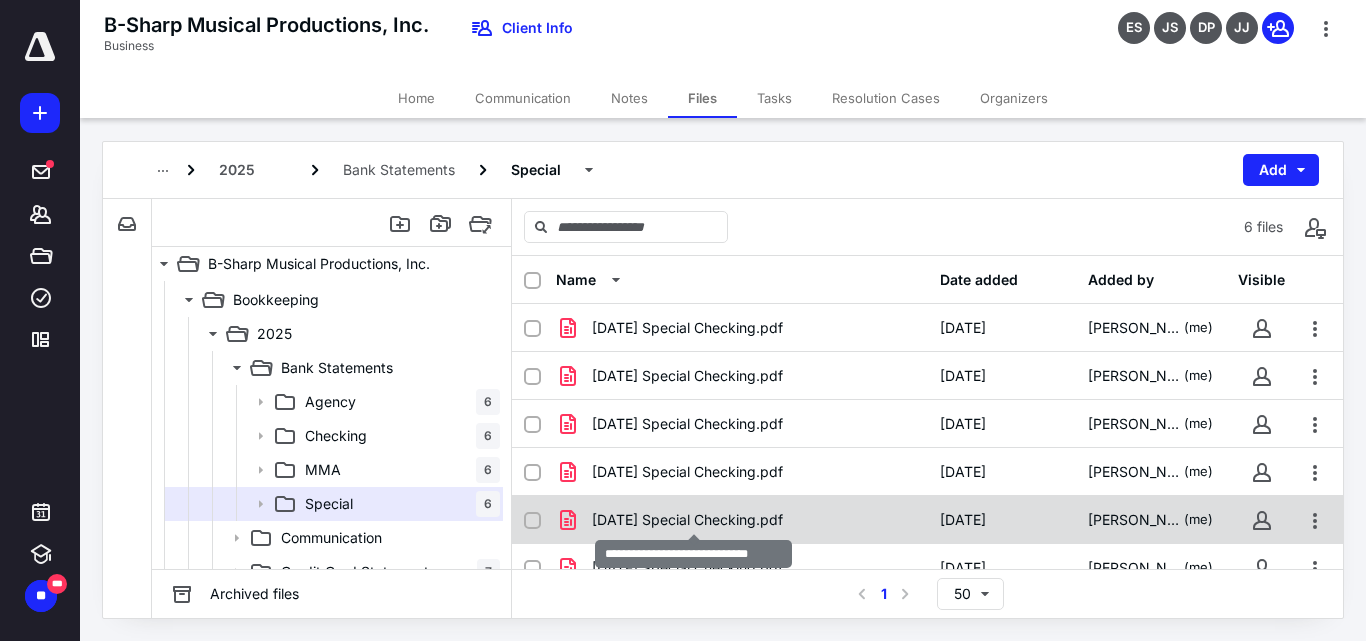 click on "[DATE] Special Checking.pdf" at bounding box center [687, 520] 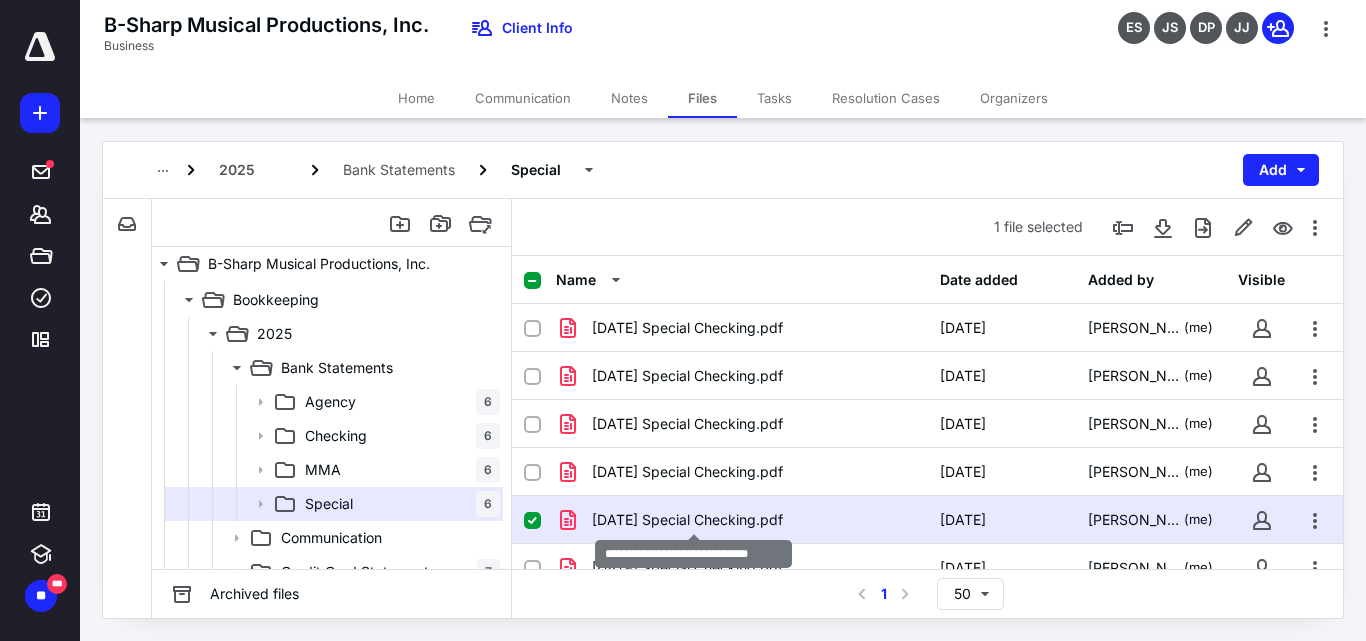 click on "[DATE] Special Checking.pdf" at bounding box center [687, 520] 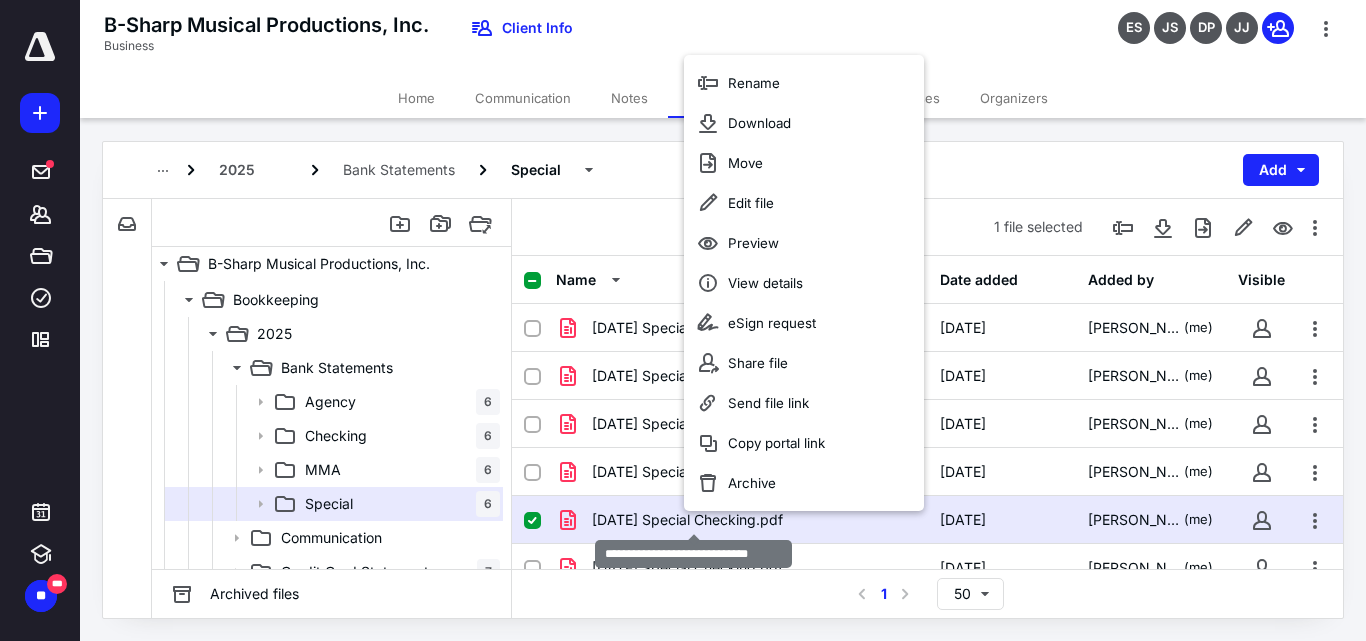 click on "[DATE] Special Checking.pdf" at bounding box center (687, 520) 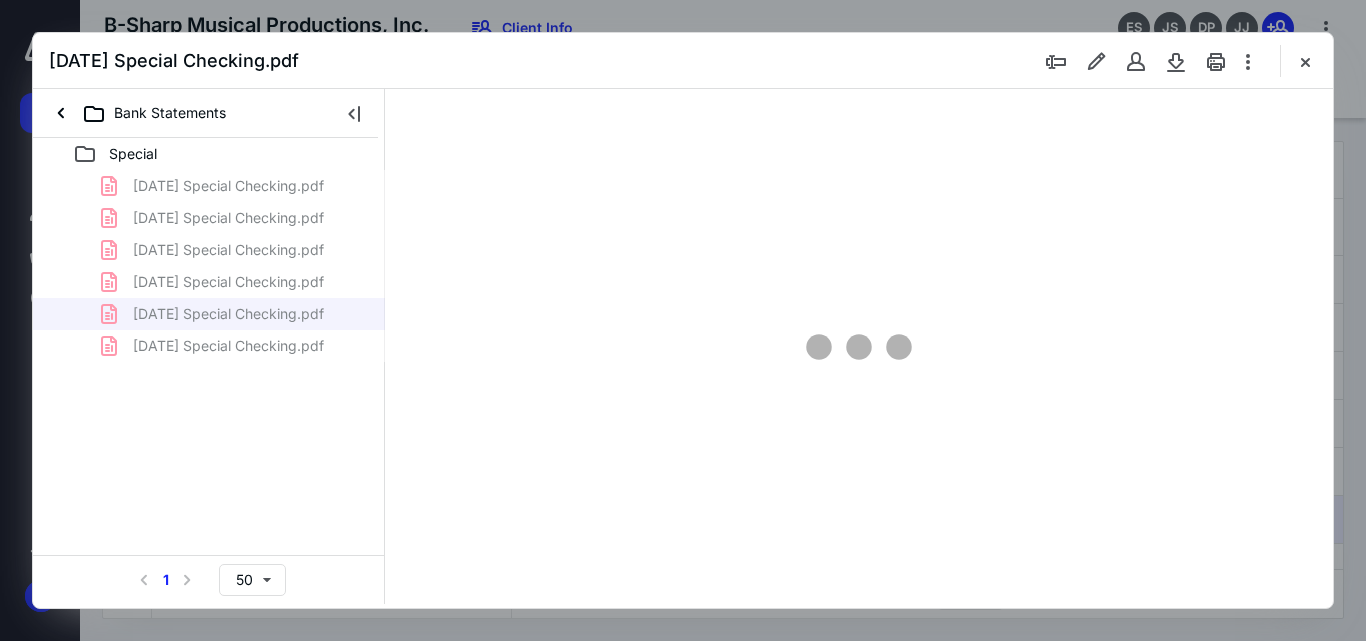 scroll, scrollTop: 0, scrollLeft: 0, axis: both 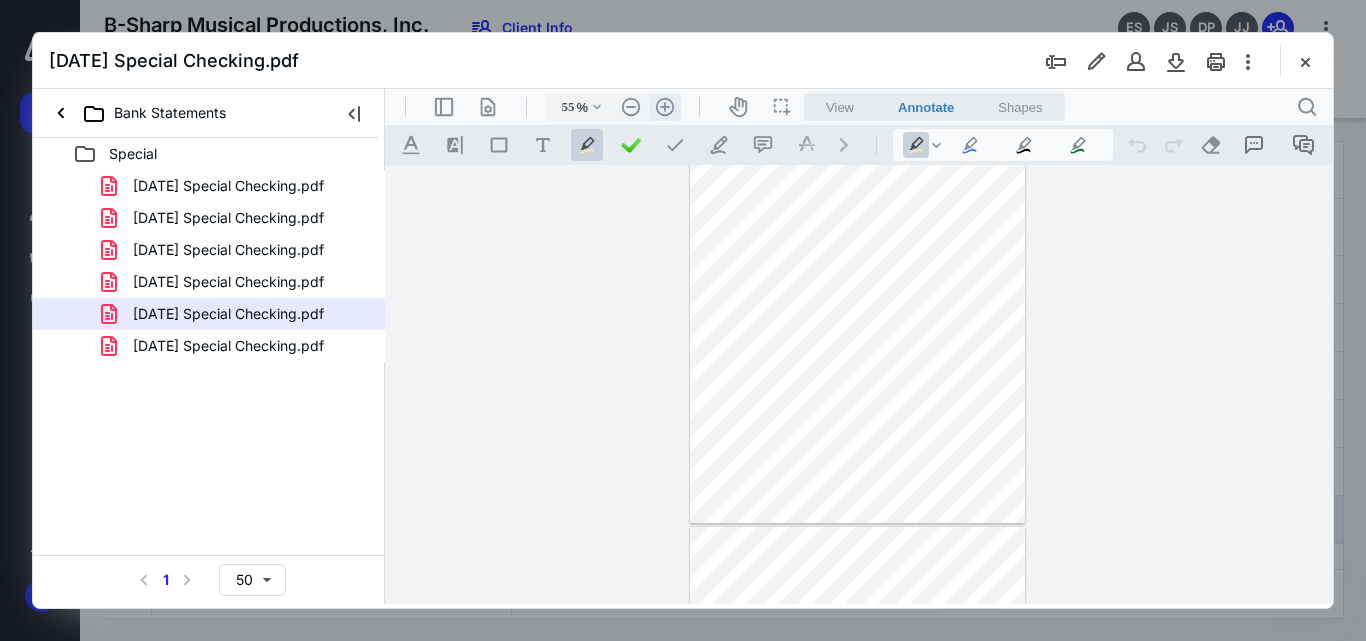 click on ".cls-1{fill:#abb0c4;} icon - header - zoom - in - line" at bounding box center (665, 107) 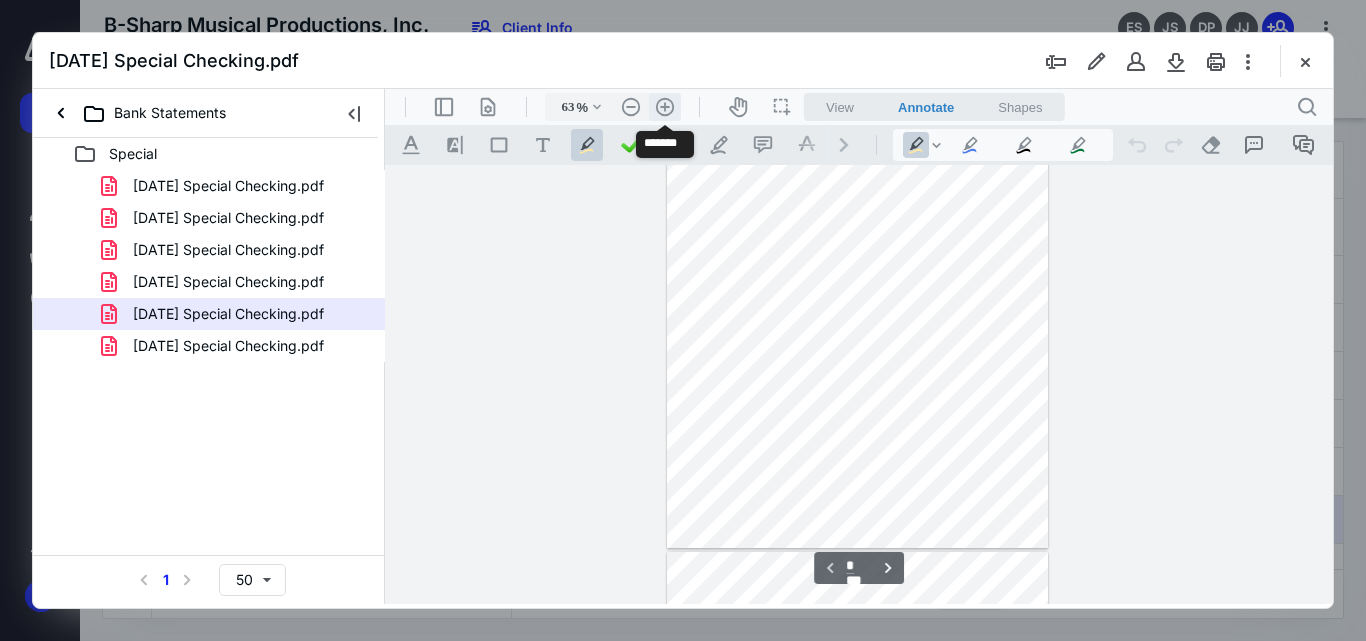 click on ".cls-1{fill:#abb0c4;} icon - header - zoom - in - line" at bounding box center [665, 107] 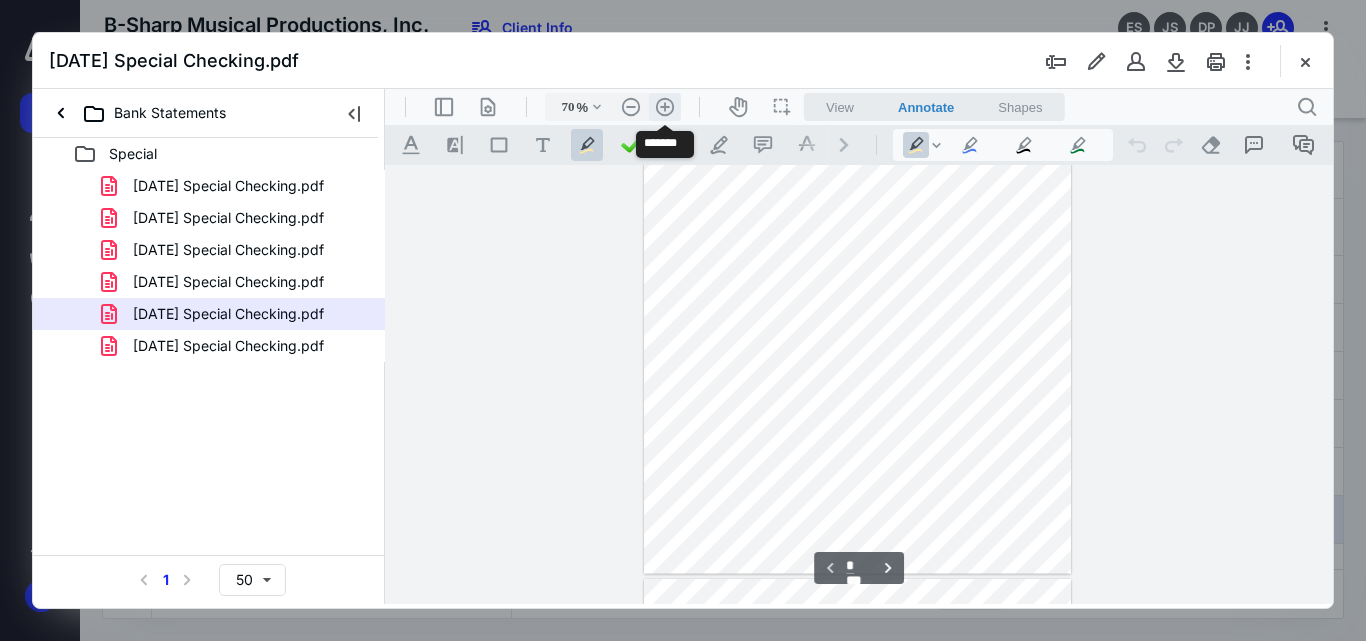 click on ".cls-1{fill:#abb0c4;} icon - header - zoom - in - line" at bounding box center [665, 107] 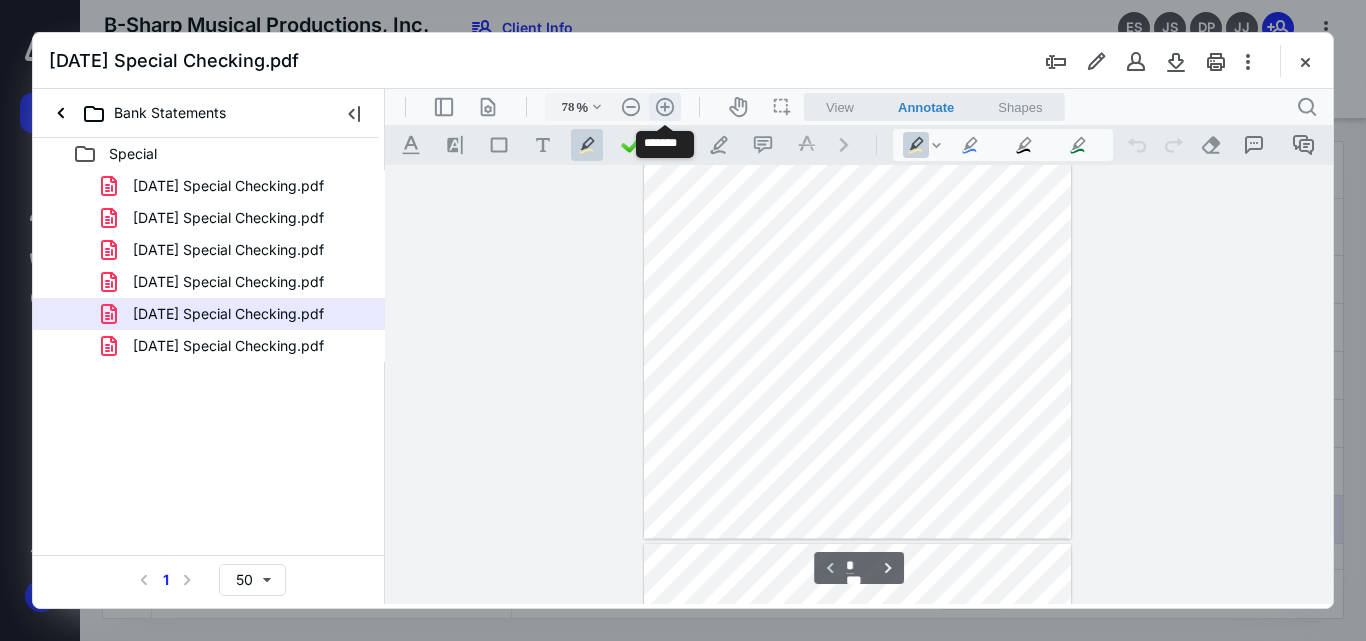 click on ".cls-1{fill:#abb0c4;} icon - header - zoom - in - line" at bounding box center (665, 107) 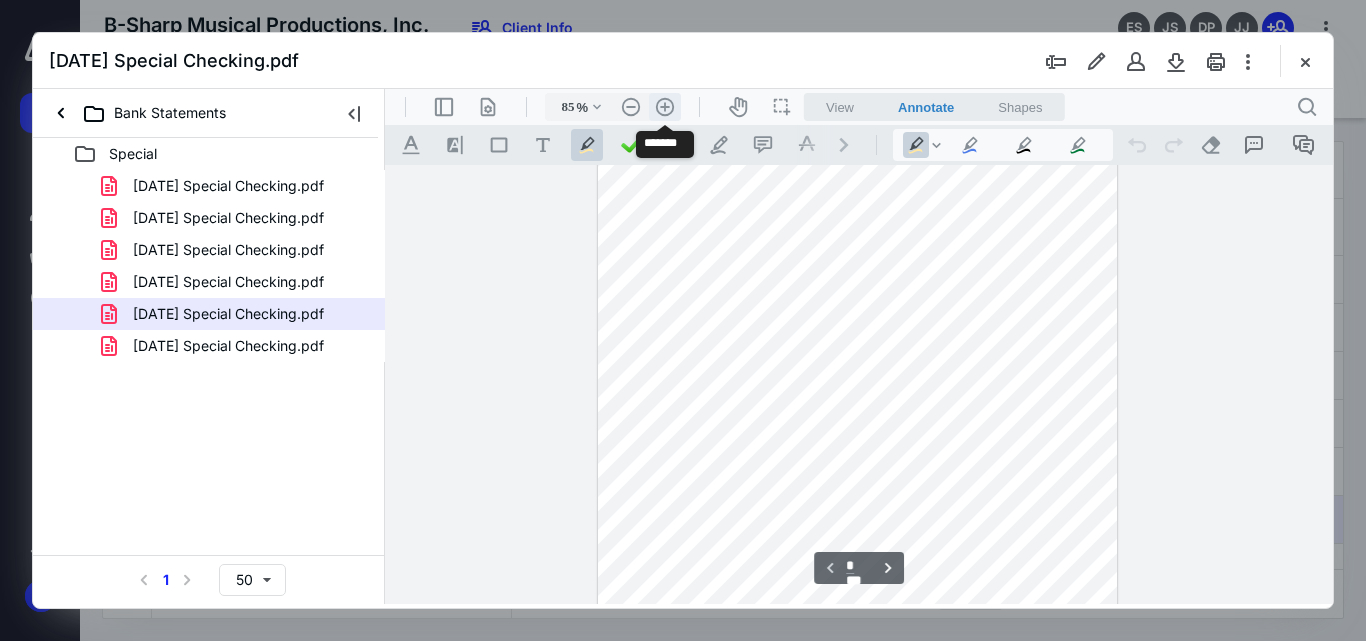 click on ".cls-1{fill:#abb0c4;} icon - header - zoom - in - line" at bounding box center (665, 107) 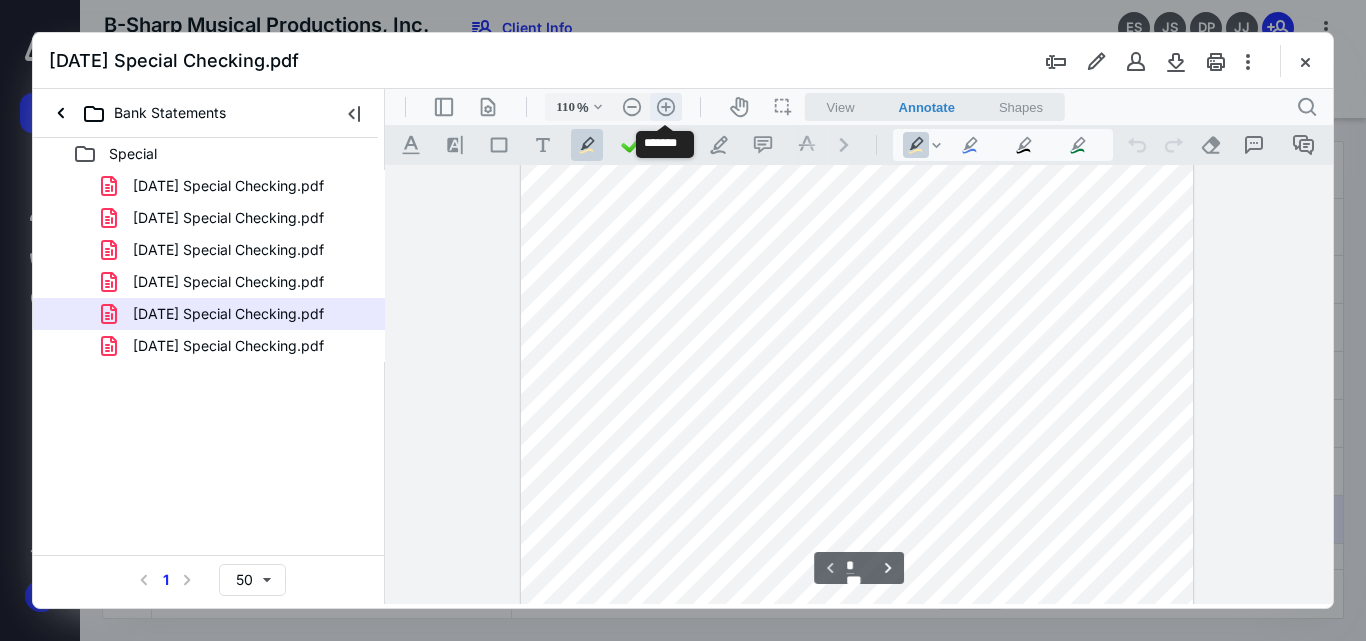 click on ".cls-1{fill:#abb0c4;} icon - header - zoom - in - line" at bounding box center (666, 107) 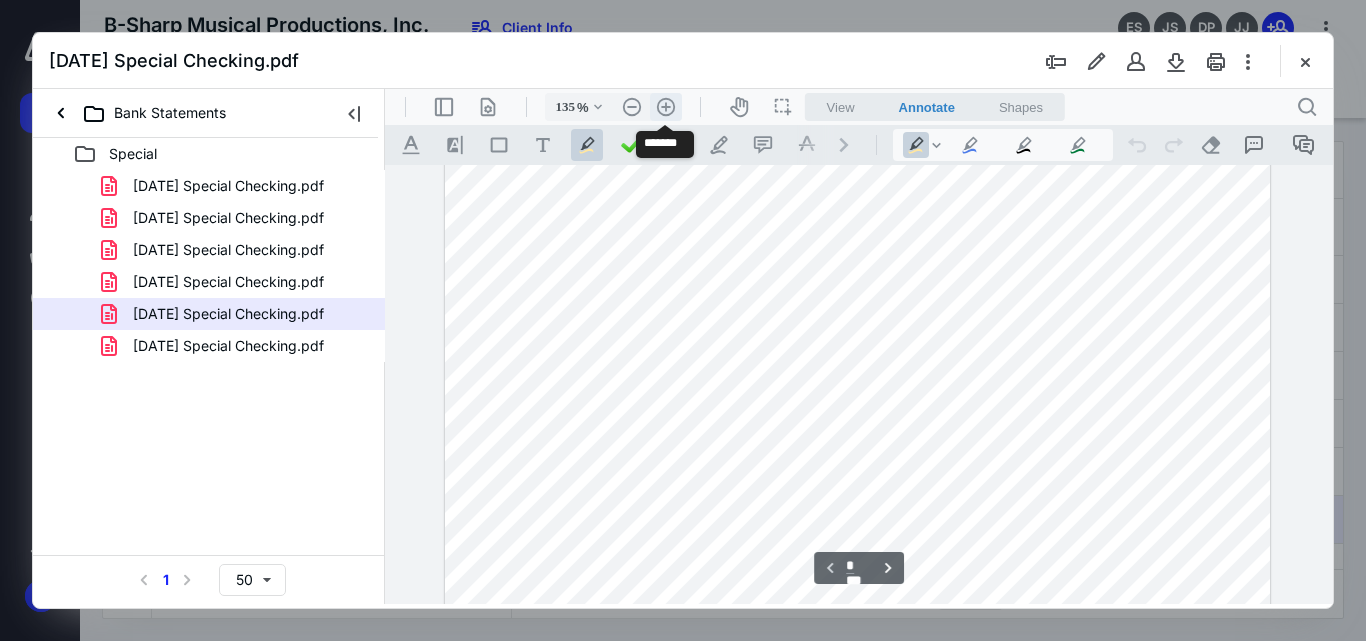scroll, scrollTop: 454, scrollLeft: 0, axis: vertical 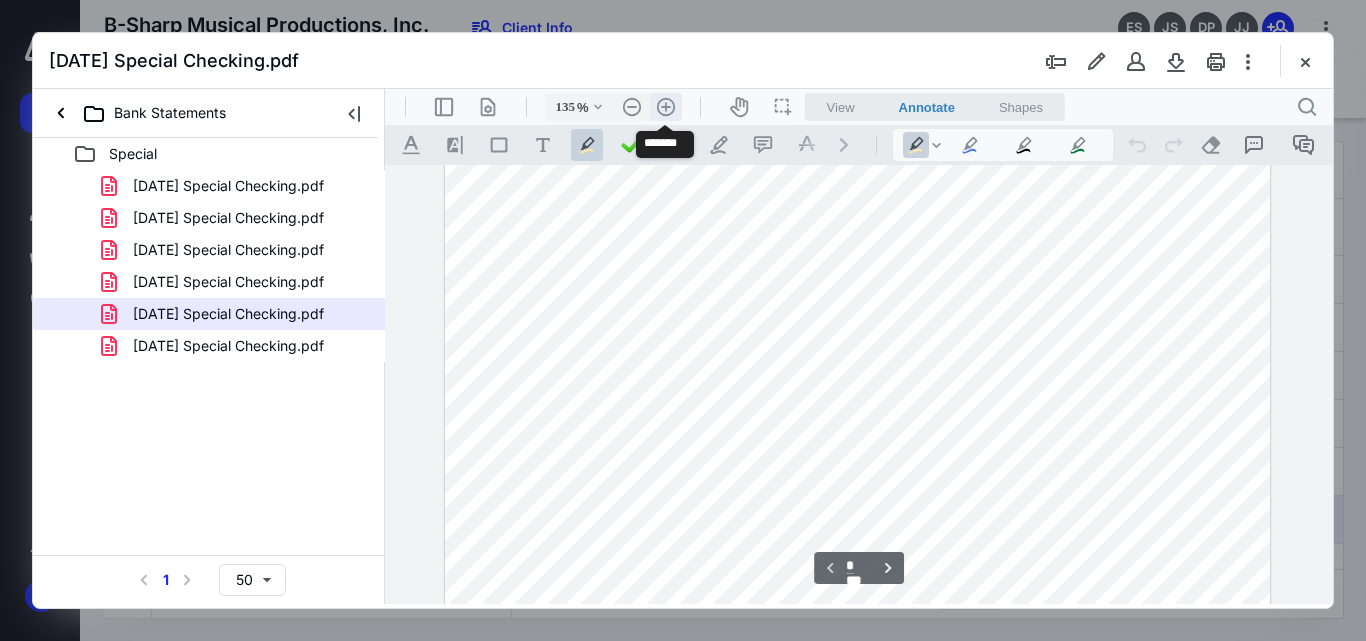 click on ".cls-1{fill:#abb0c4;} icon - header - zoom - in - line" at bounding box center [666, 107] 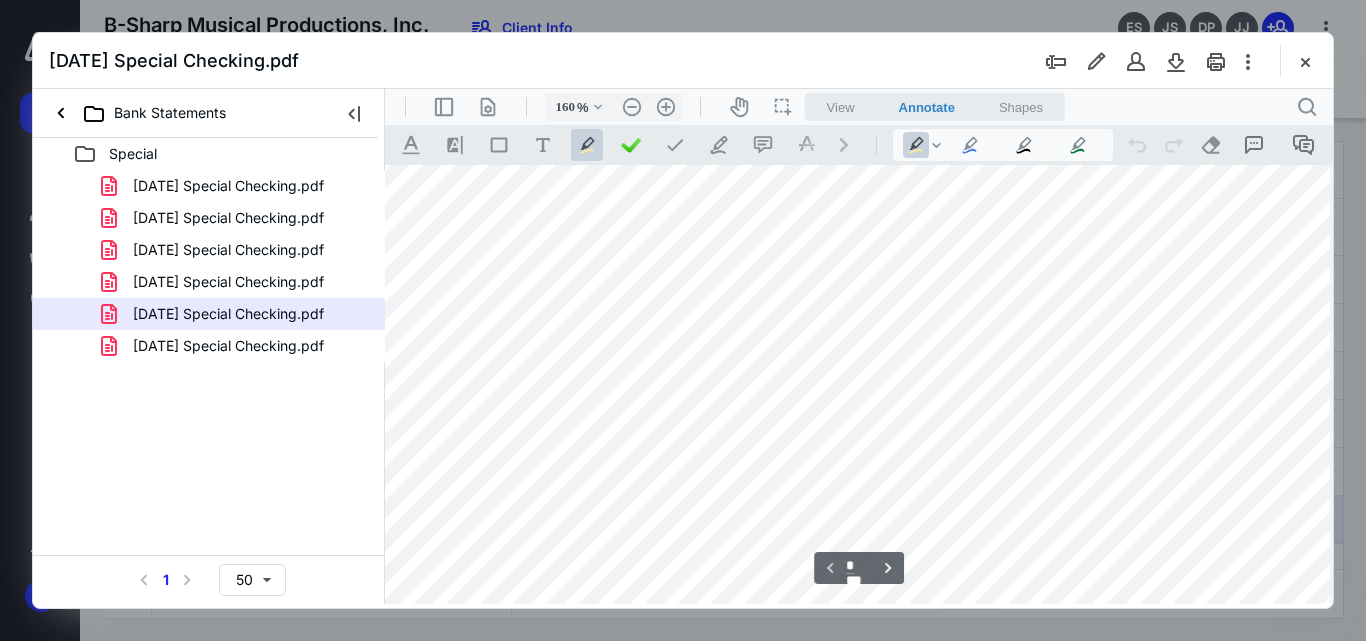 scroll, scrollTop: 672, scrollLeft: 27, axis: both 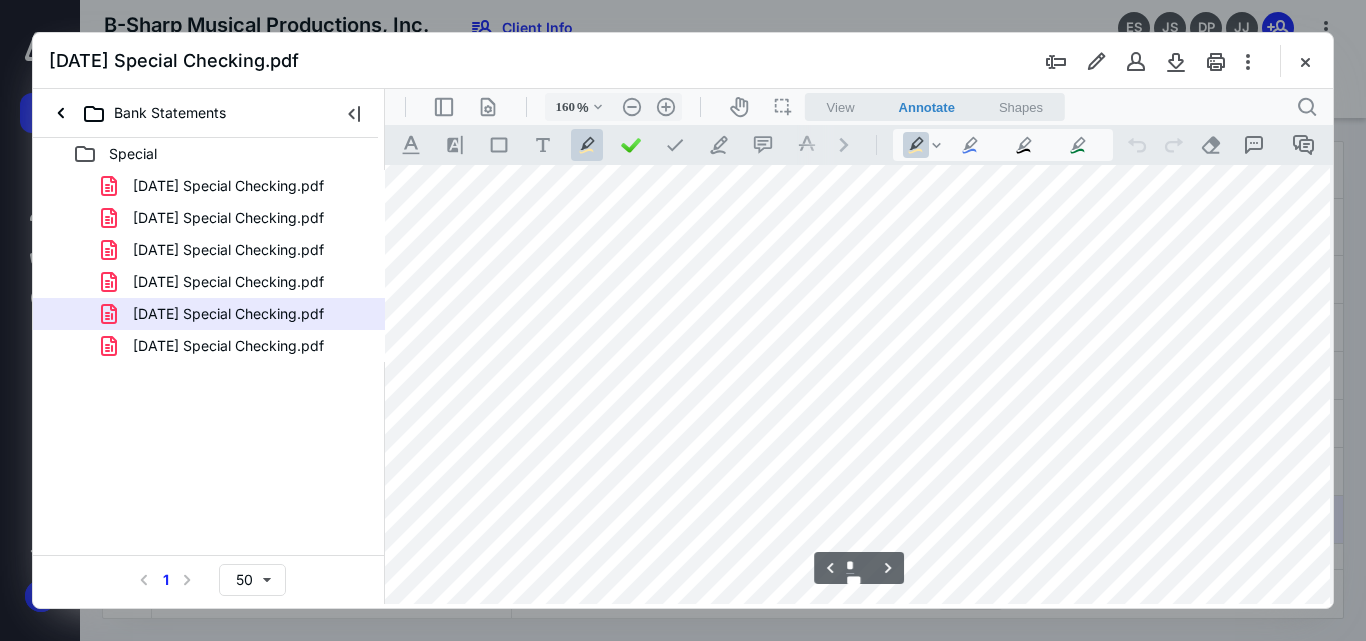 type on "*" 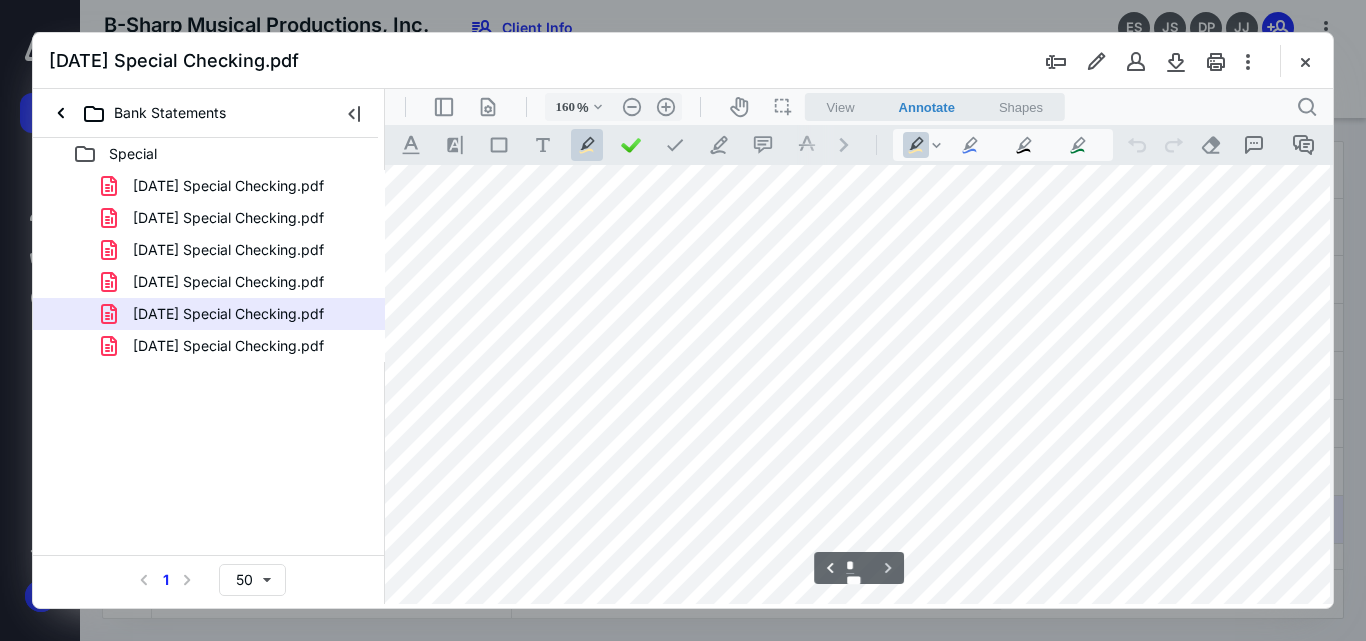 scroll, scrollTop: 4028, scrollLeft: 27, axis: both 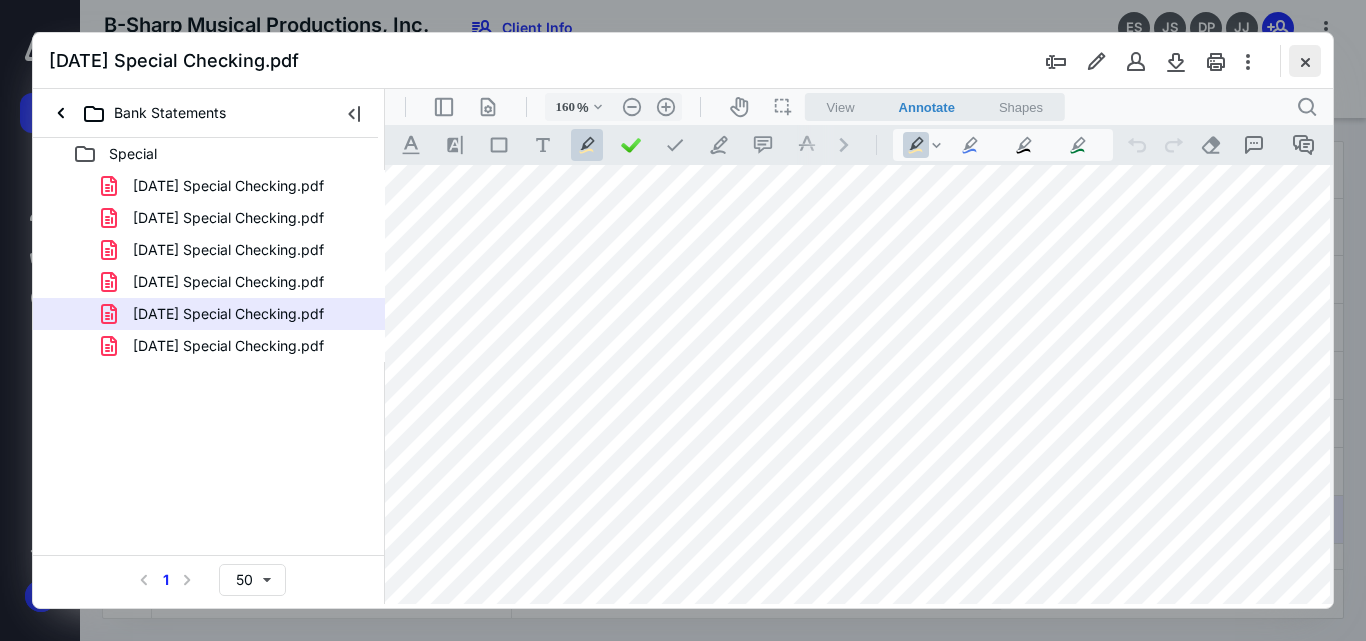 click at bounding box center [1305, 61] 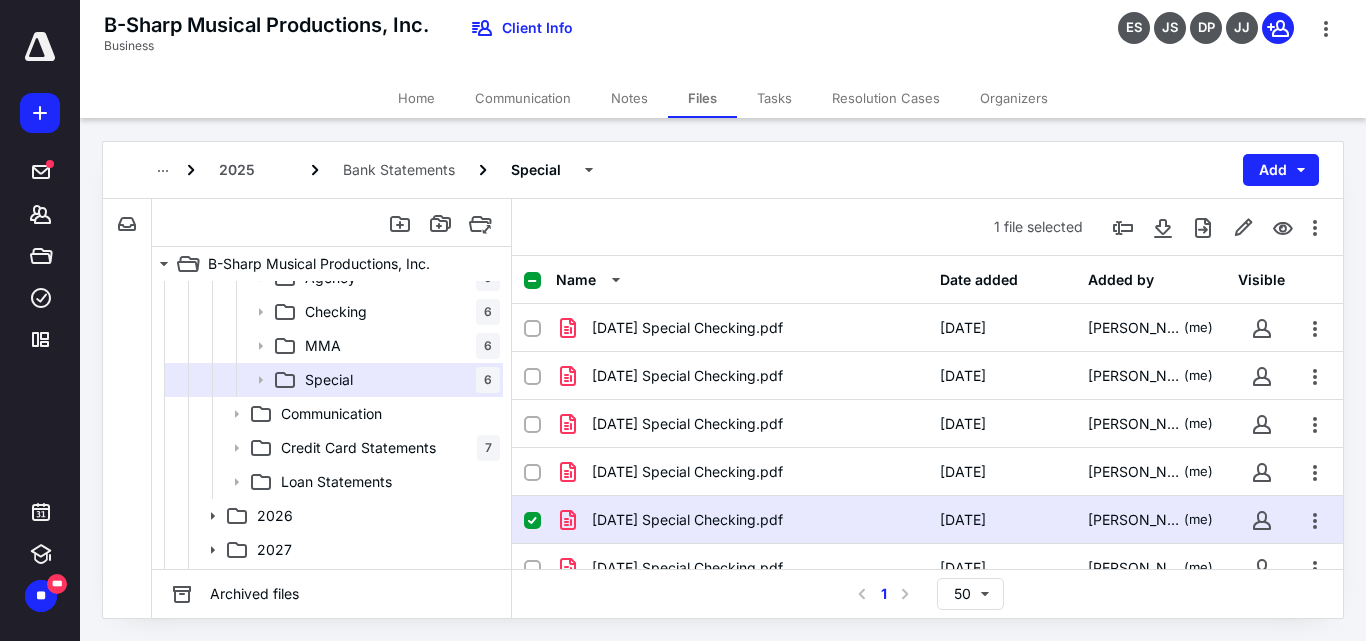 scroll, scrollTop: 228, scrollLeft: 0, axis: vertical 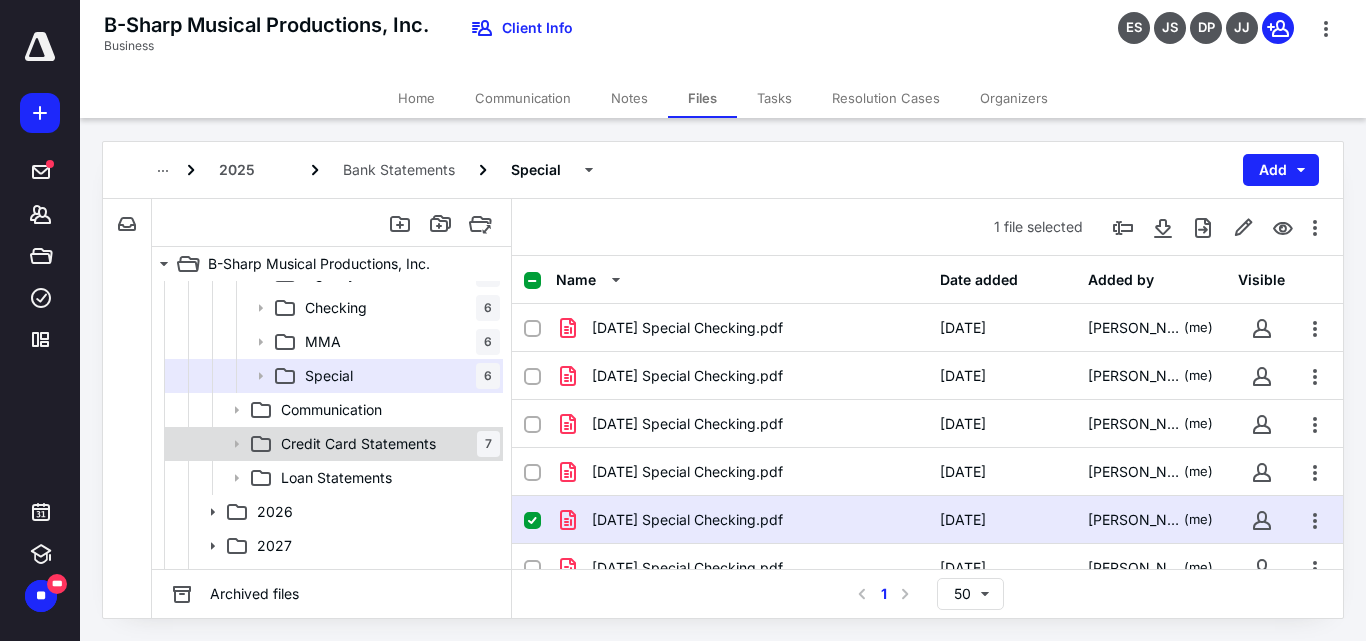 click on "Credit Card Statements" at bounding box center [358, 444] 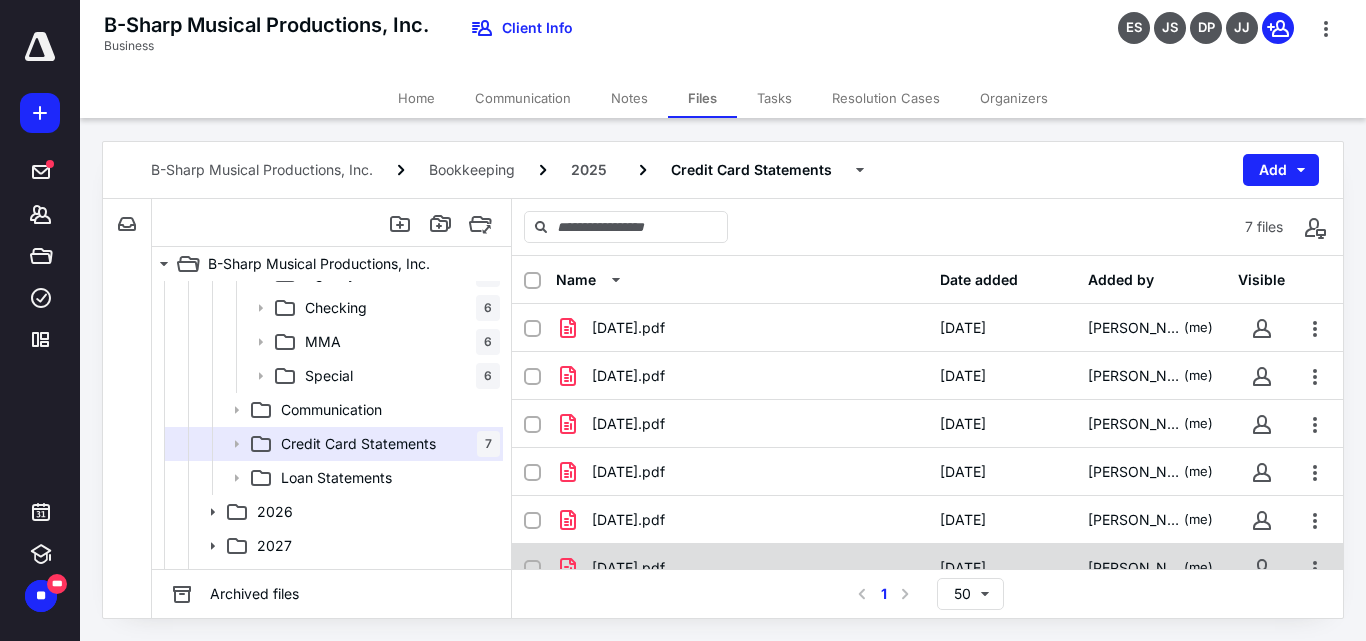 checkbox on "true" 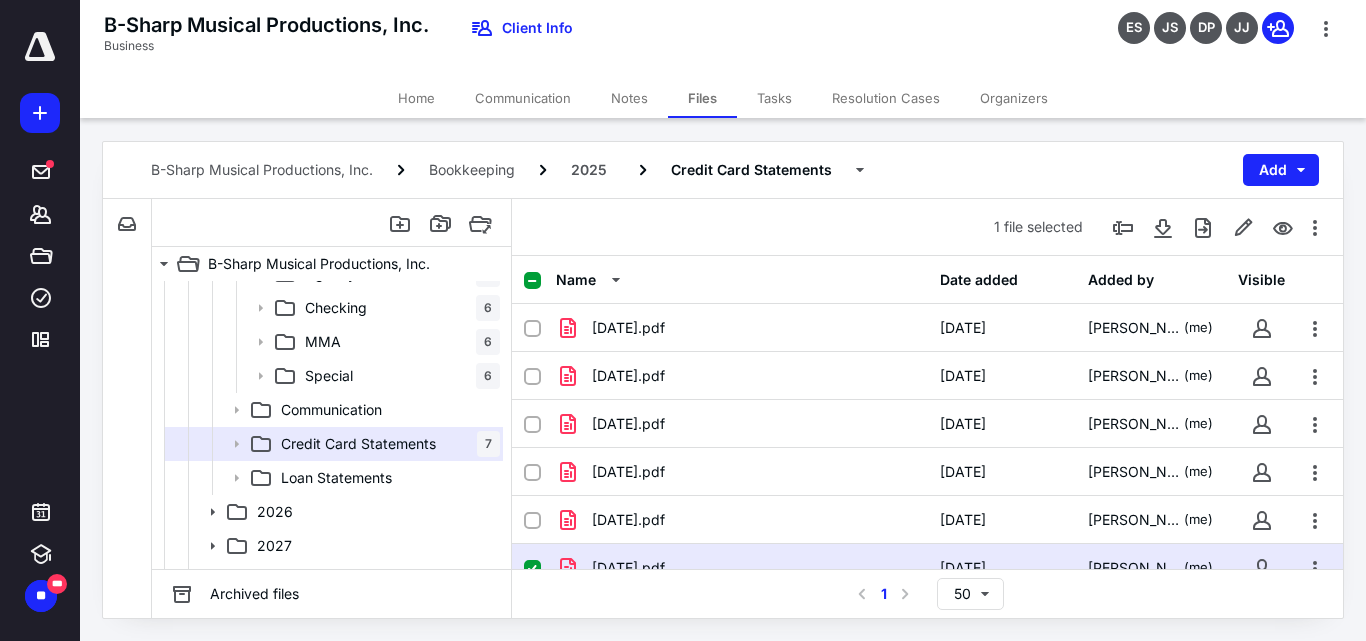click on "[DATE].pdf [DATE] [PERSON_NAME]  (me)" at bounding box center (927, 568) 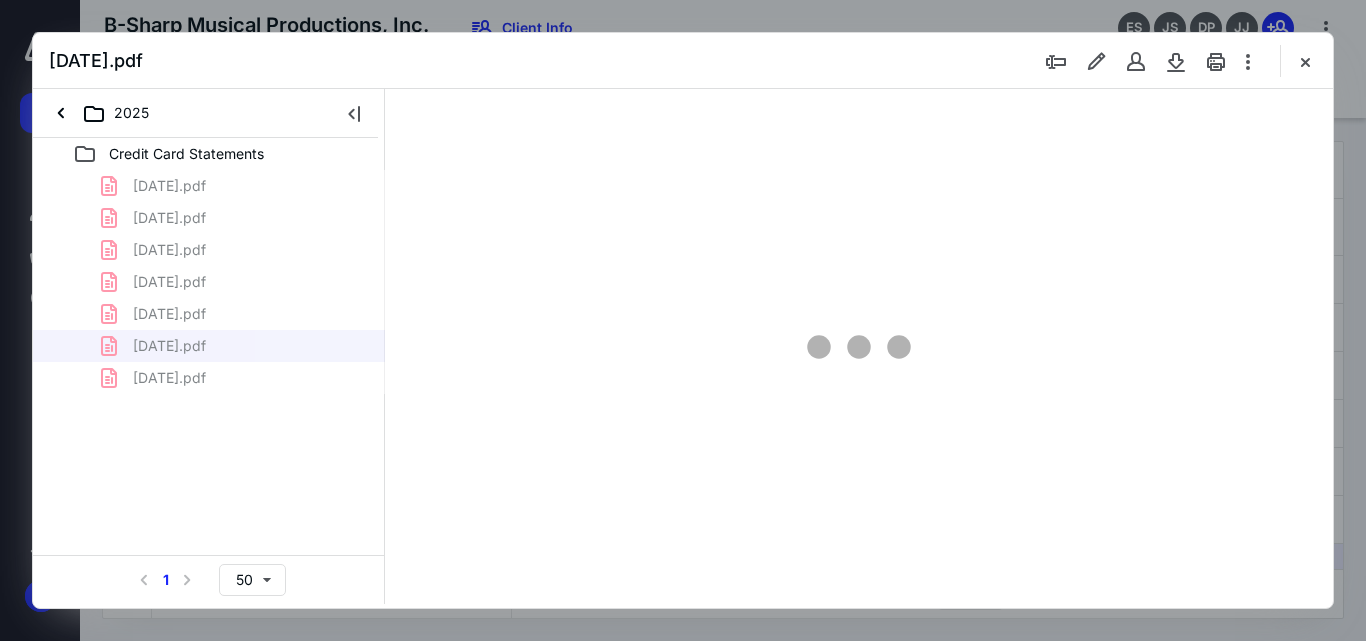 scroll, scrollTop: 0, scrollLeft: 0, axis: both 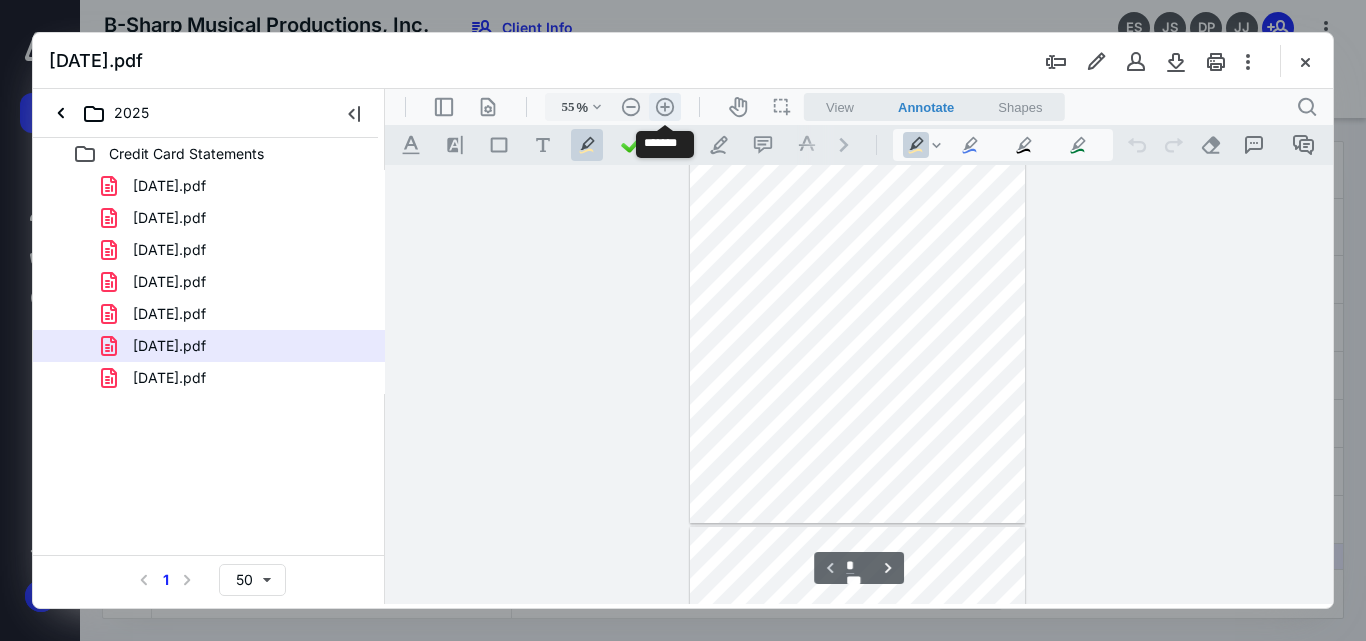 click on ".cls-1{fill:#abb0c4;} icon - header - zoom - in - line" at bounding box center (665, 107) 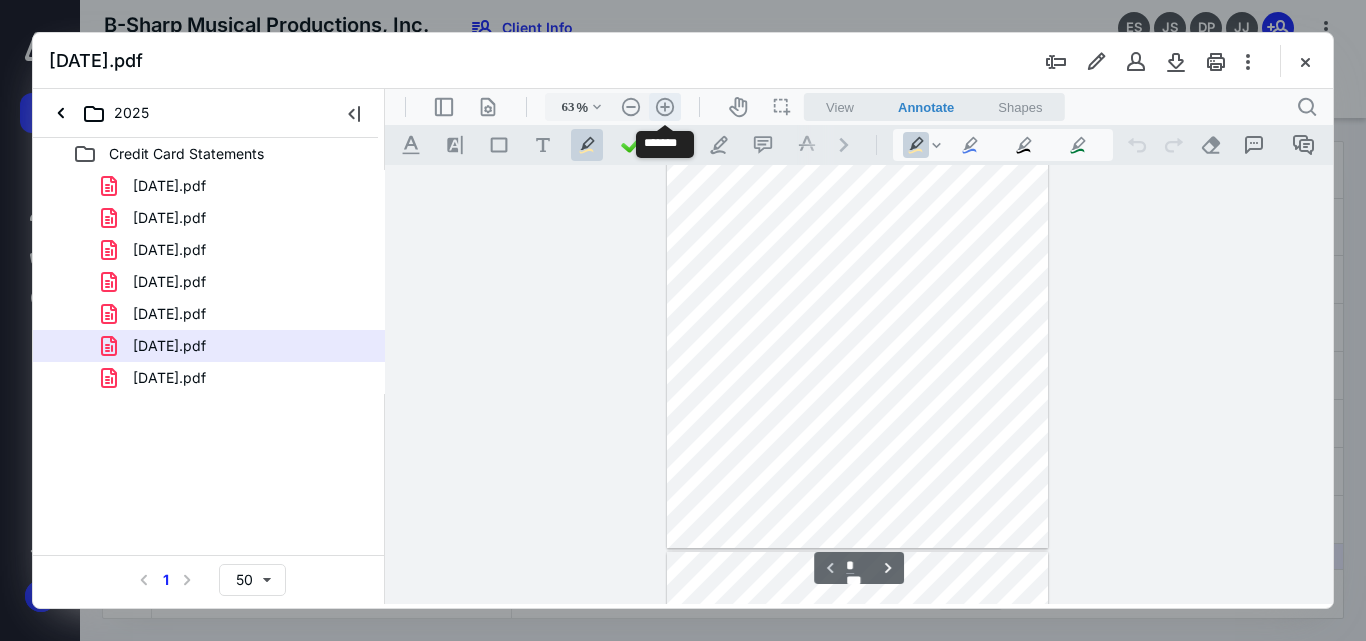 click on ".cls-1{fill:#abb0c4;} icon - header - zoom - in - line" at bounding box center (665, 107) 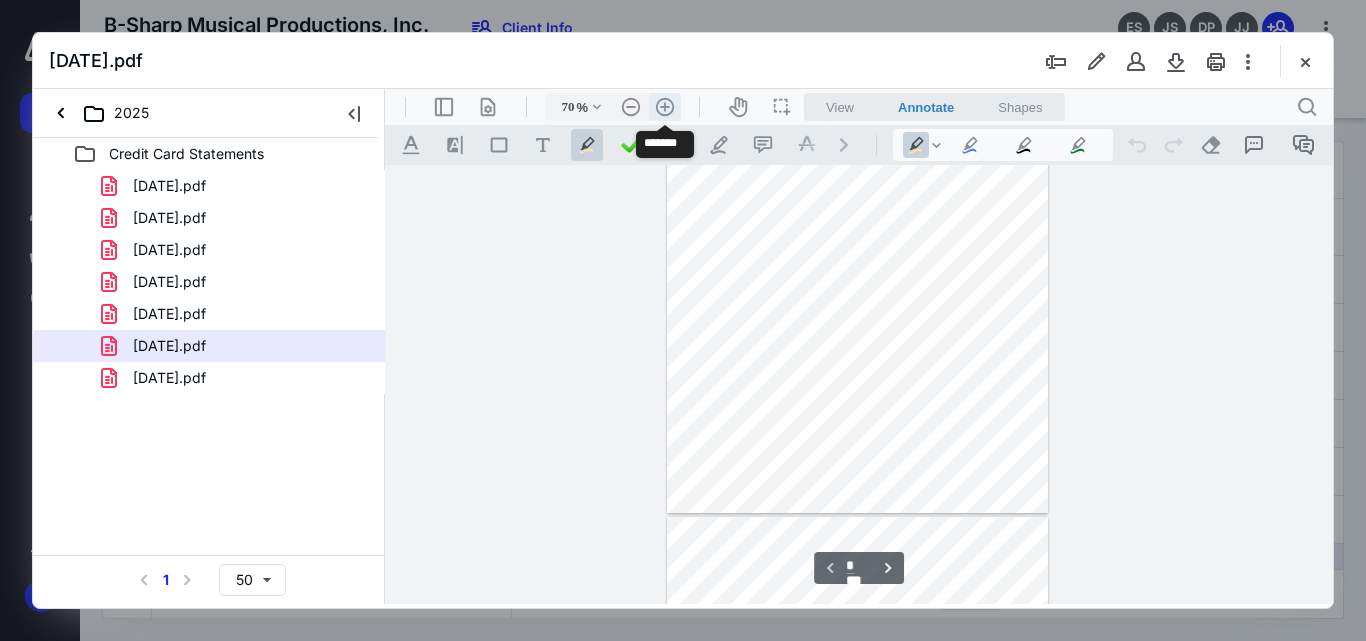 click on ".cls-1{fill:#abb0c4;} icon - header - zoom - in - line" at bounding box center [665, 107] 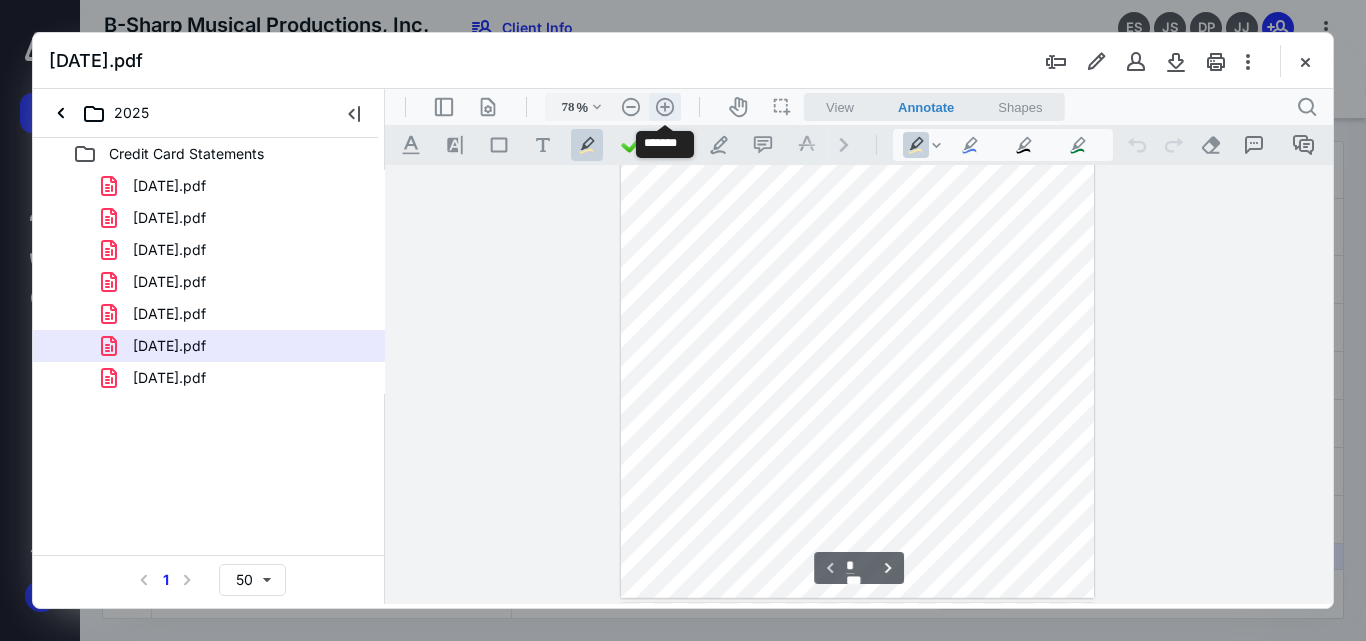 click on ".cls-1{fill:#abb0c4;} icon - header - zoom - in - line" at bounding box center (665, 107) 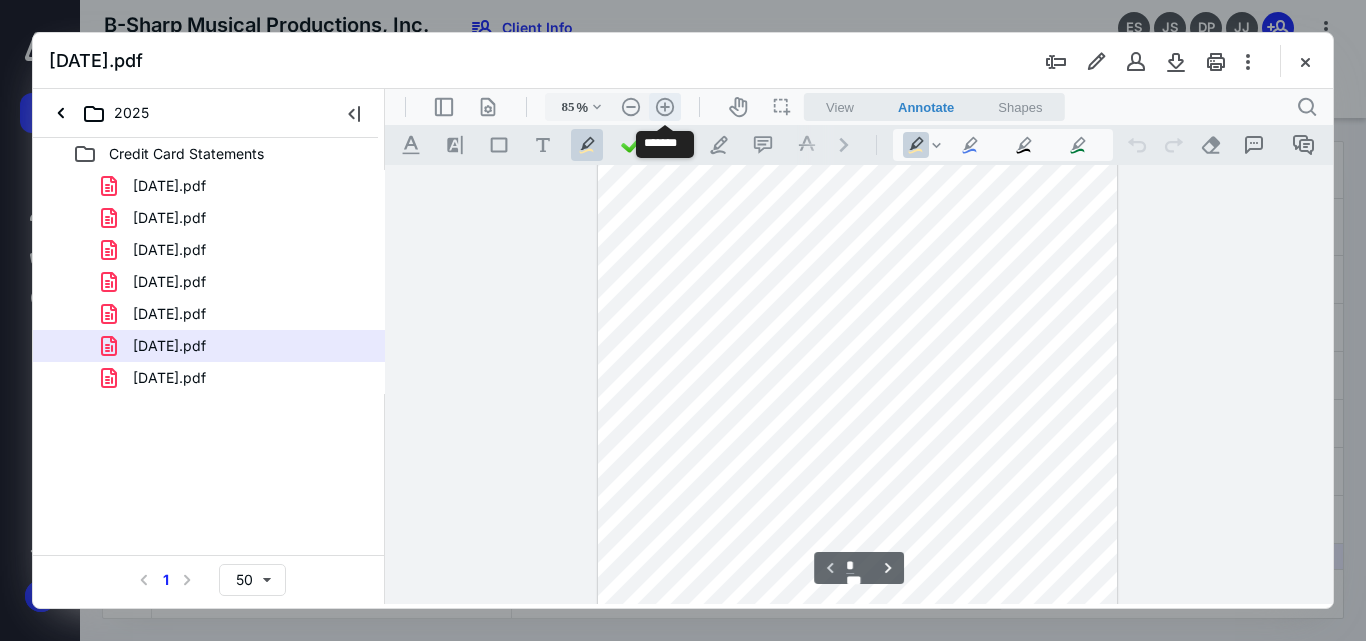 click on ".cls-1{fill:#abb0c4;} icon - header - zoom - in - line" at bounding box center (665, 107) 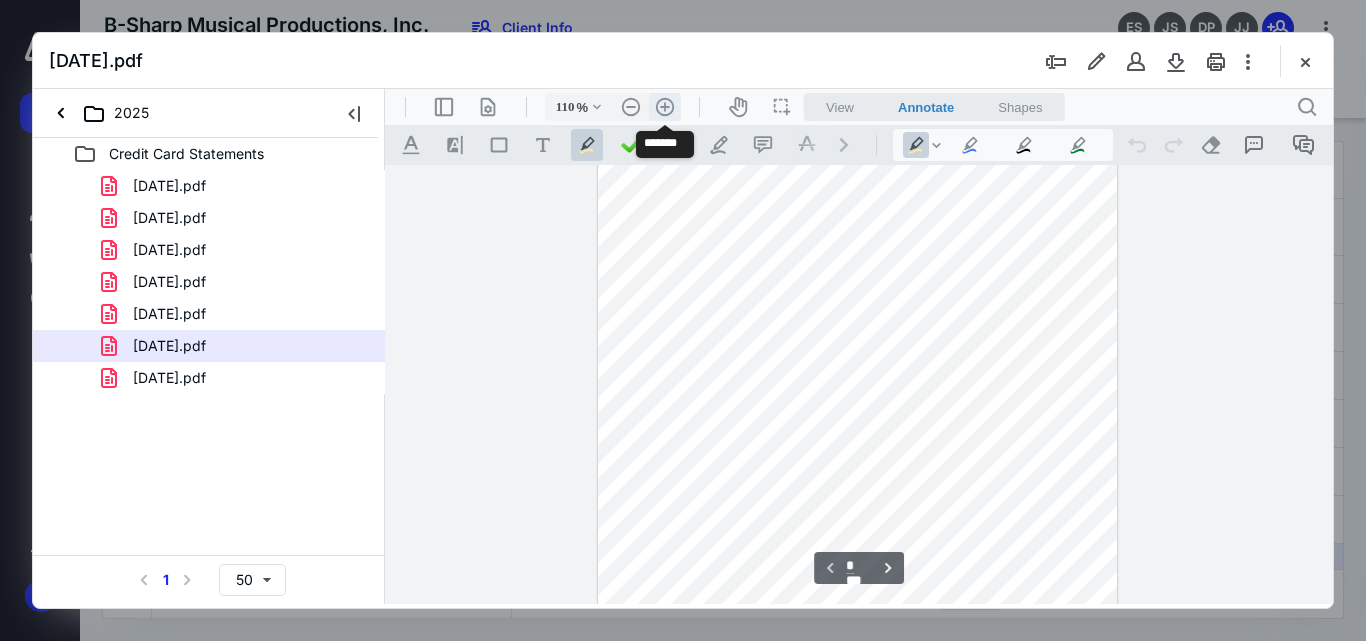 scroll, scrollTop: 336, scrollLeft: 0, axis: vertical 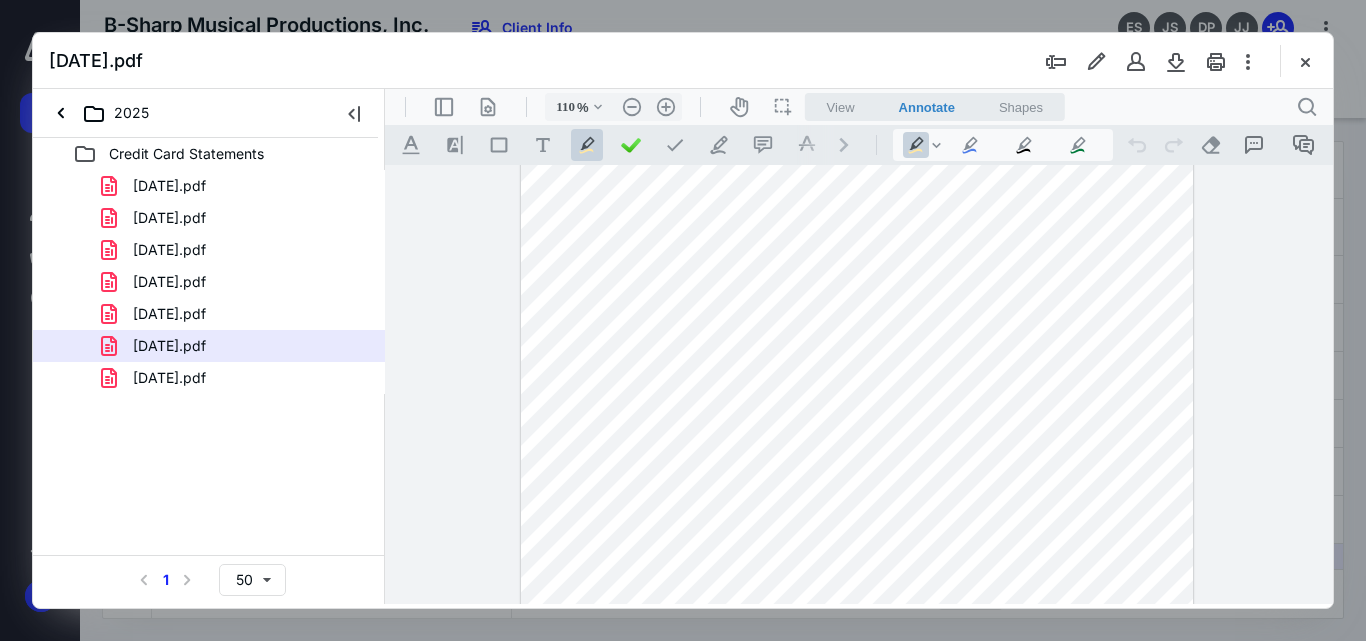 drag, startPoint x: 1322, startPoint y: 209, endPoint x: 1324, endPoint y: 189, distance: 20.09975 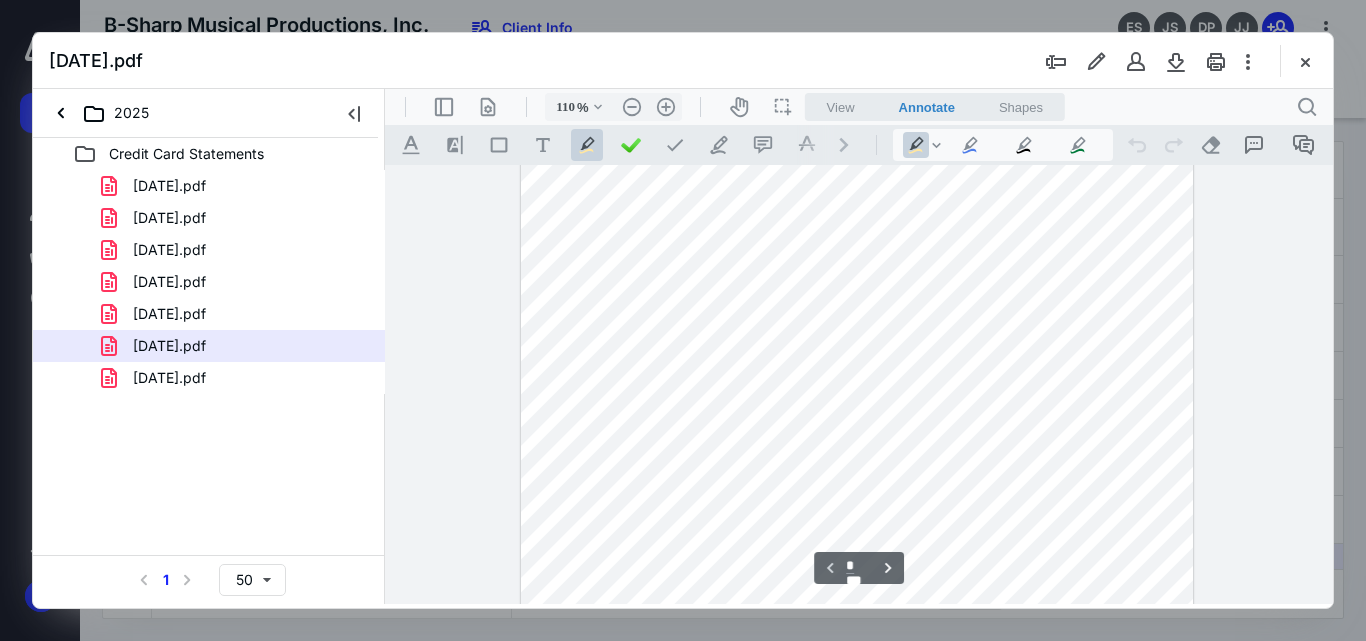 scroll, scrollTop: 0, scrollLeft: 0, axis: both 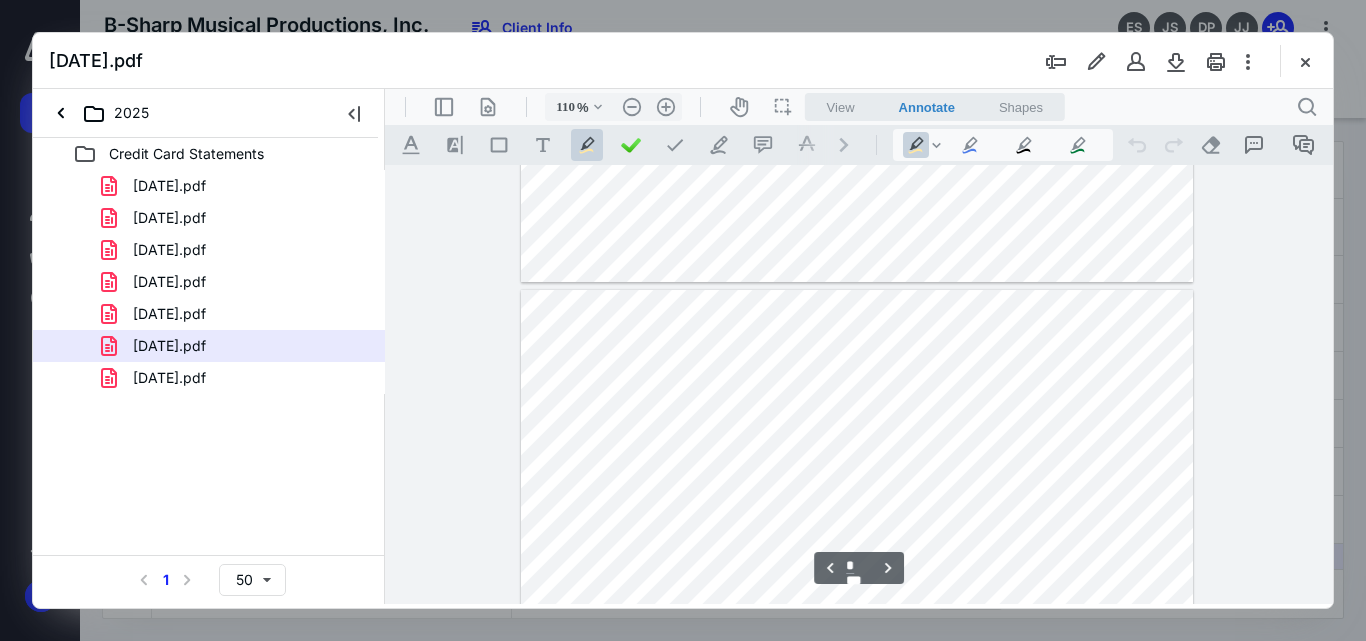 type on "*" 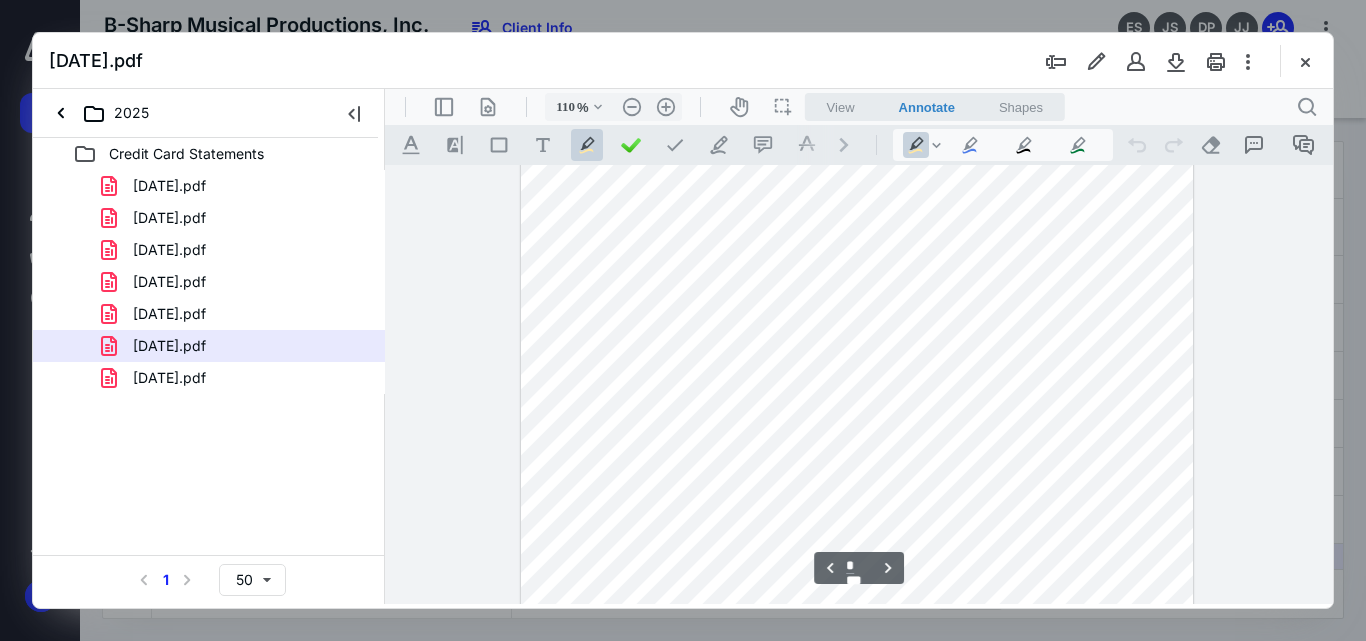 scroll, scrollTop: 3687, scrollLeft: 0, axis: vertical 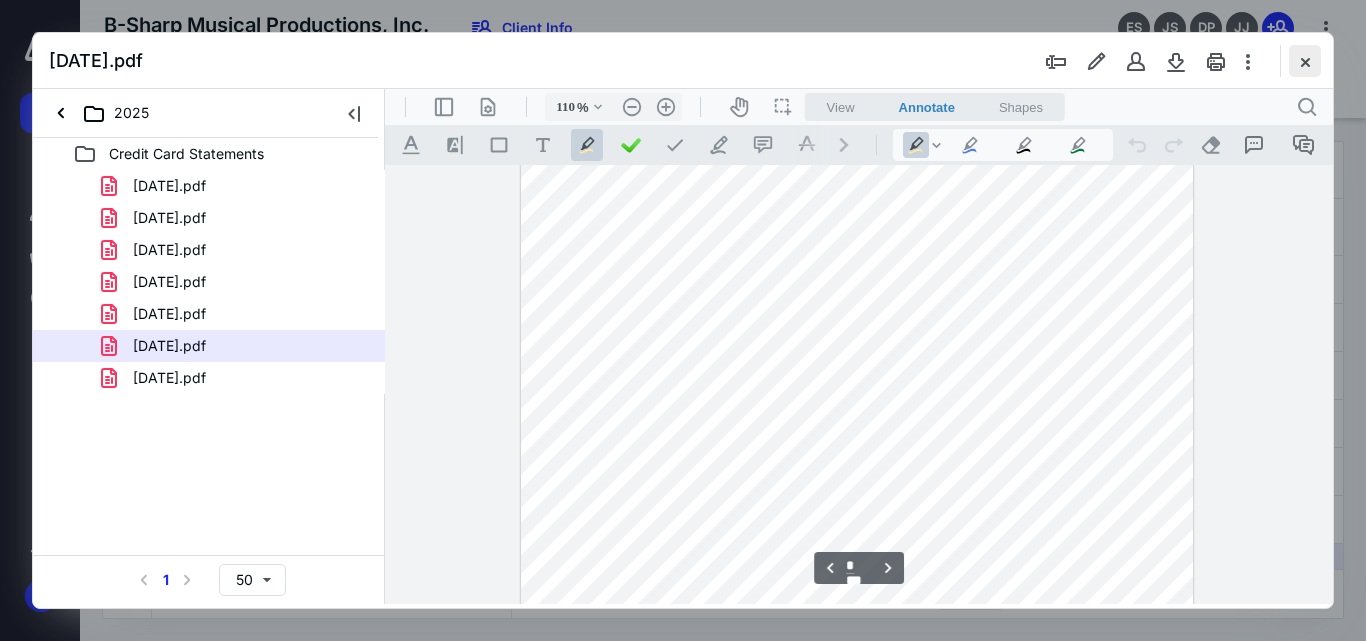 click at bounding box center [1305, 61] 